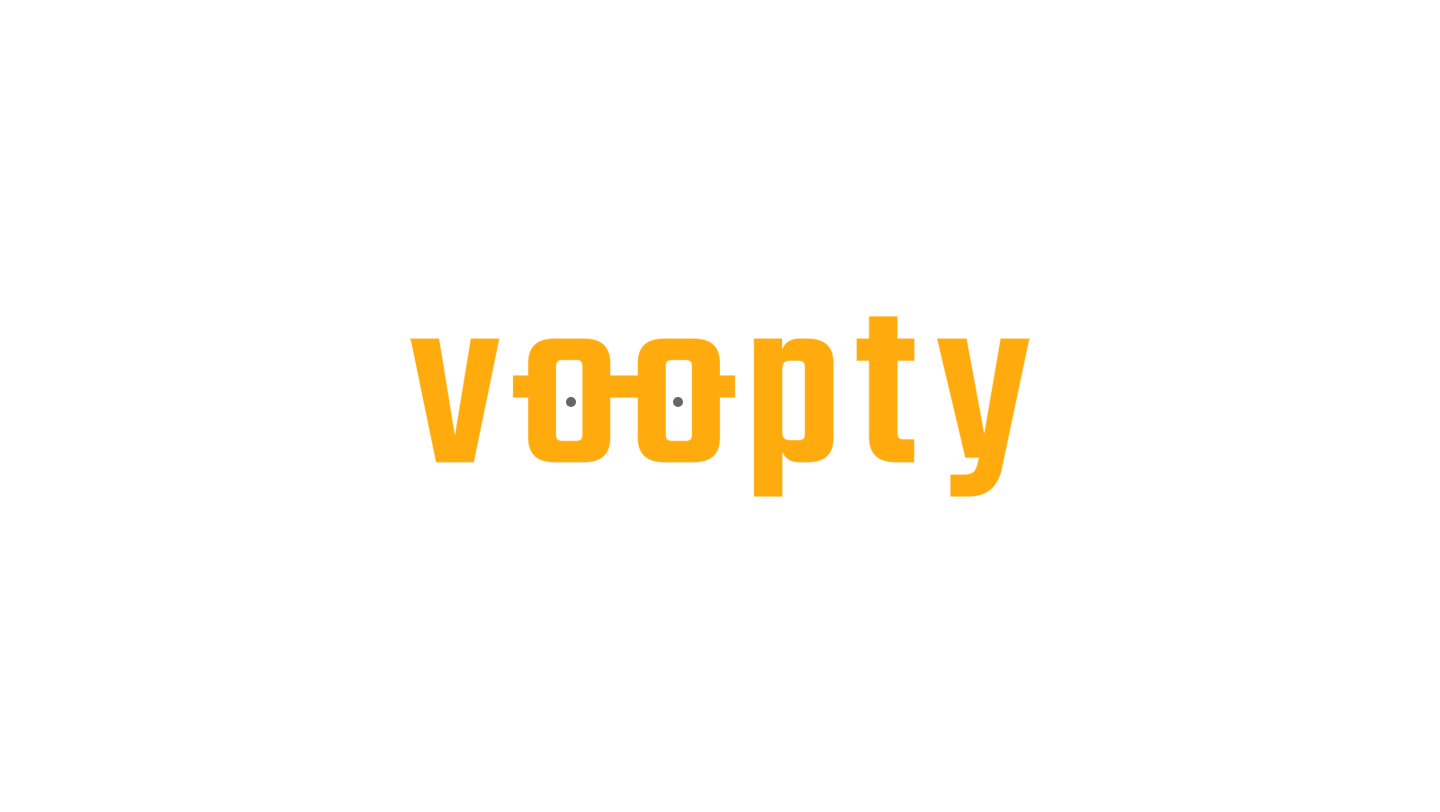 scroll, scrollTop: 0, scrollLeft: 0, axis: both 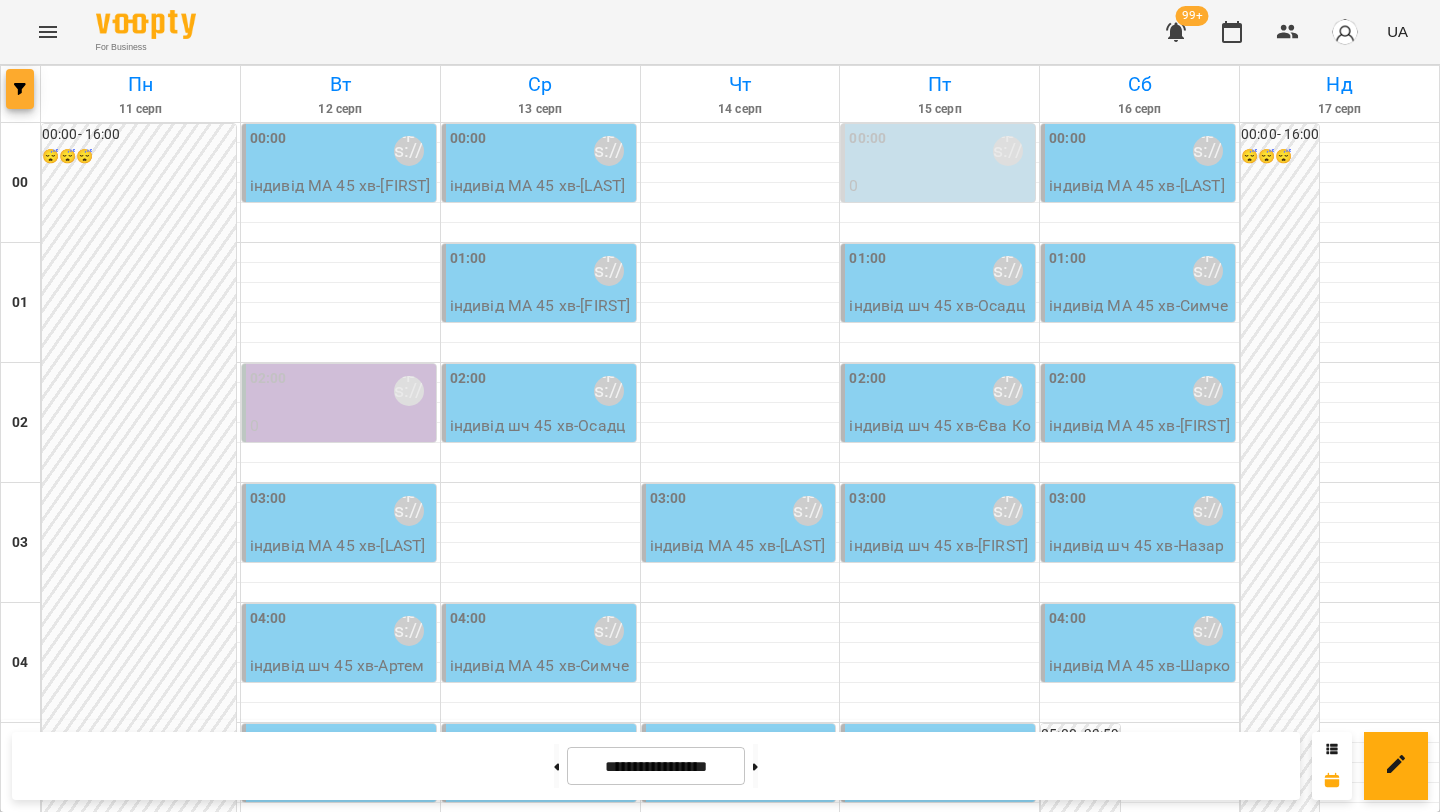 click at bounding box center (20, 89) 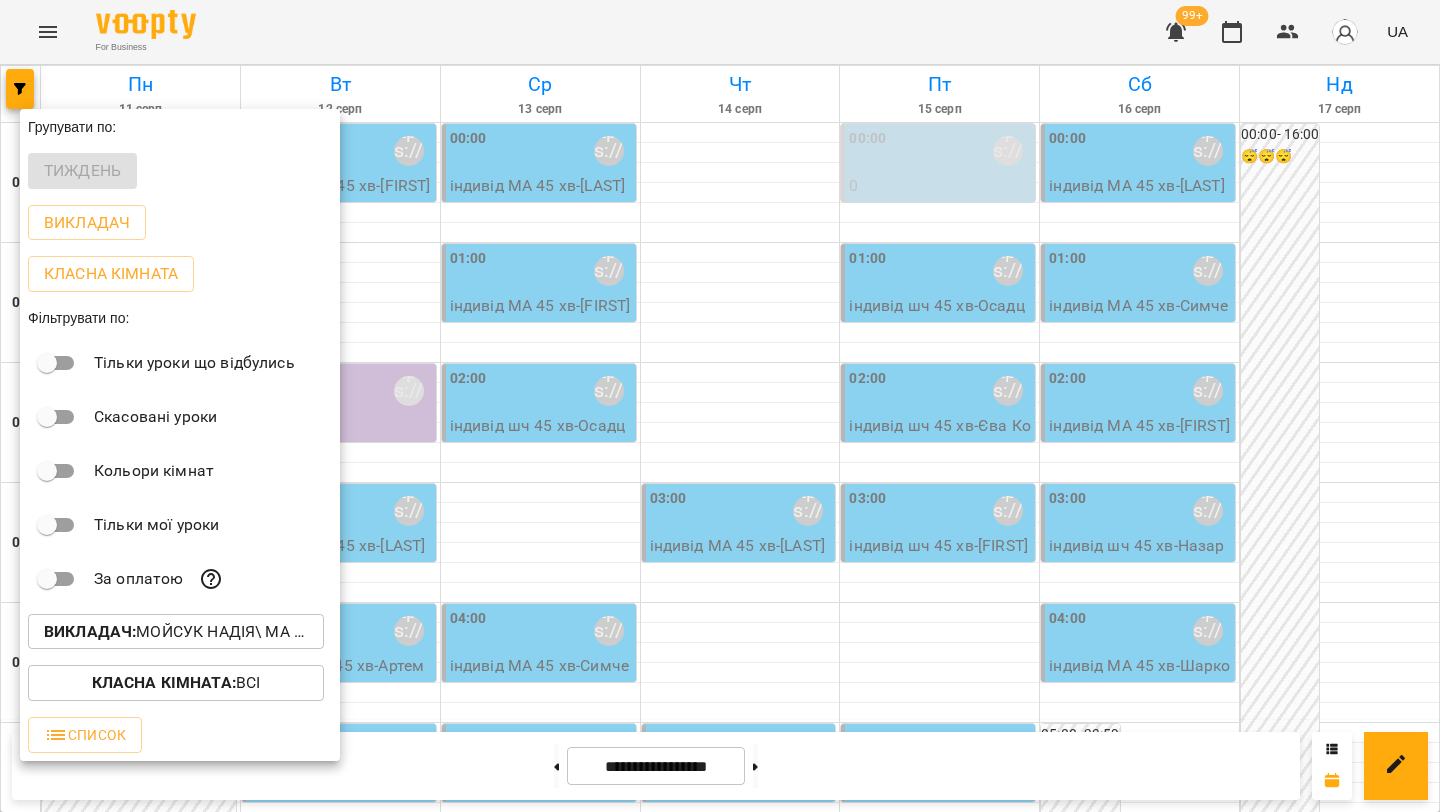 click on "Викладач :  Мойсук Надія\ ма укр\шч укр\ https://us06web.zoom.us/j/84559859332" at bounding box center [176, 632] 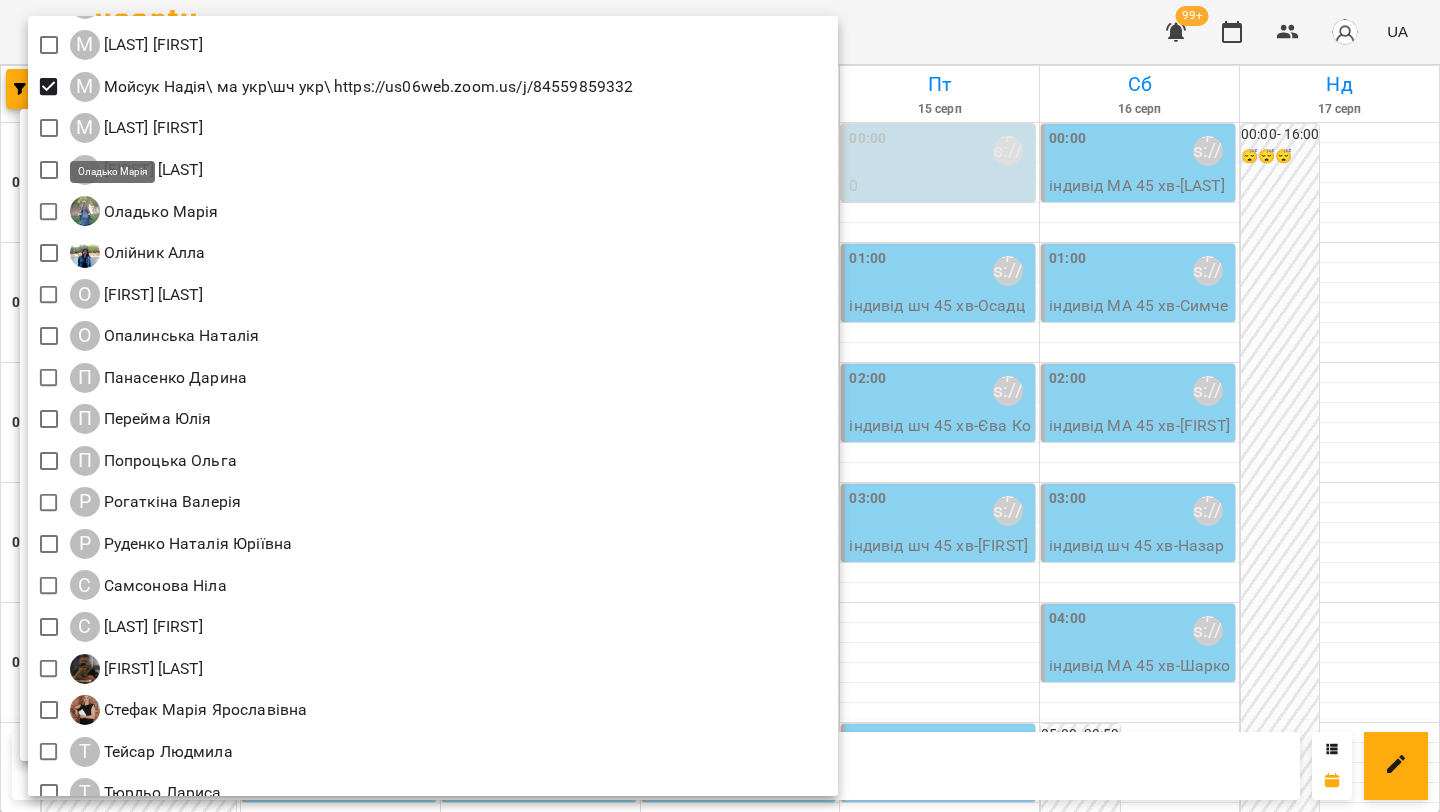 scroll, scrollTop: 1861, scrollLeft: 0, axis: vertical 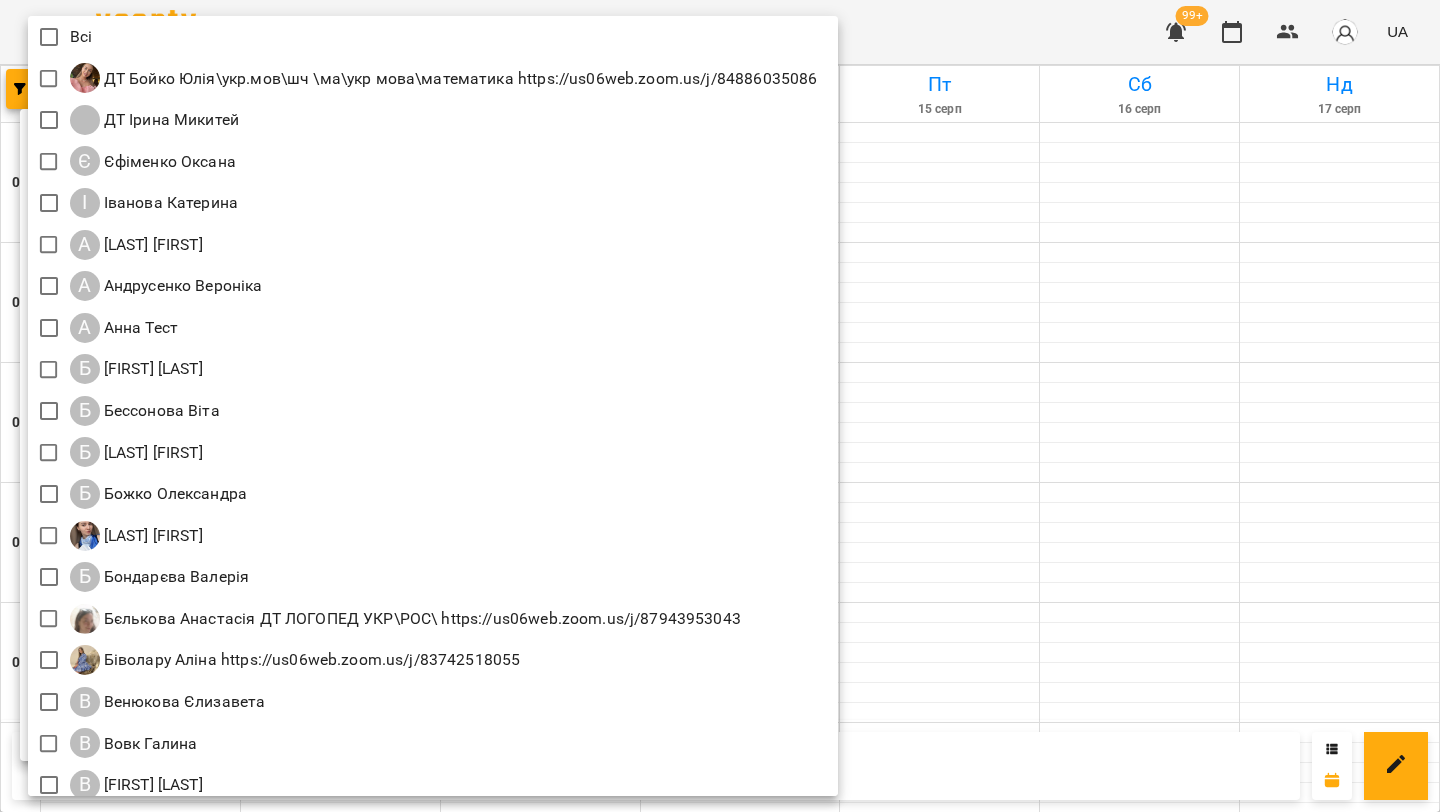click at bounding box center [720, 406] 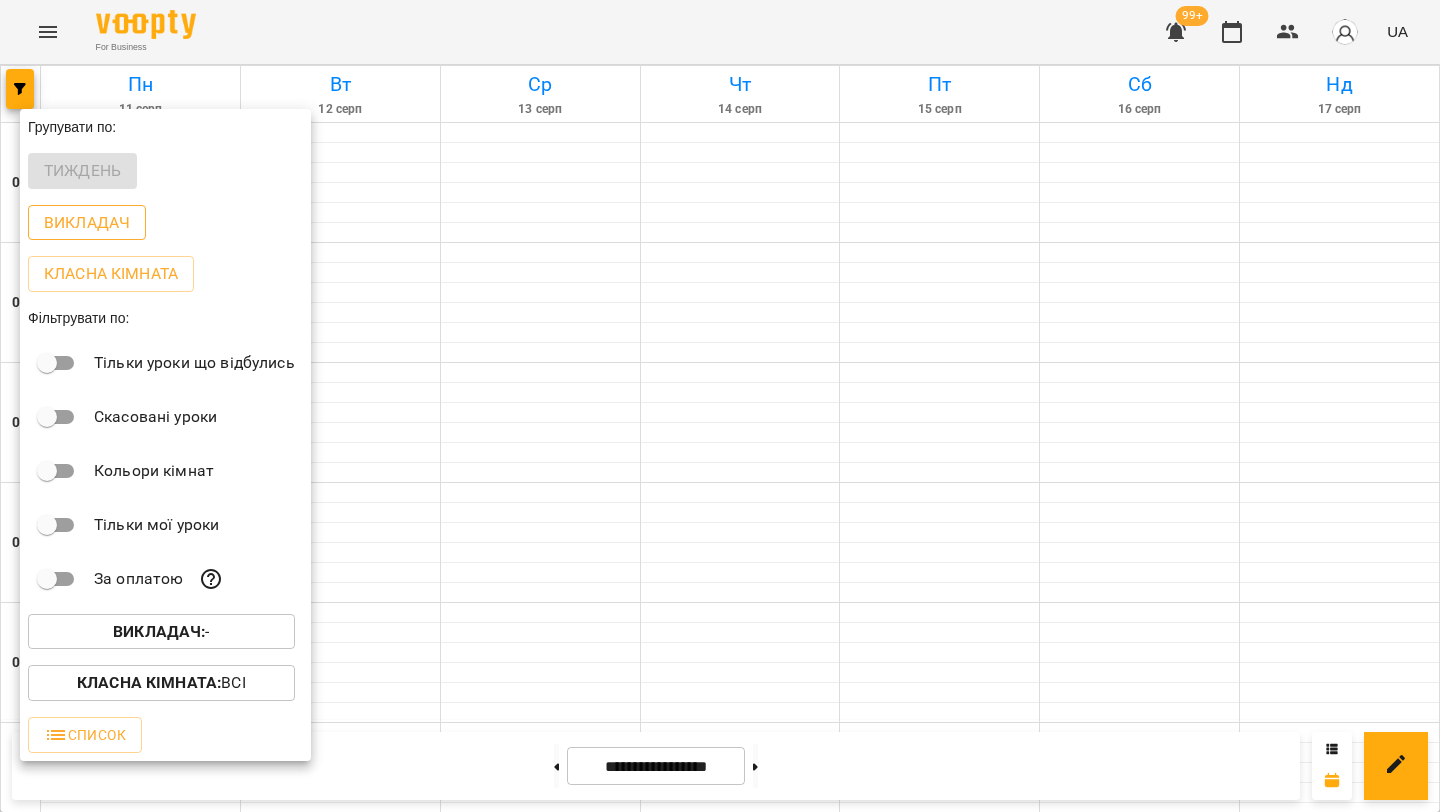 click on "Викладач" at bounding box center (87, 223) 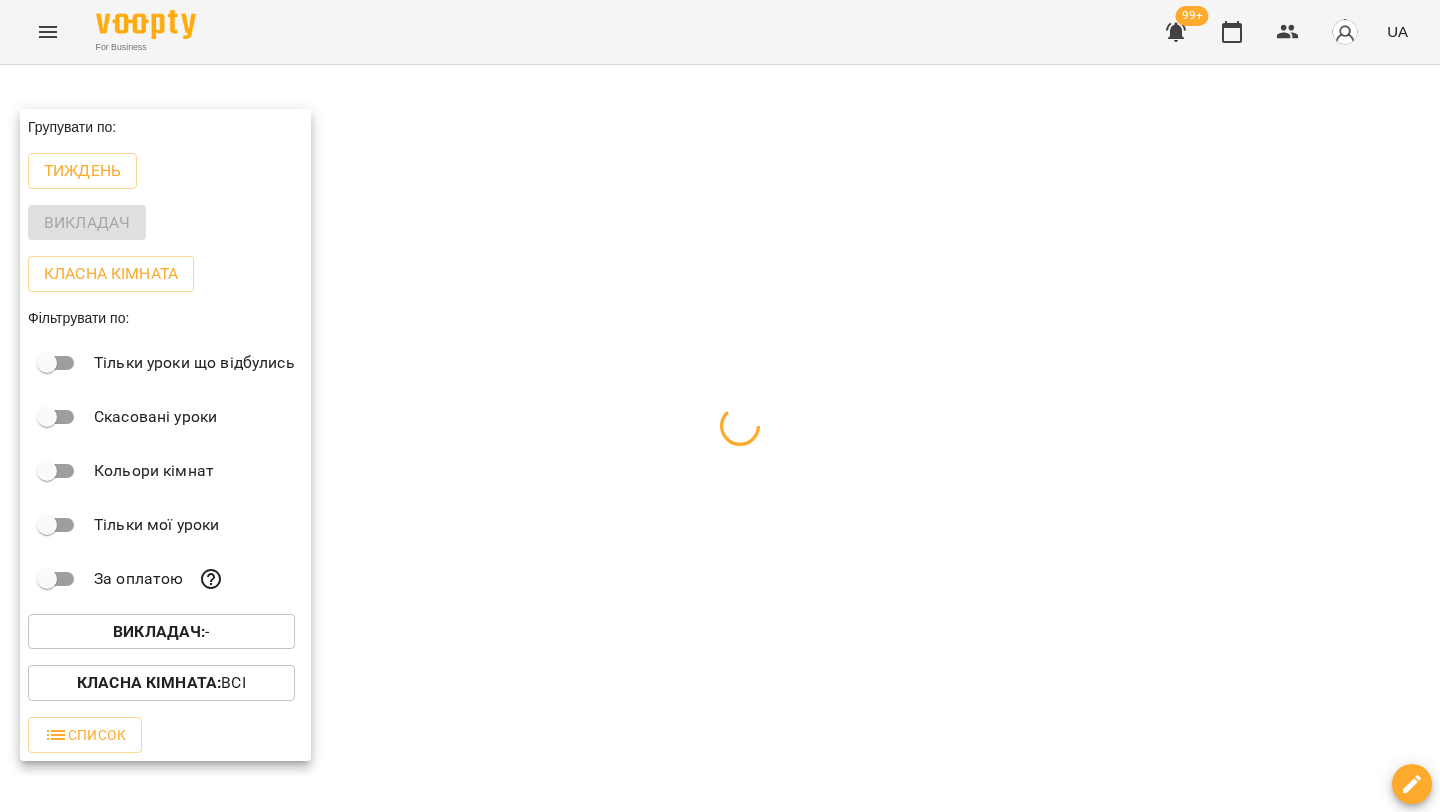 click on "Викладач :" at bounding box center (159, 631) 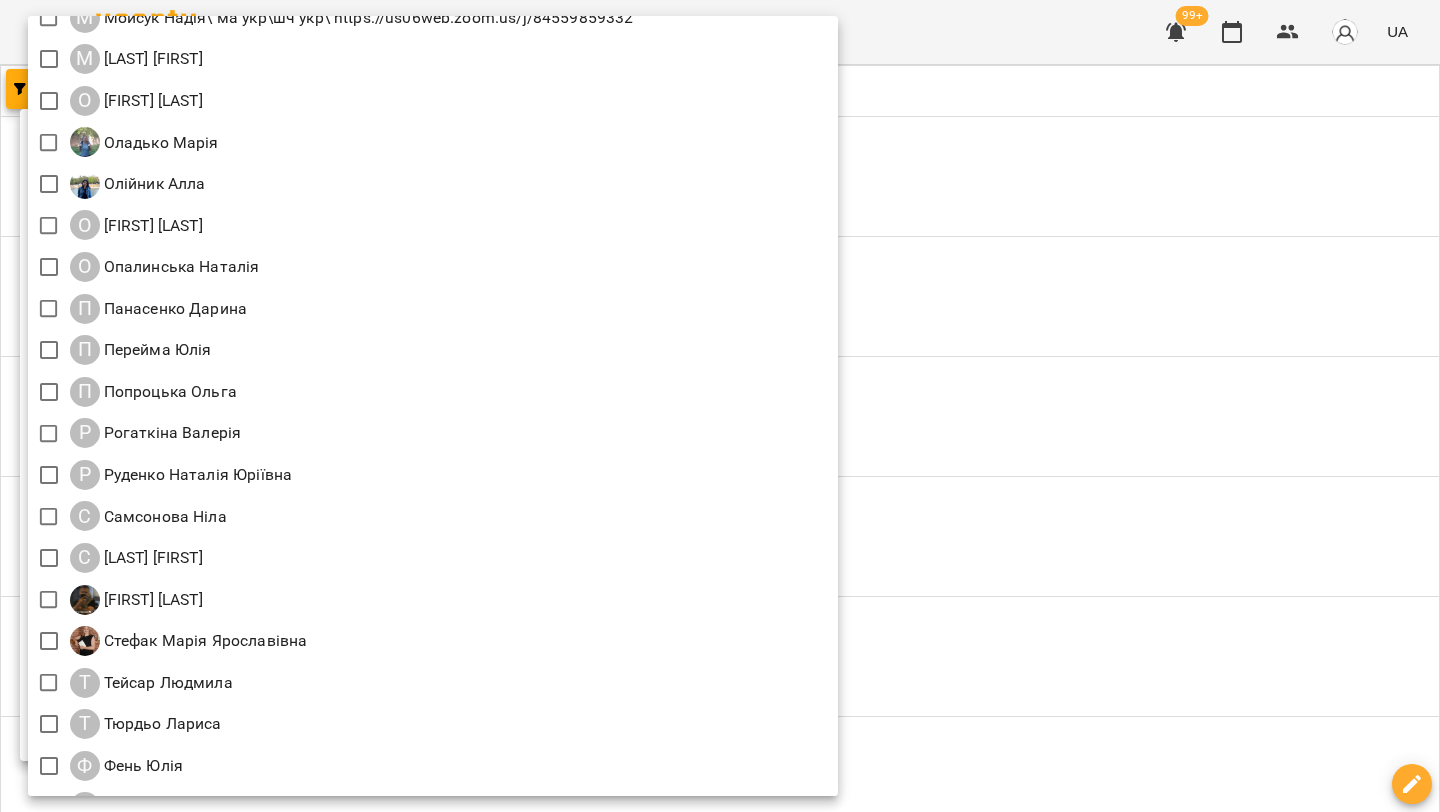scroll, scrollTop: 1912, scrollLeft: 0, axis: vertical 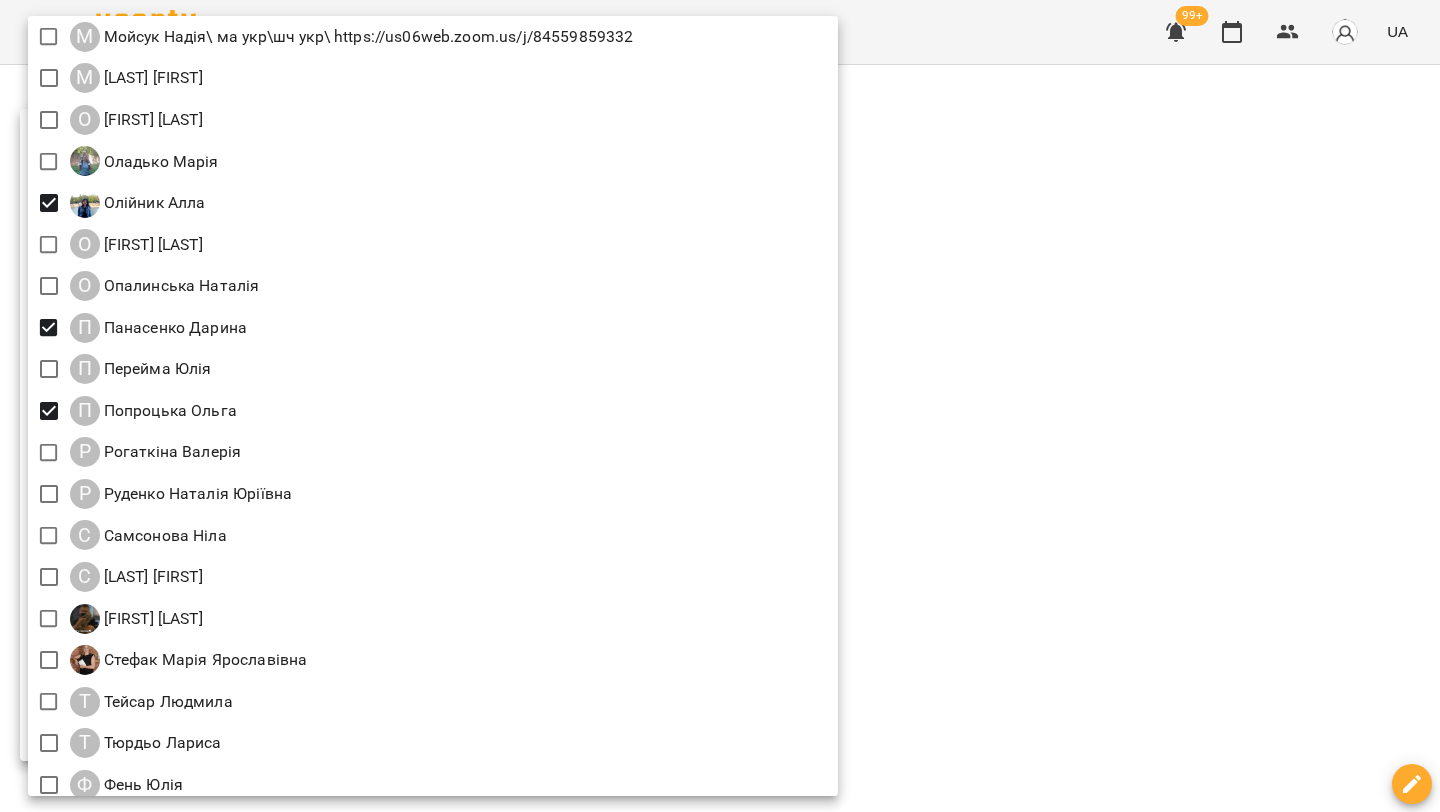 click at bounding box center [720, 406] 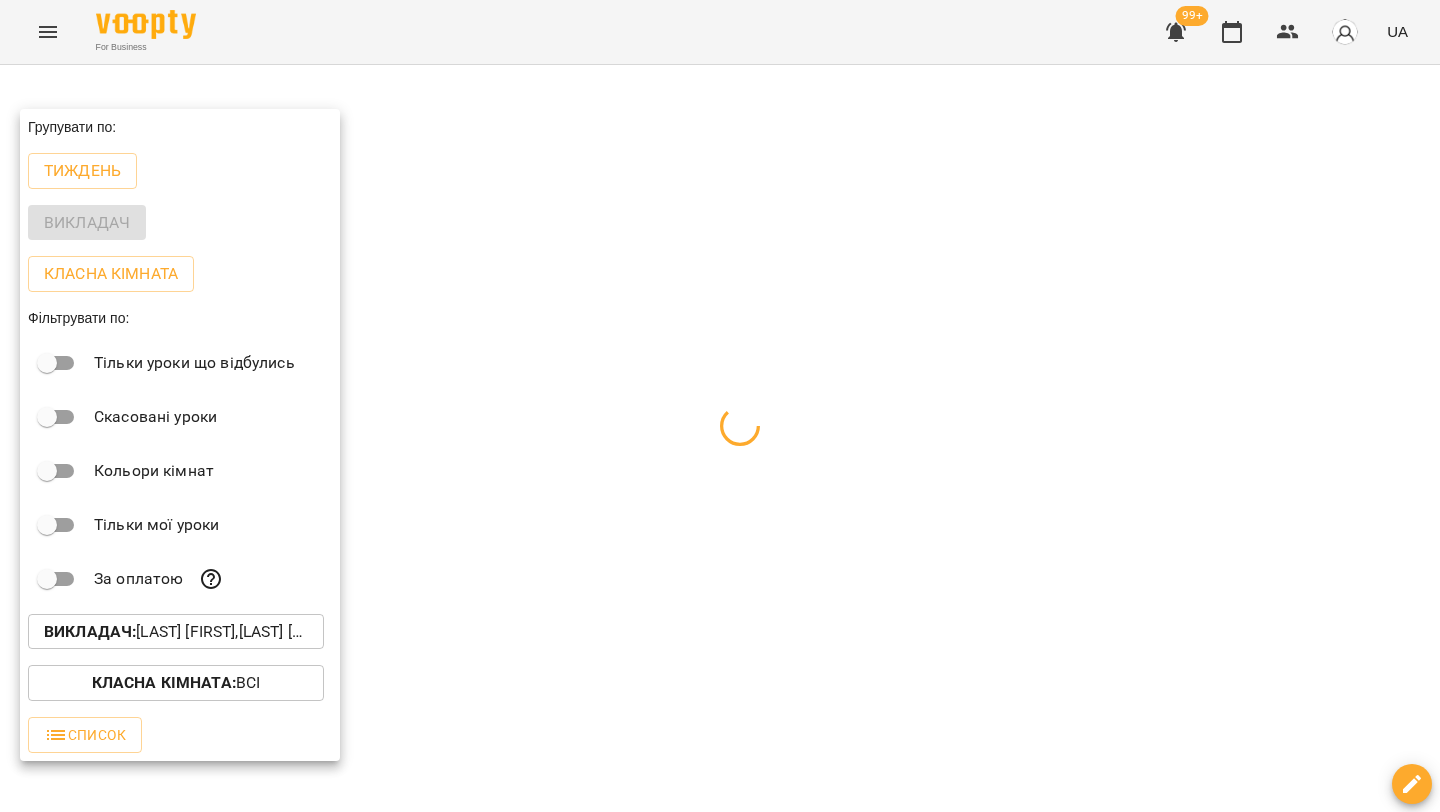 click at bounding box center [720, 406] 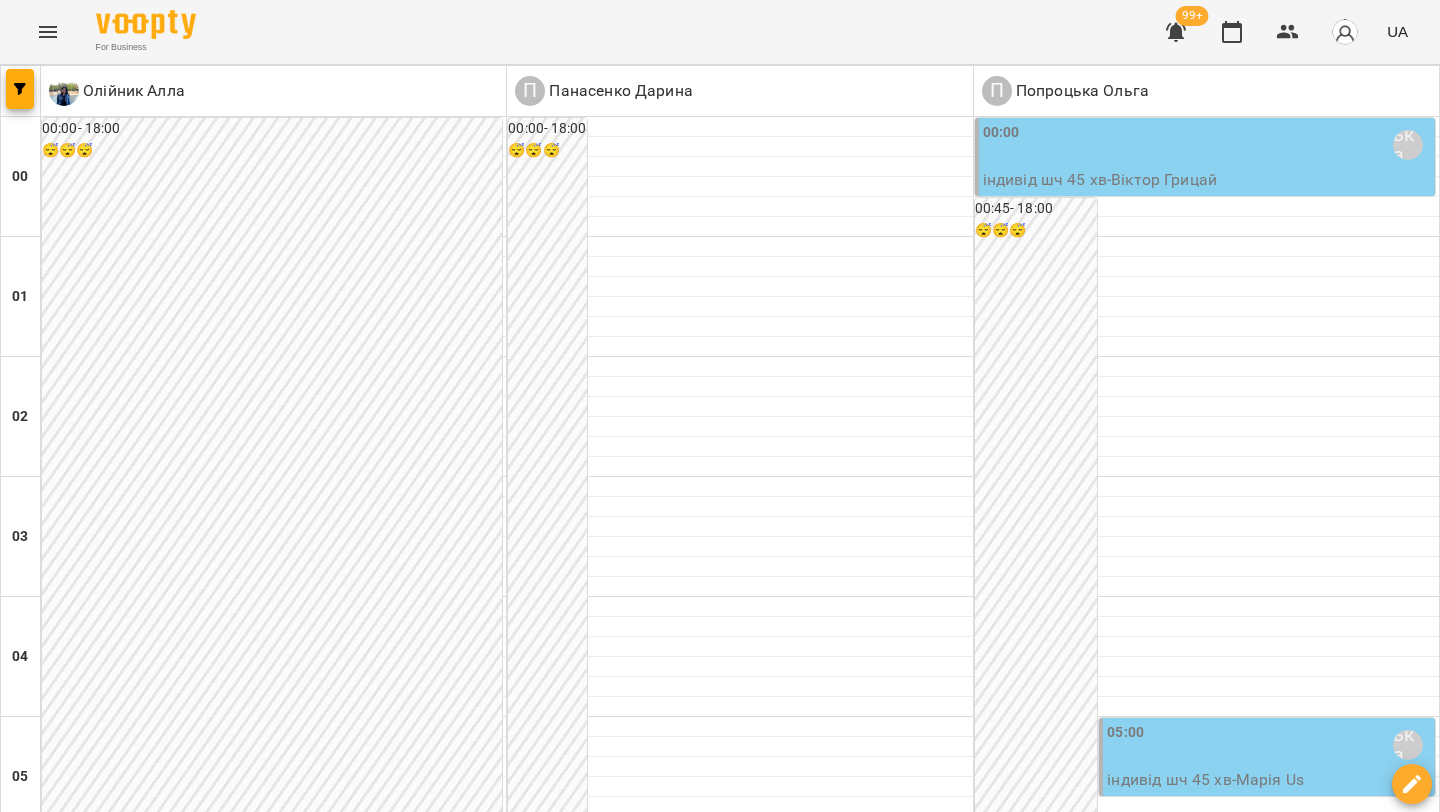 click on "00:00 -   18:00" at bounding box center [272, 129] 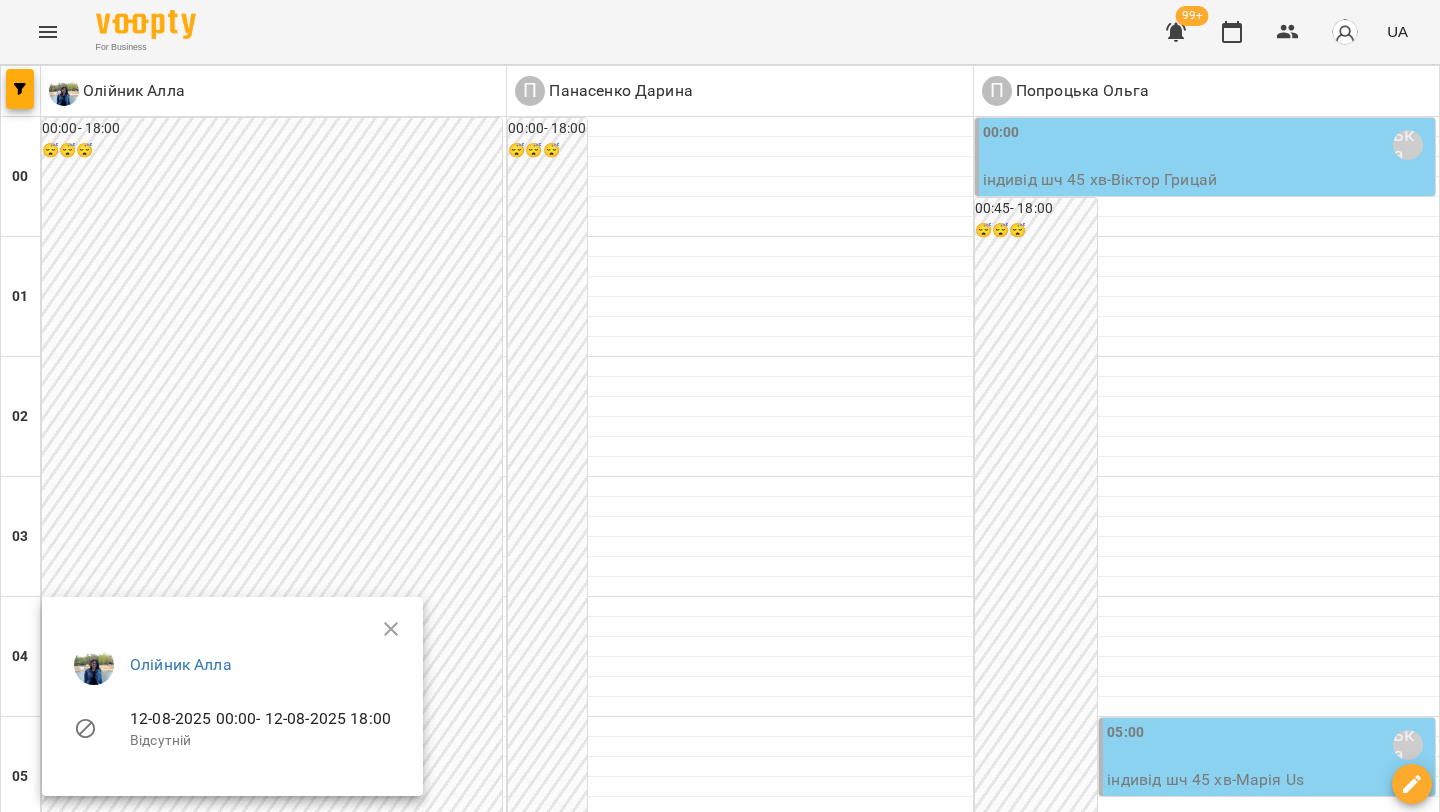 click at bounding box center [720, 406] 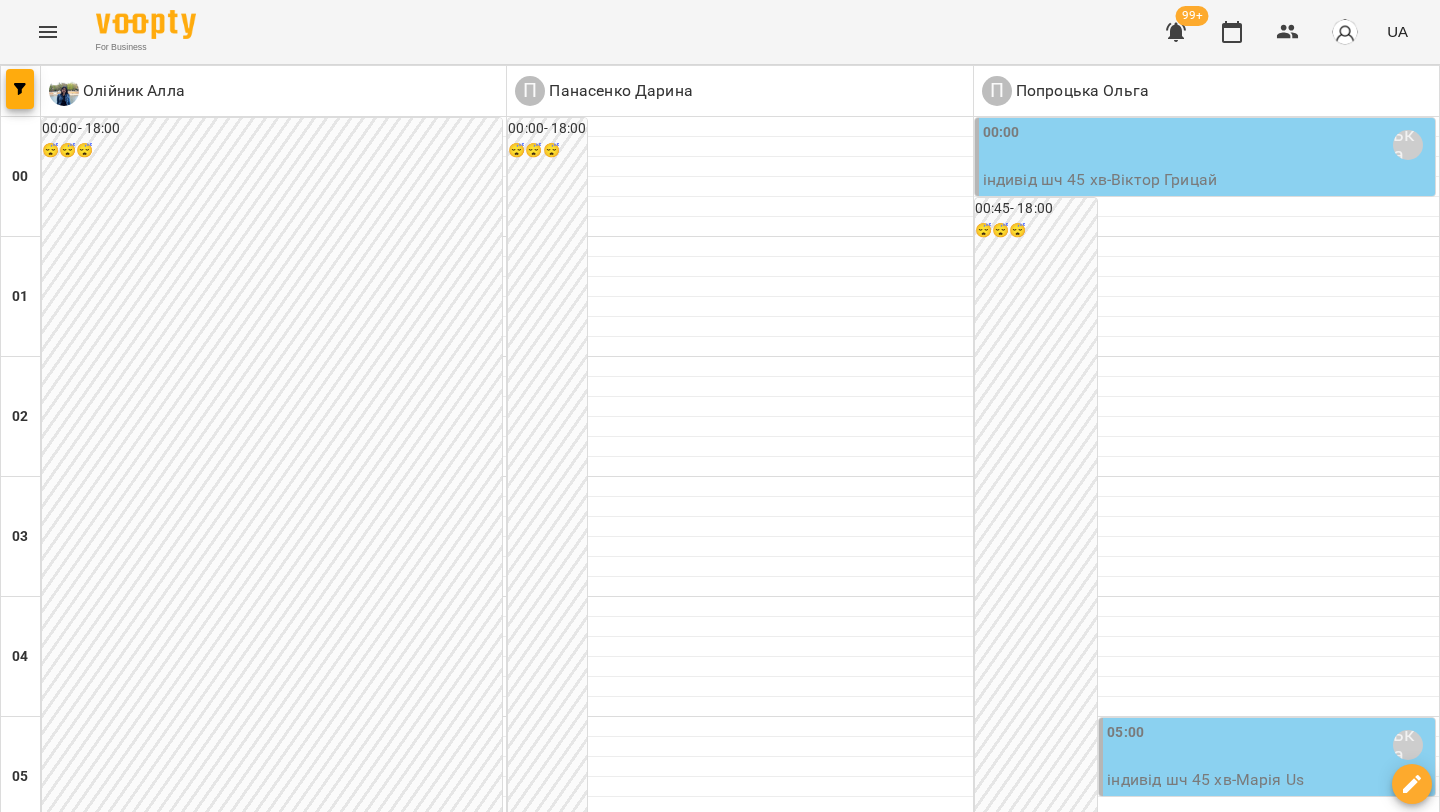 click on "**********" at bounding box center (720, 3088) 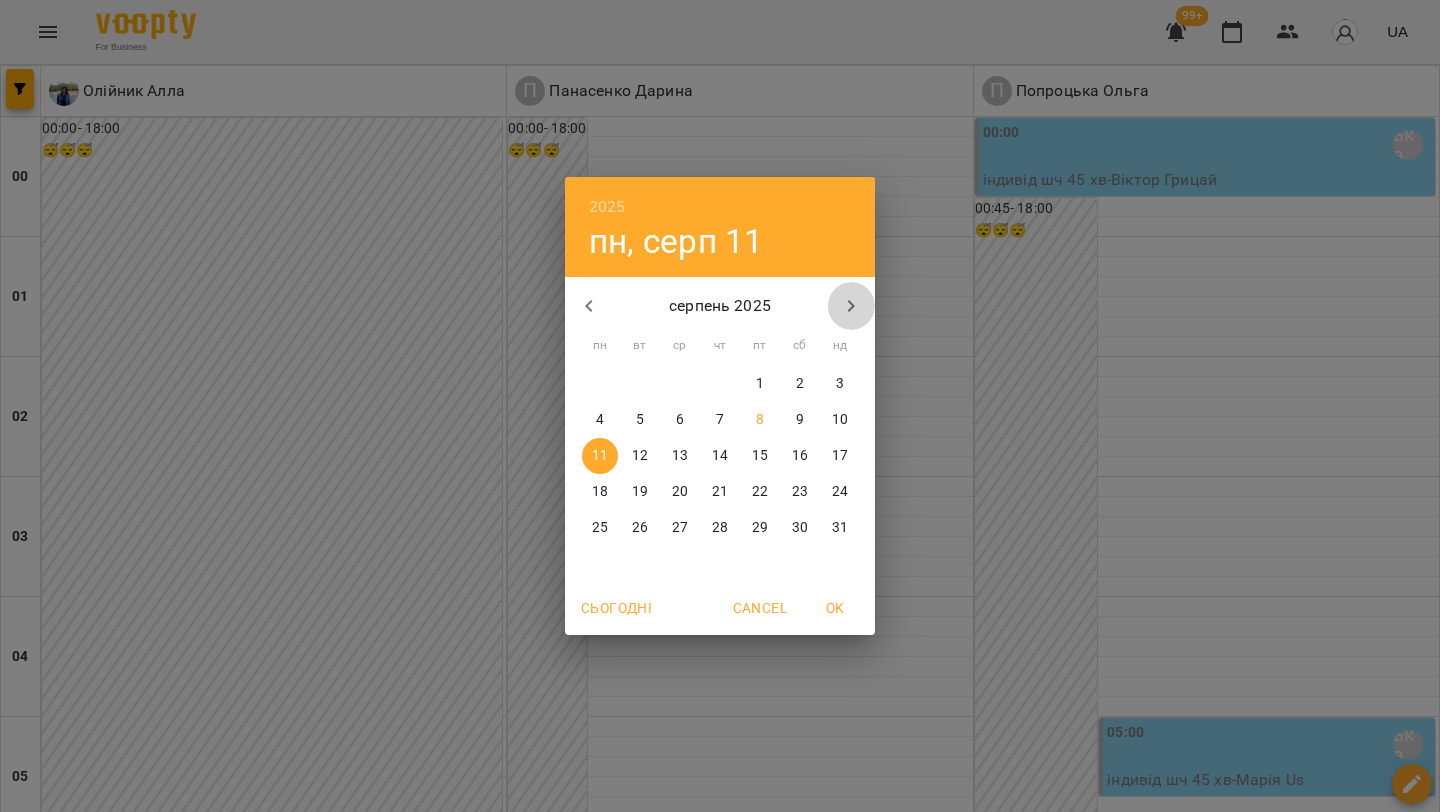 click 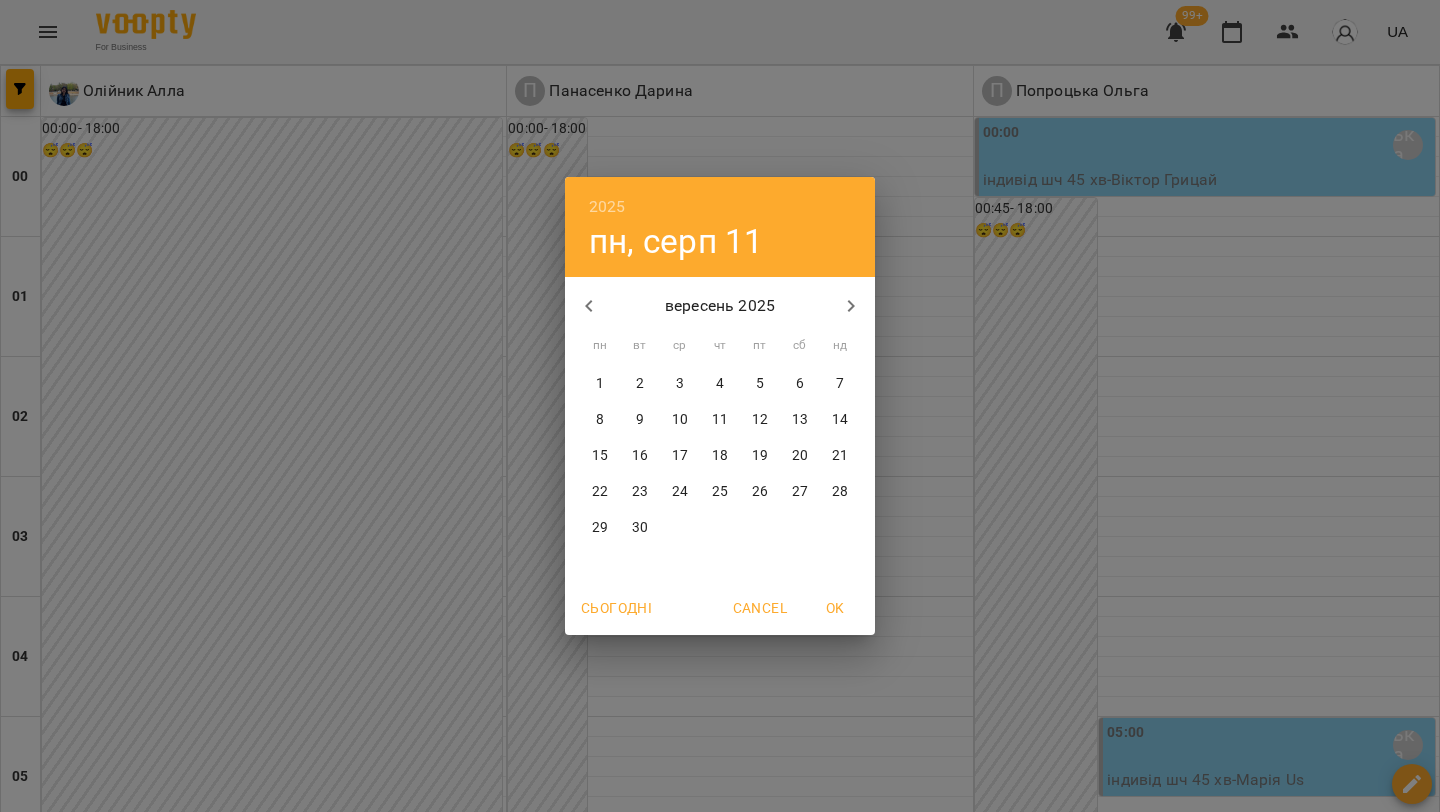 click on "8" at bounding box center [600, 420] 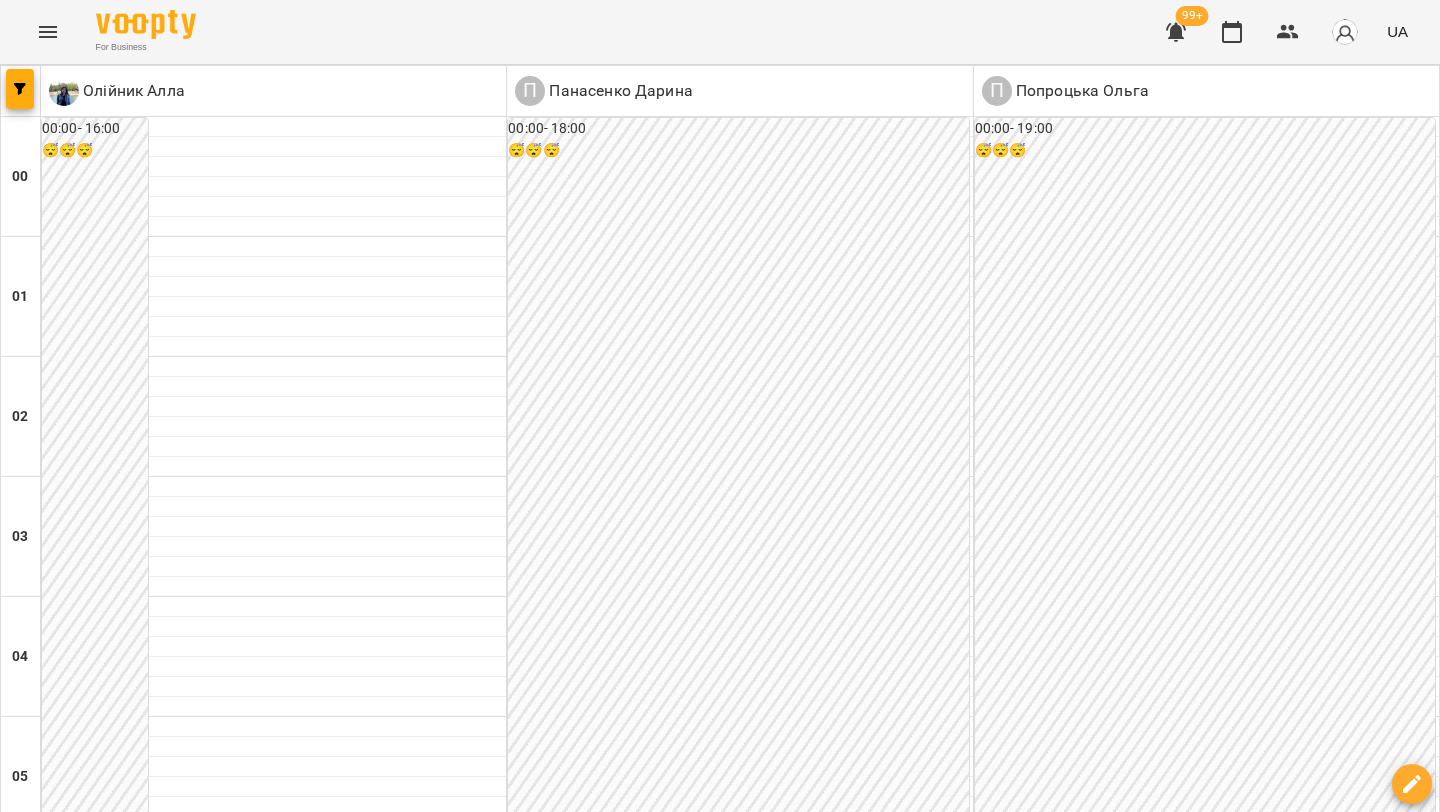 scroll, scrollTop: 0, scrollLeft: 0, axis: both 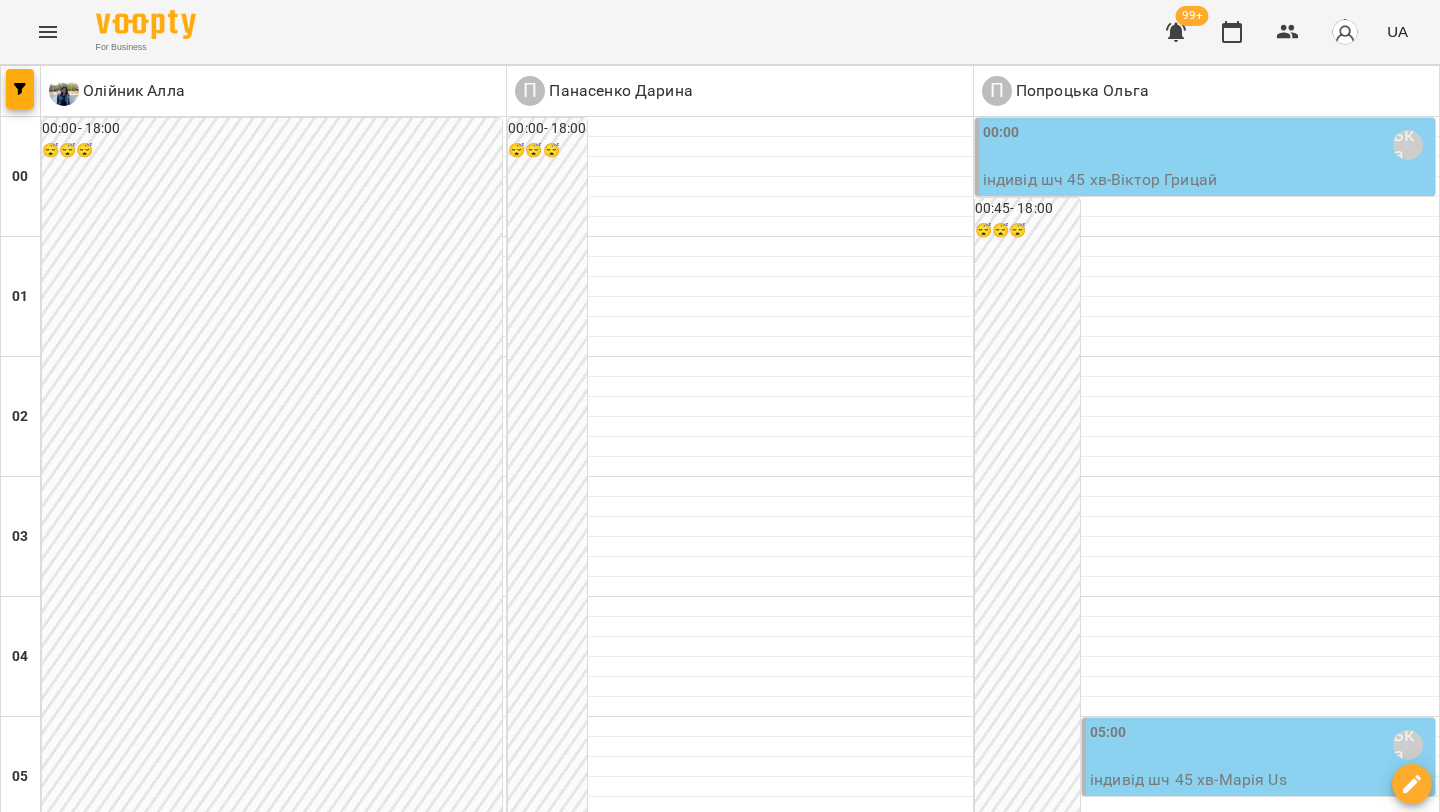 click on "ср 10 вер" at bounding box center [616, 3029] 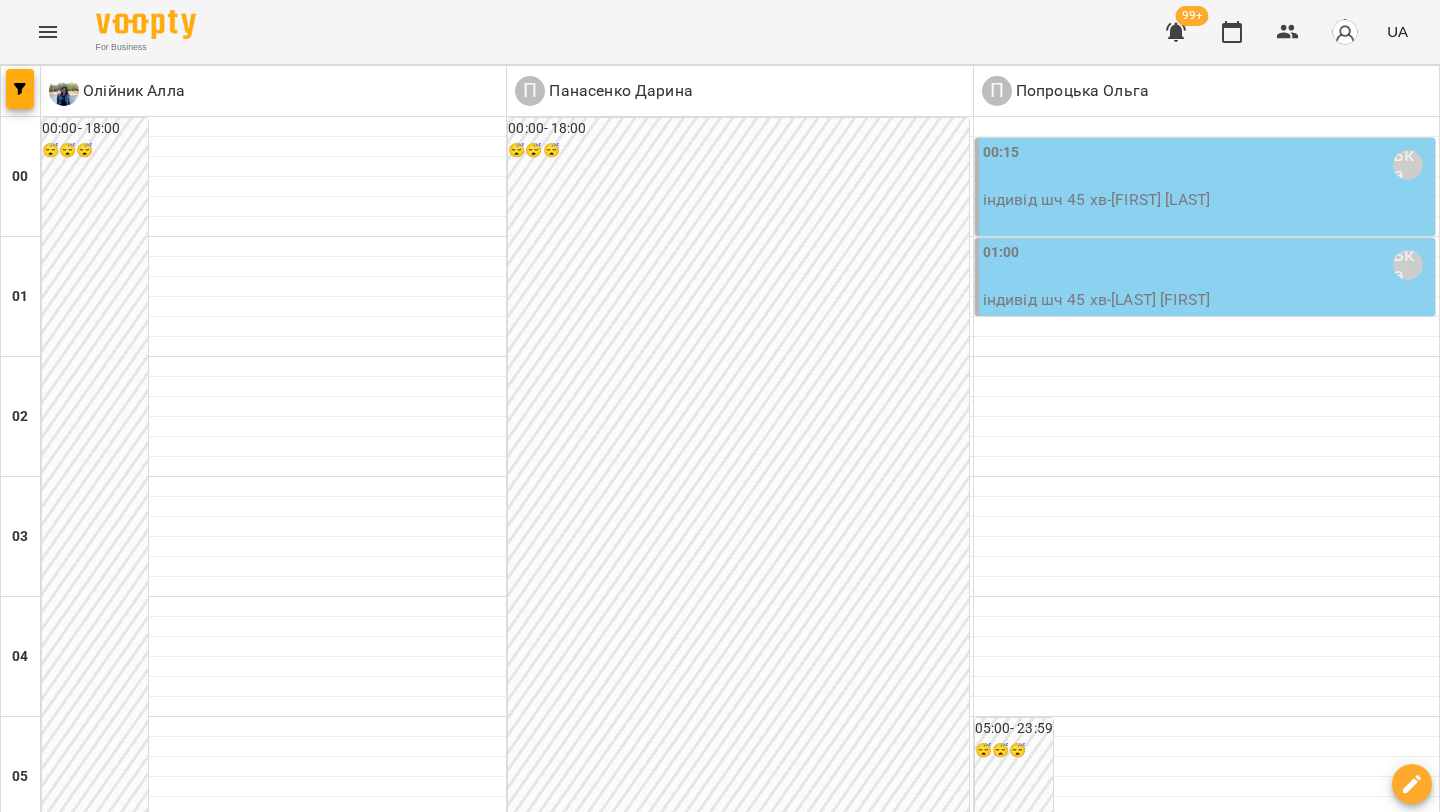 scroll, scrollTop: 0, scrollLeft: 0, axis: both 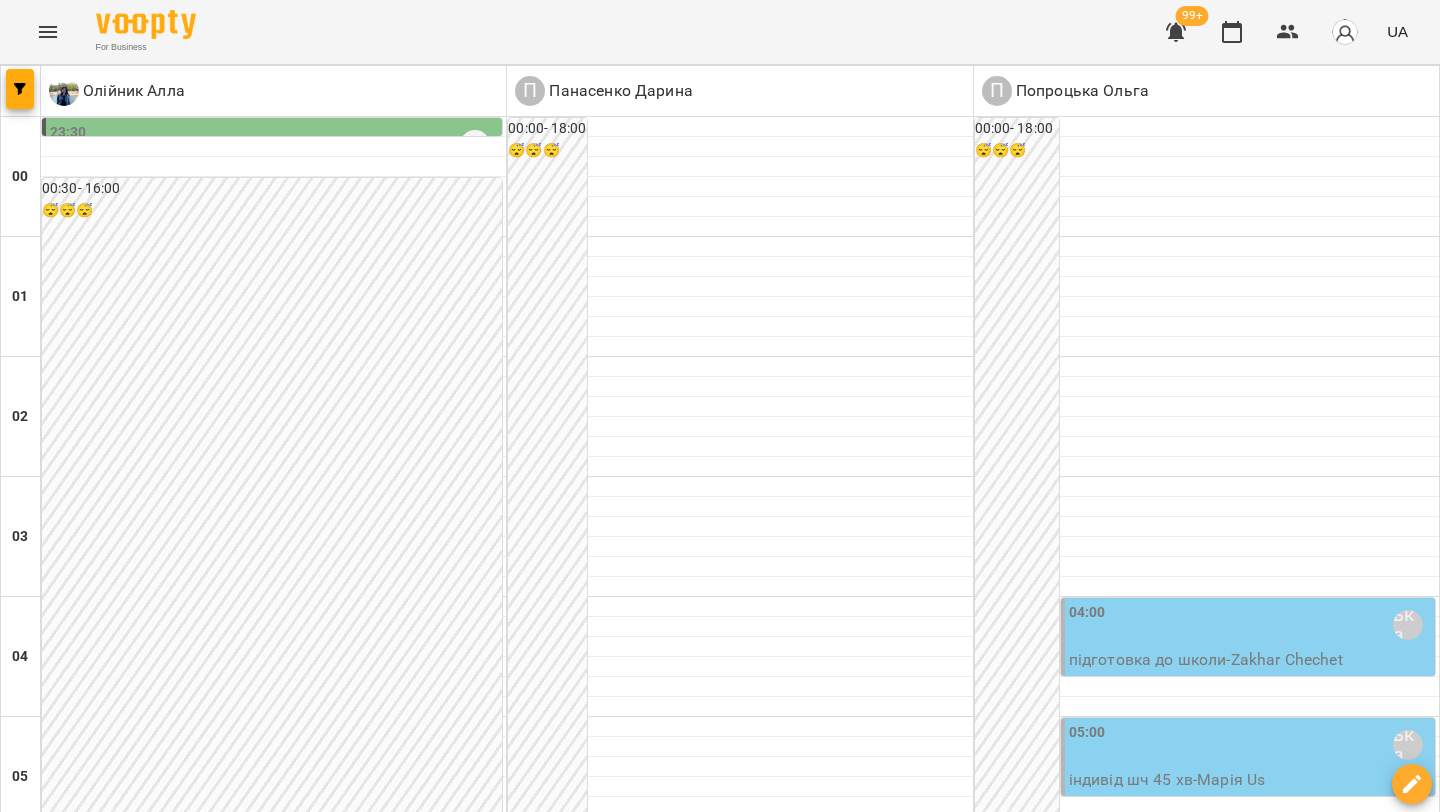 click on "пт" at bounding box center (1008, 3023) 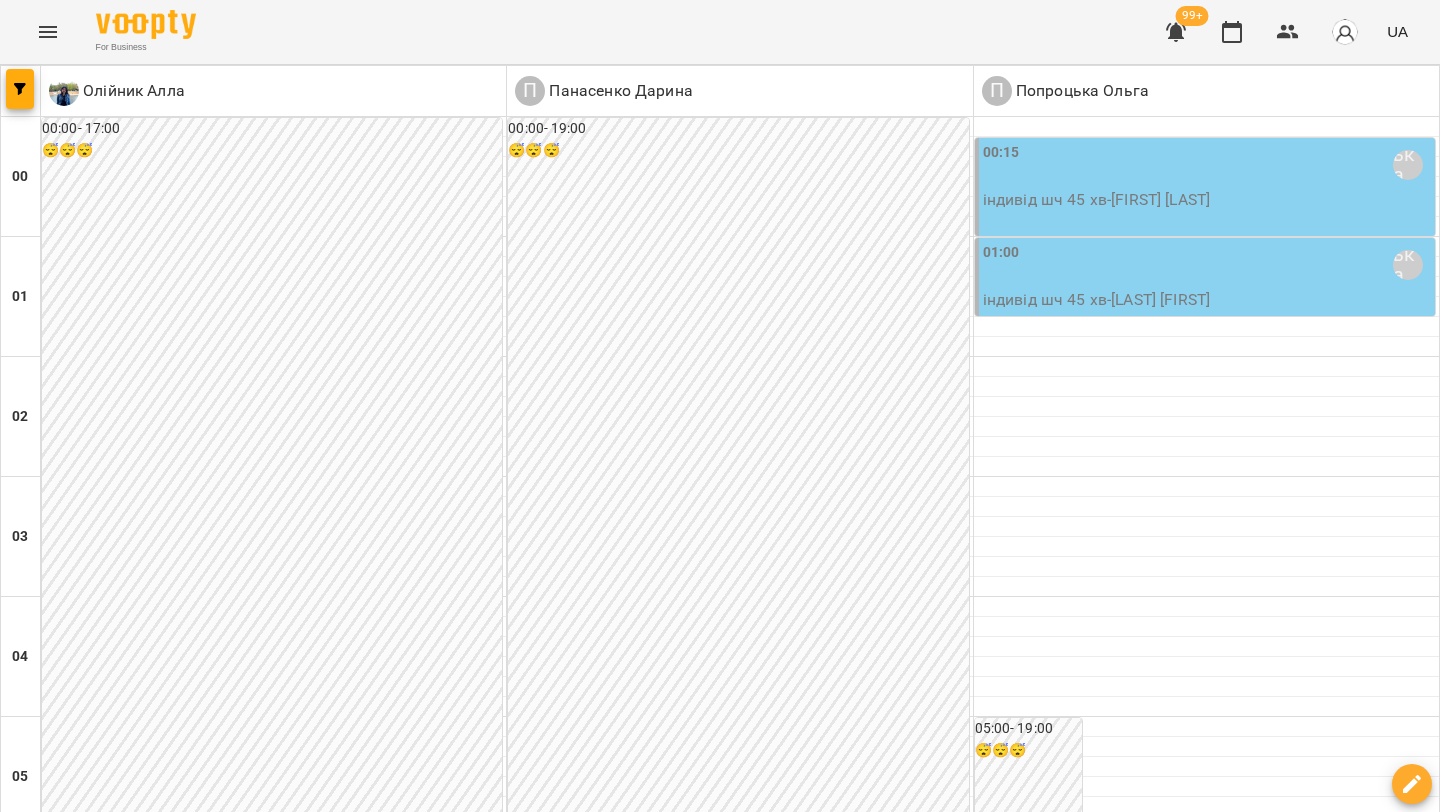 scroll, scrollTop: 0, scrollLeft: 0, axis: both 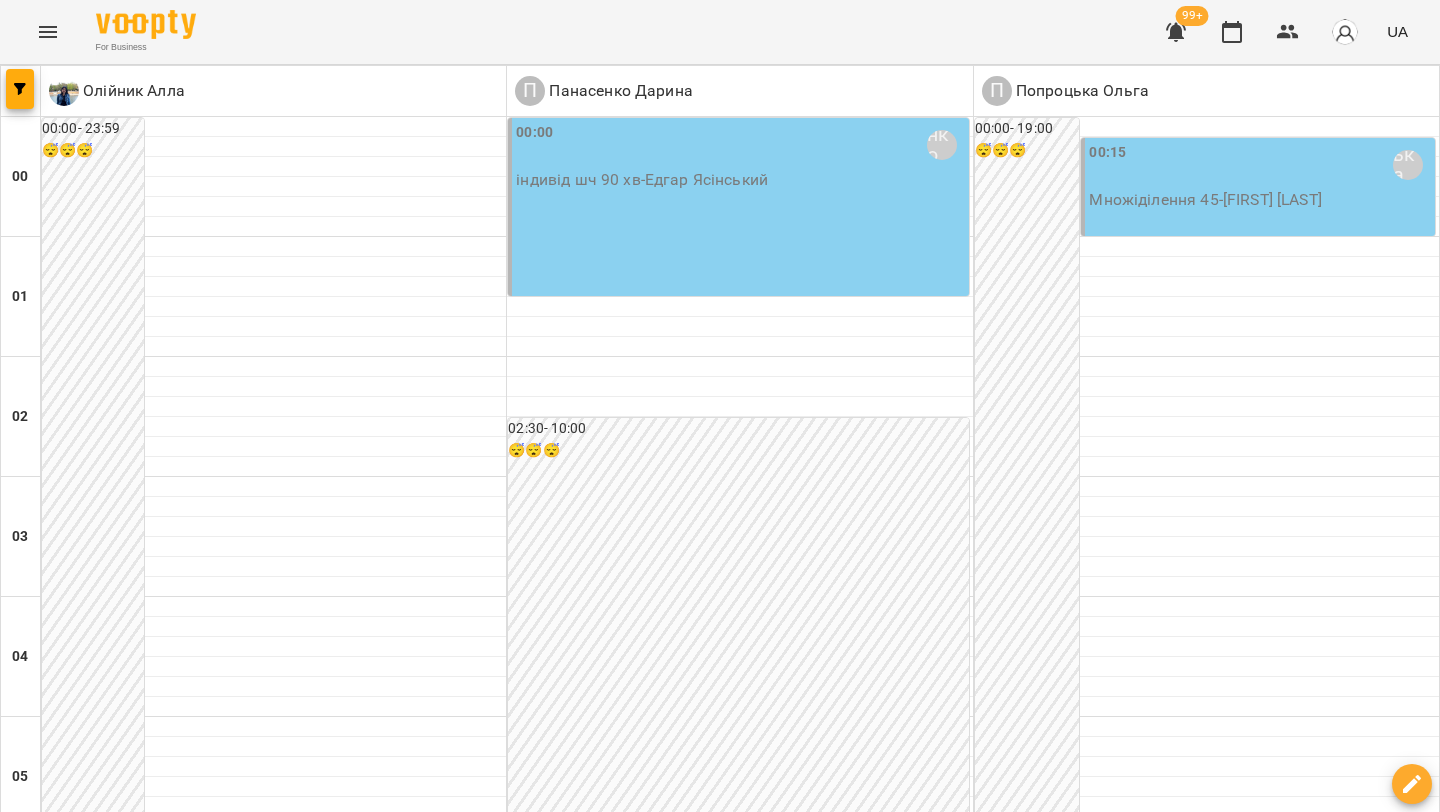 click on "вт" at bounding box center (234, 3023) 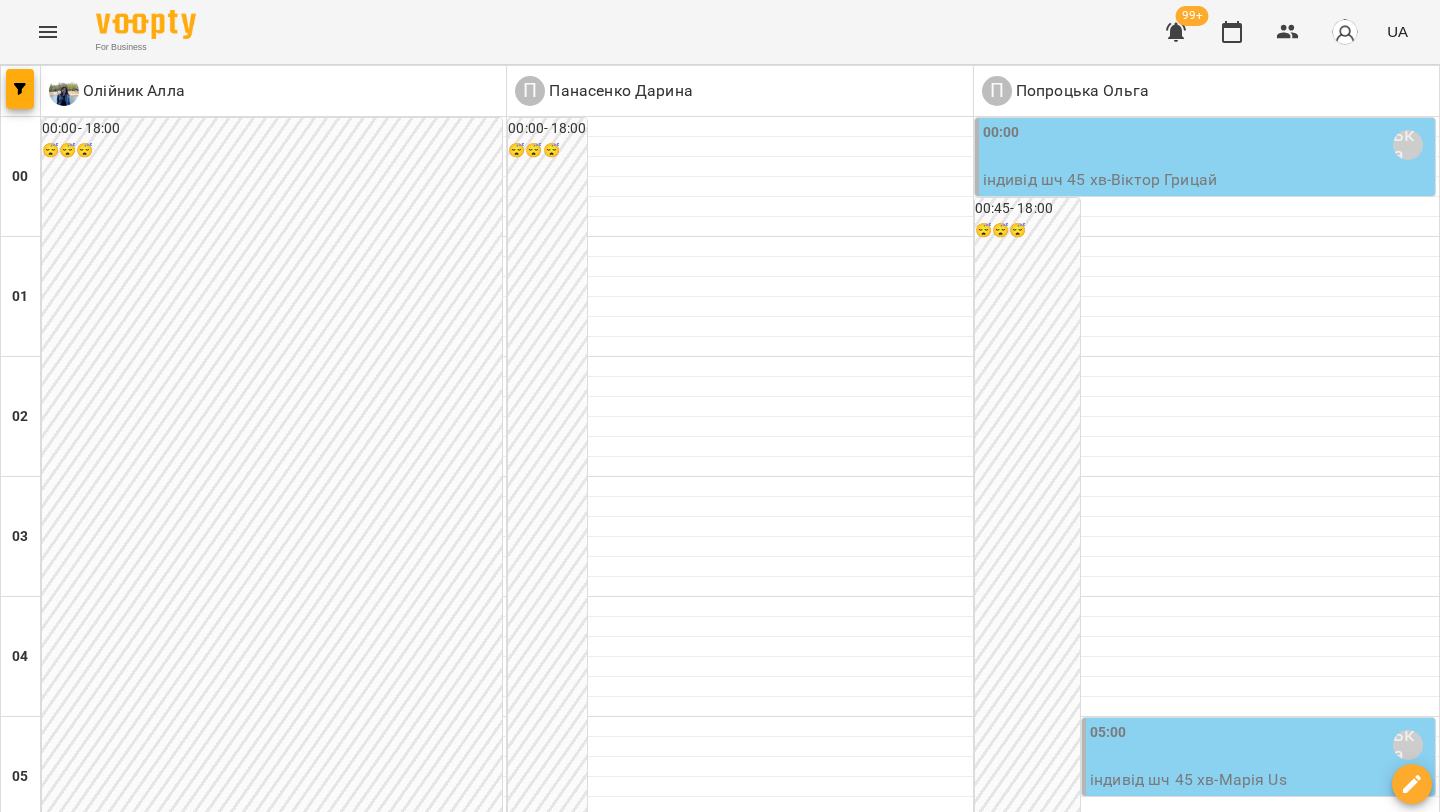 click on "чт" at bounding box center (812, 3023) 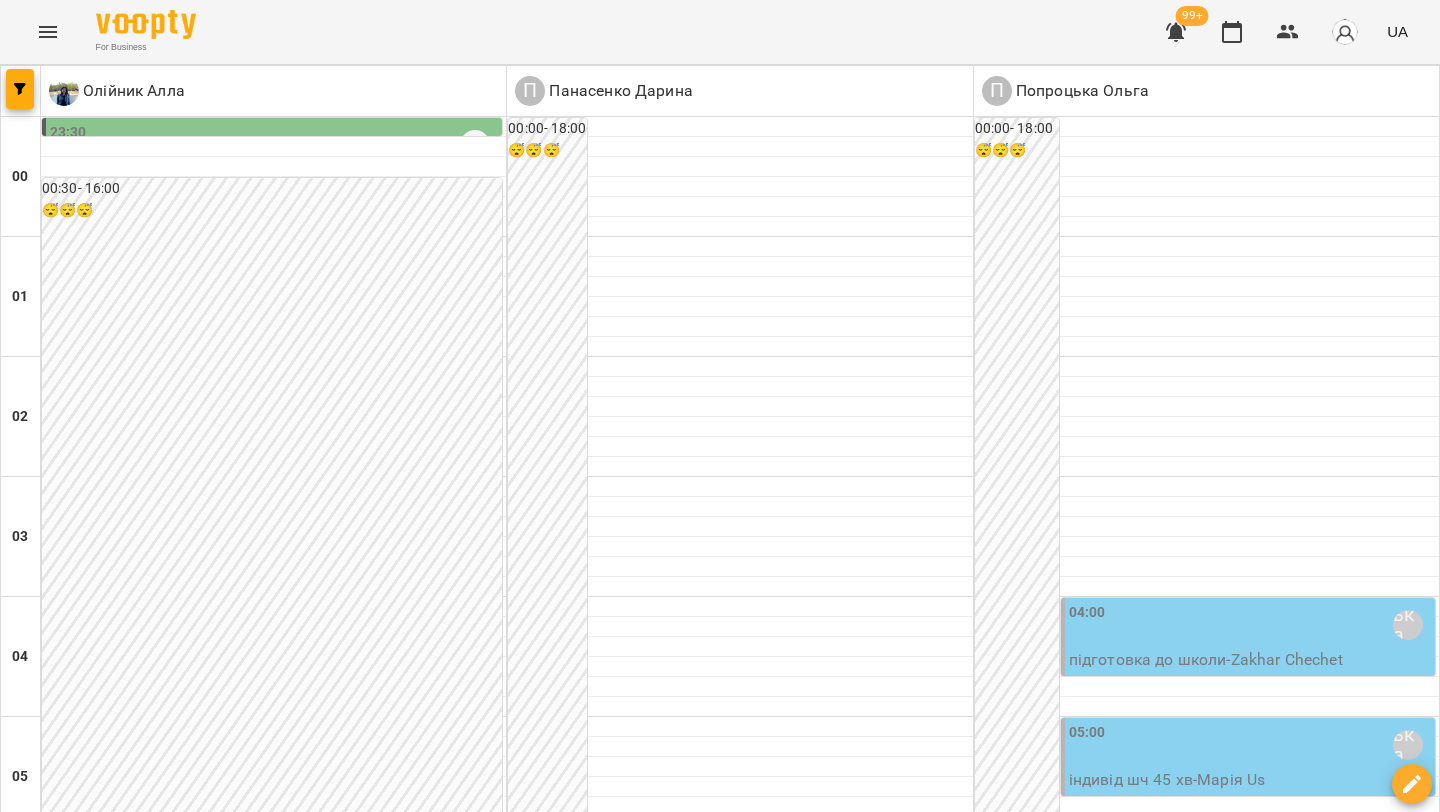 click on "пн" at bounding box center (38, 3023) 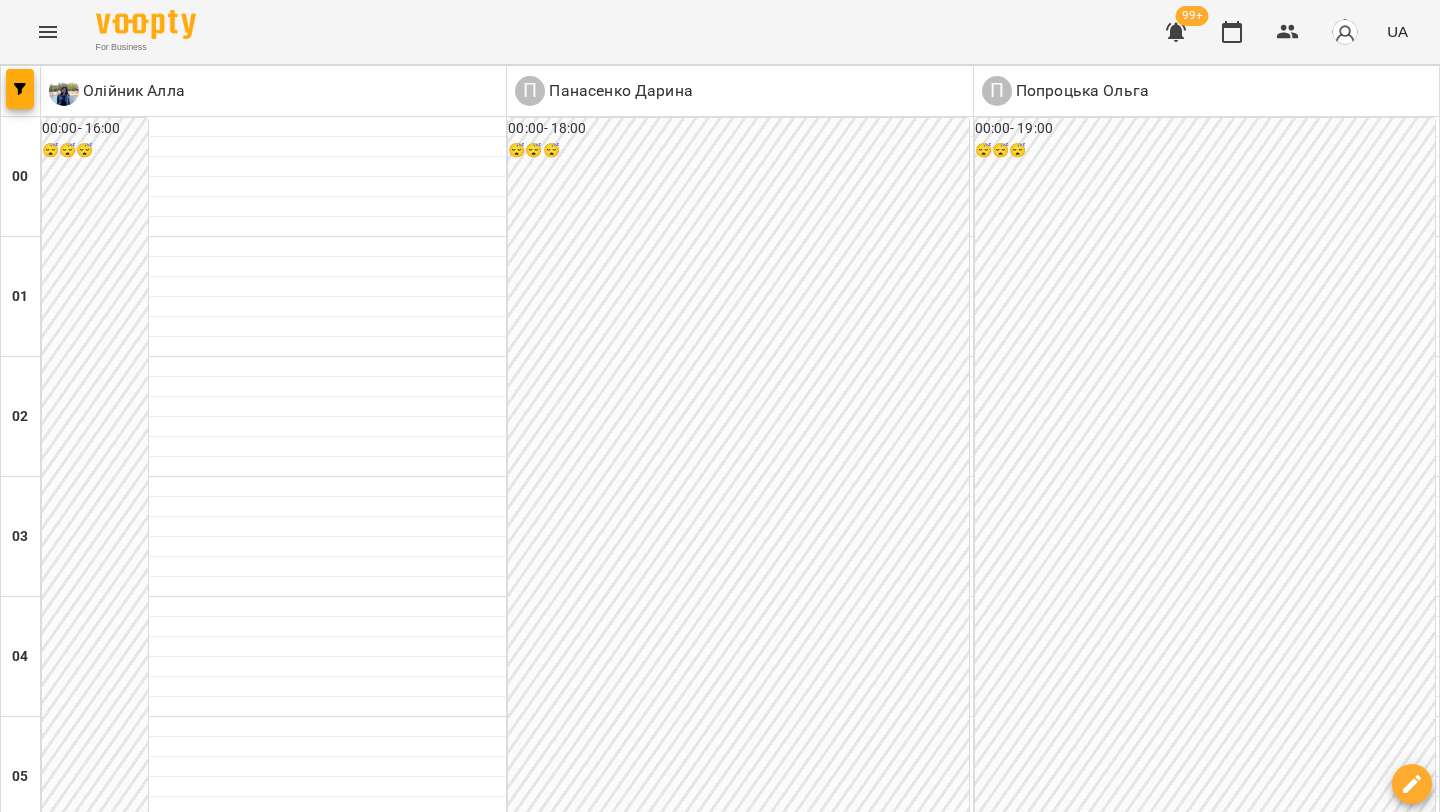 click on "сб" at bounding box center [1203, 3023] 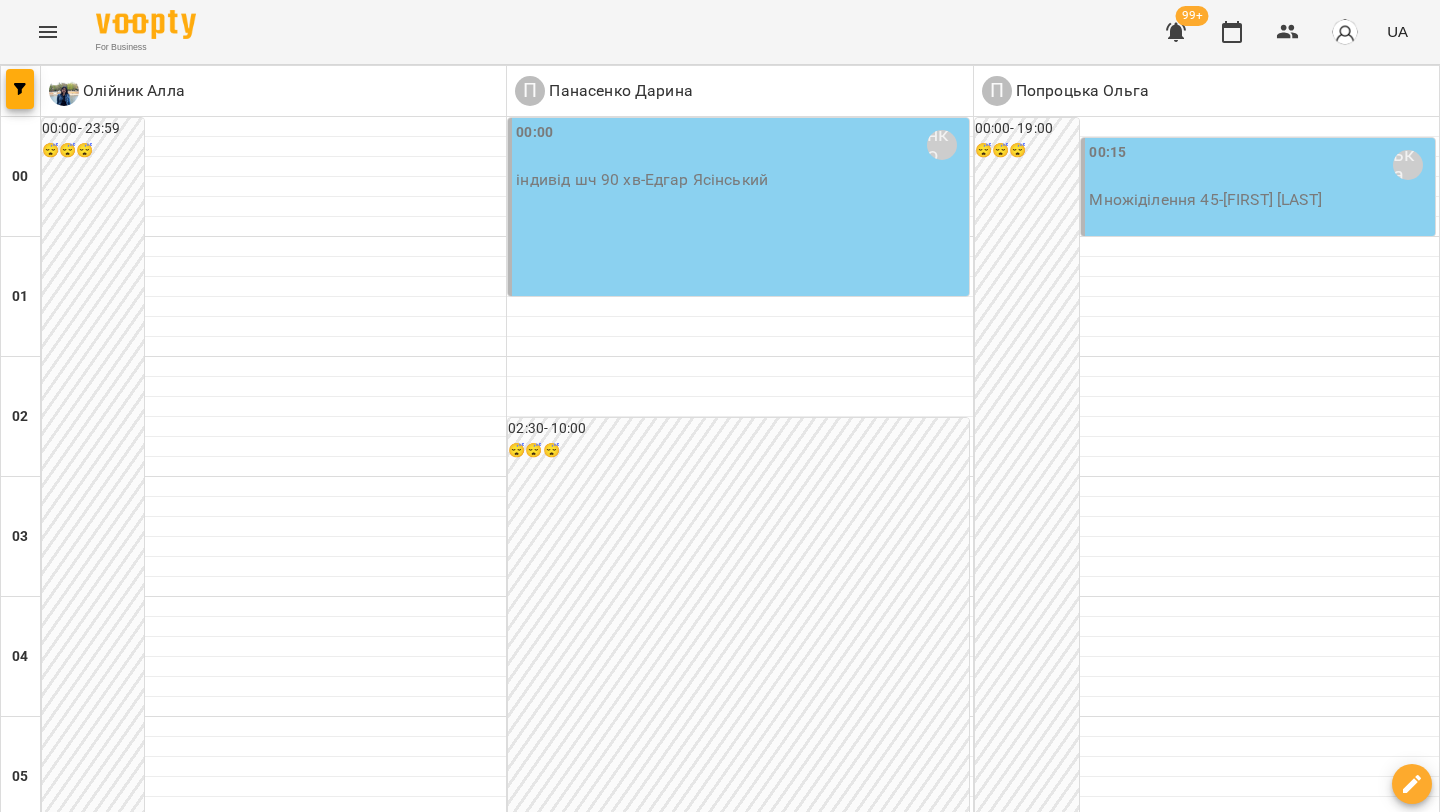 click on "нд" at bounding box center [1401, 3023] 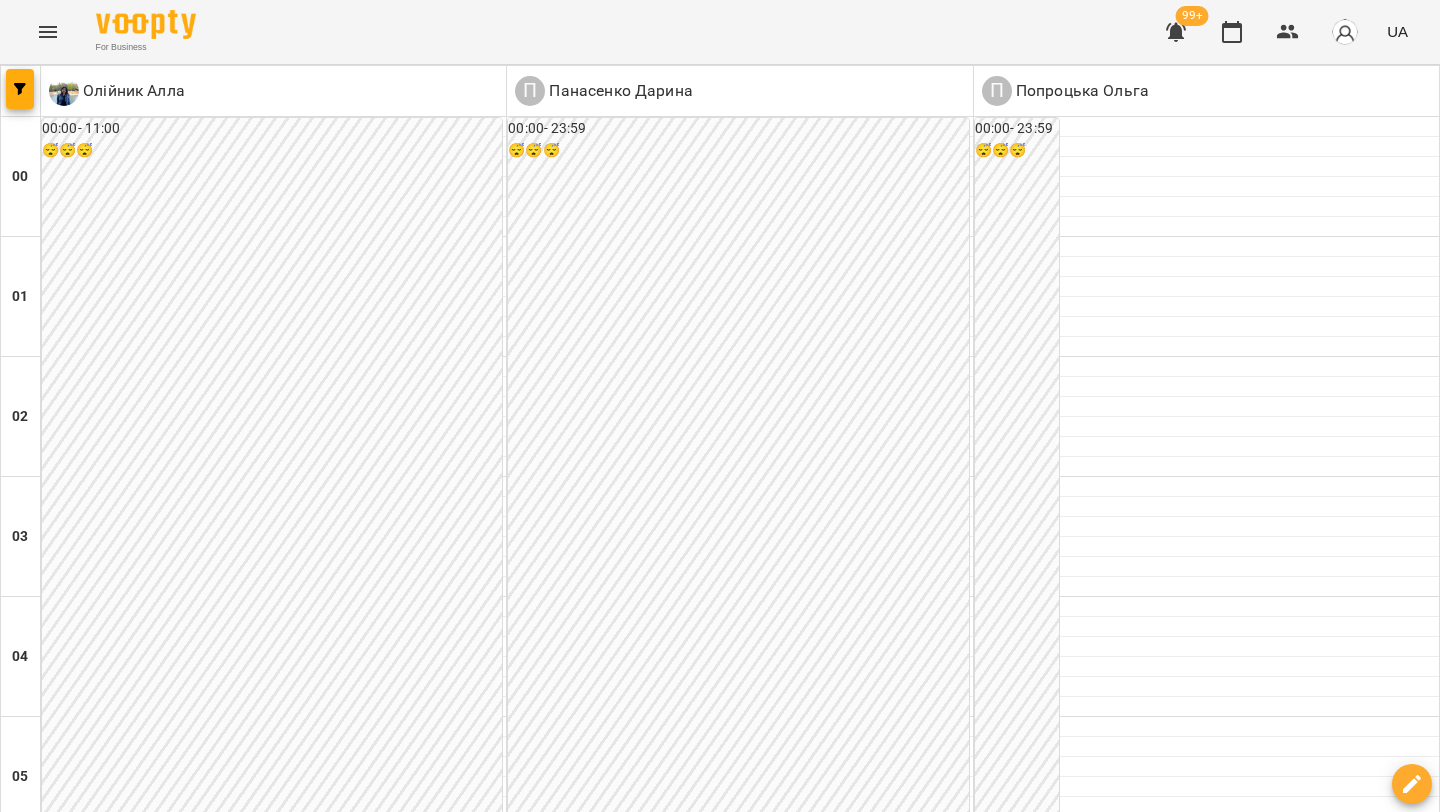 scroll, scrollTop: 1974, scrollLeft: 0, axis: vertical 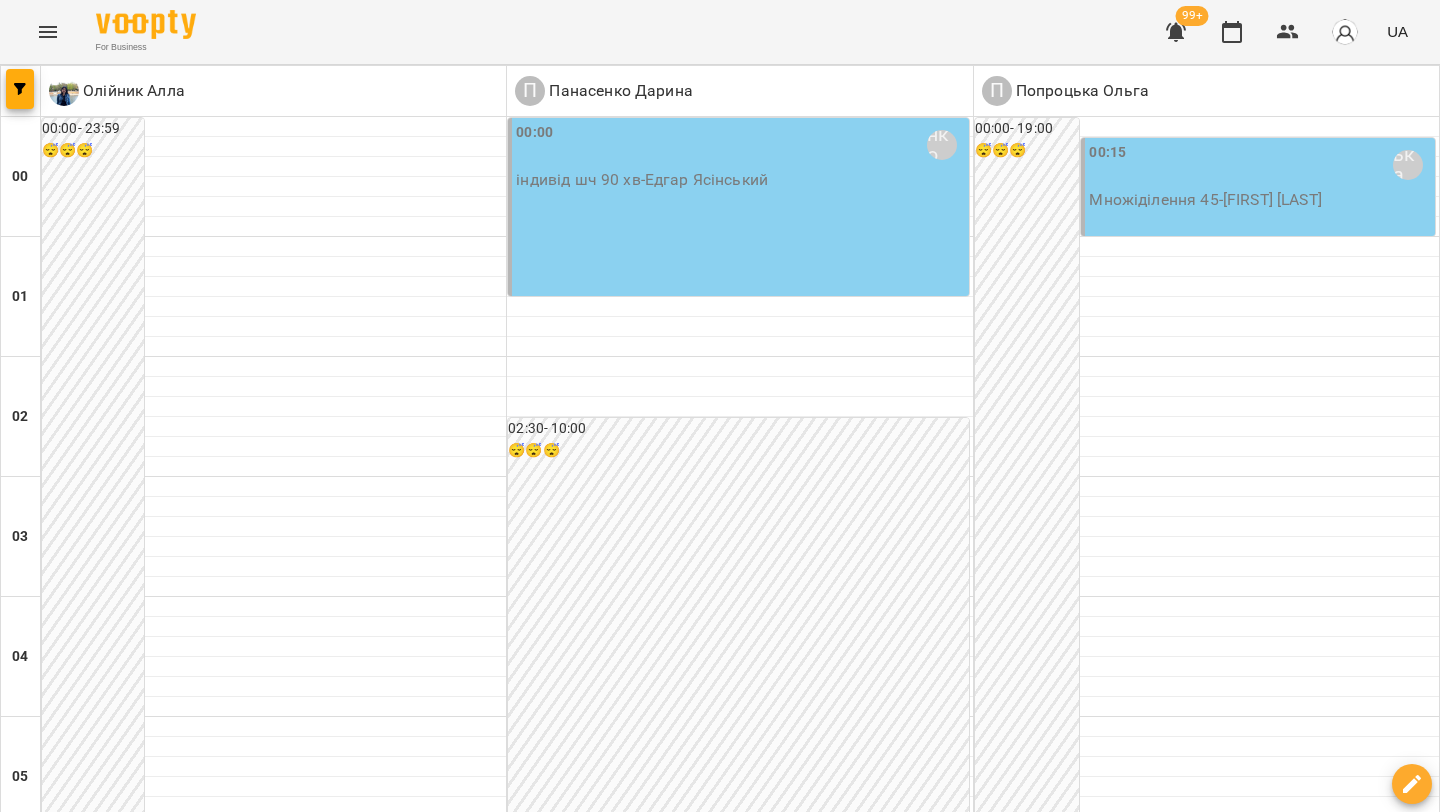 click 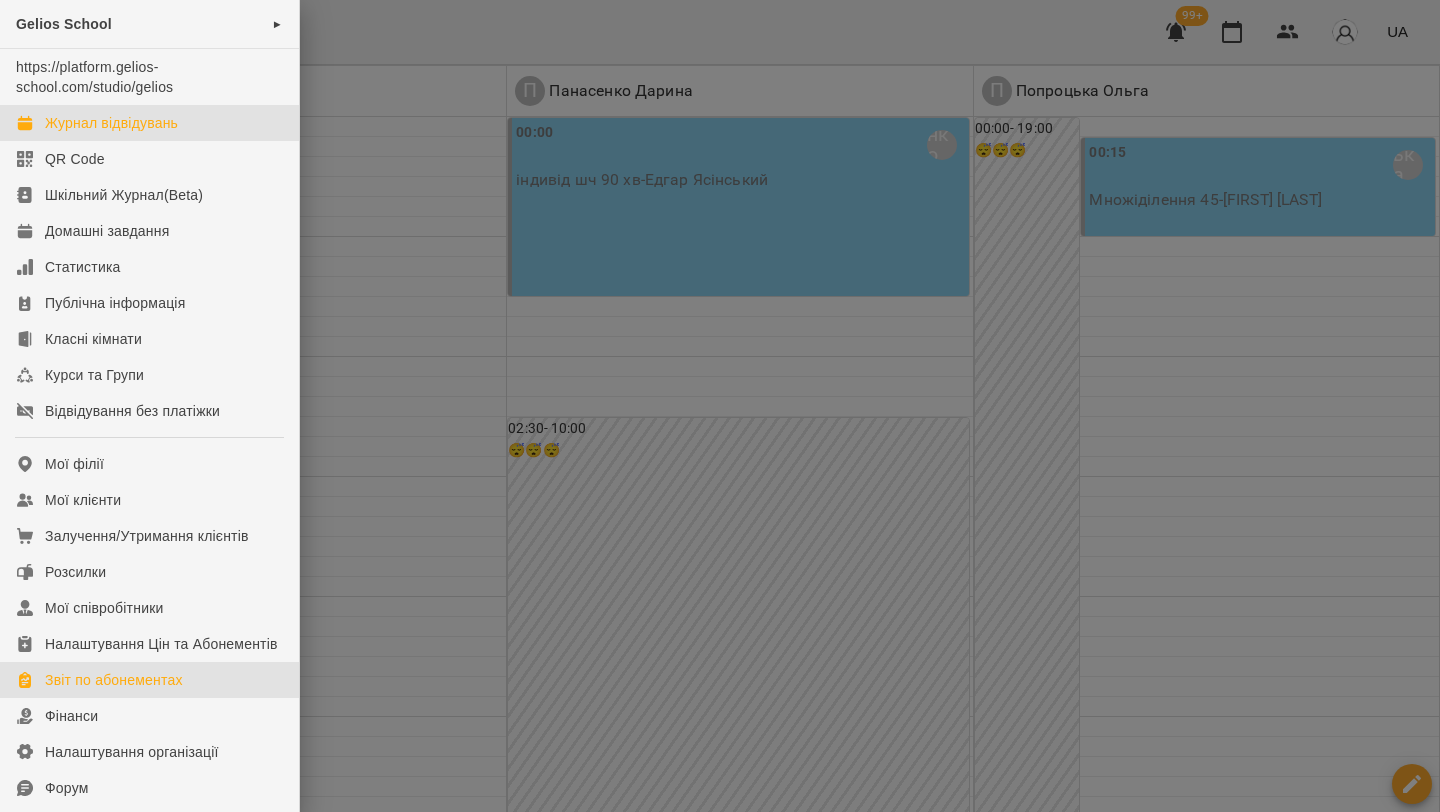 click on "Звіт по абонементах" at bounding box center [114, 680] 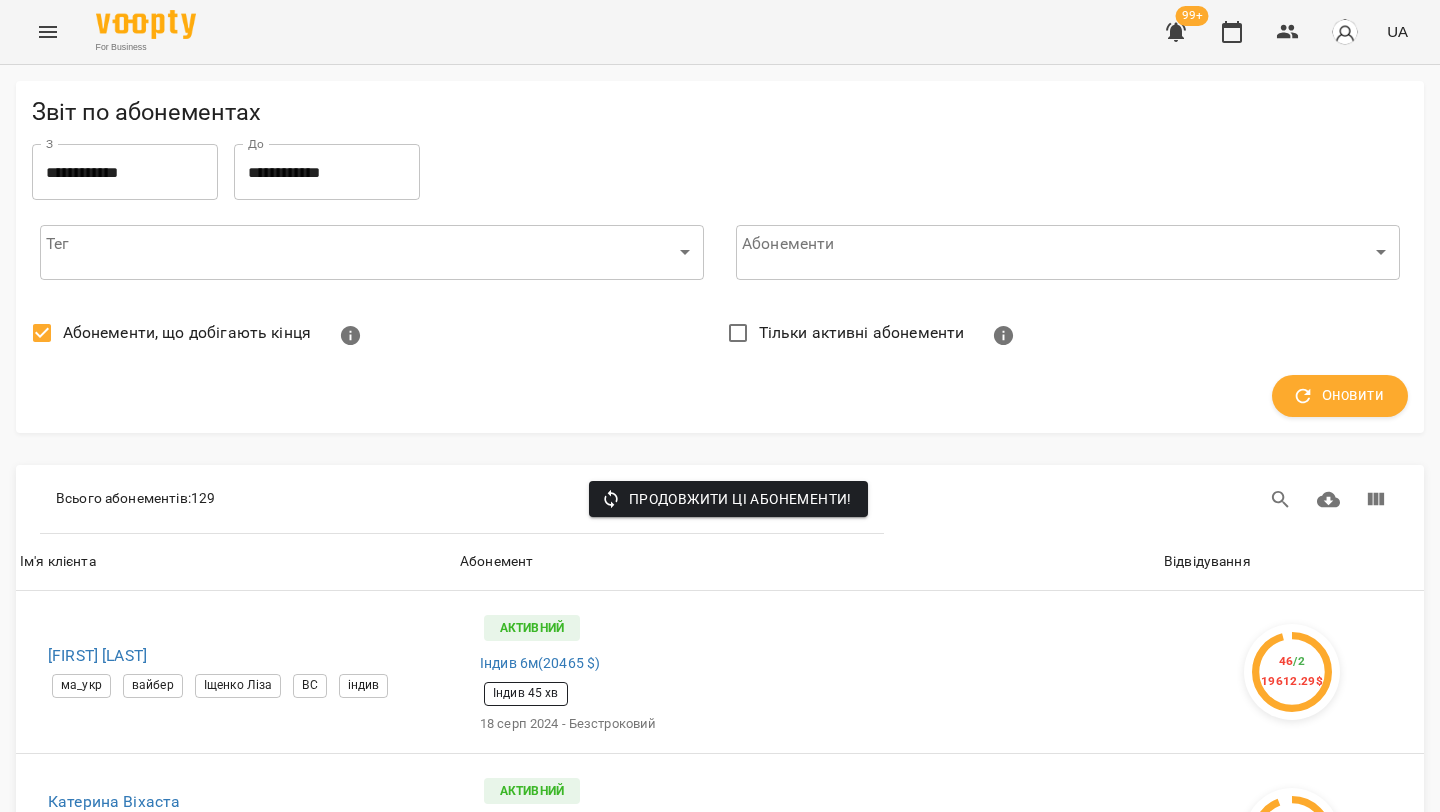 click on "**********" at bounding box center (720, 4417) 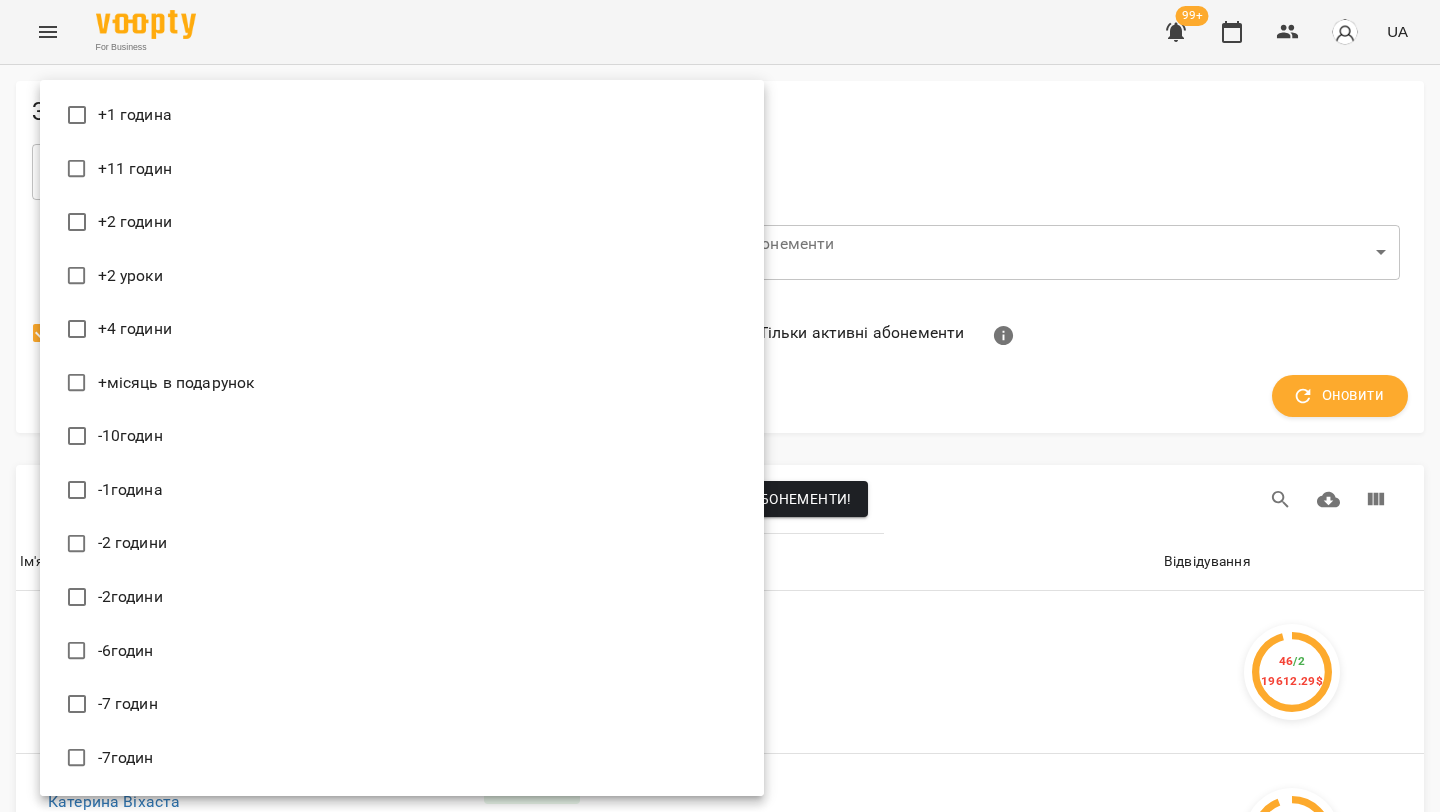 type 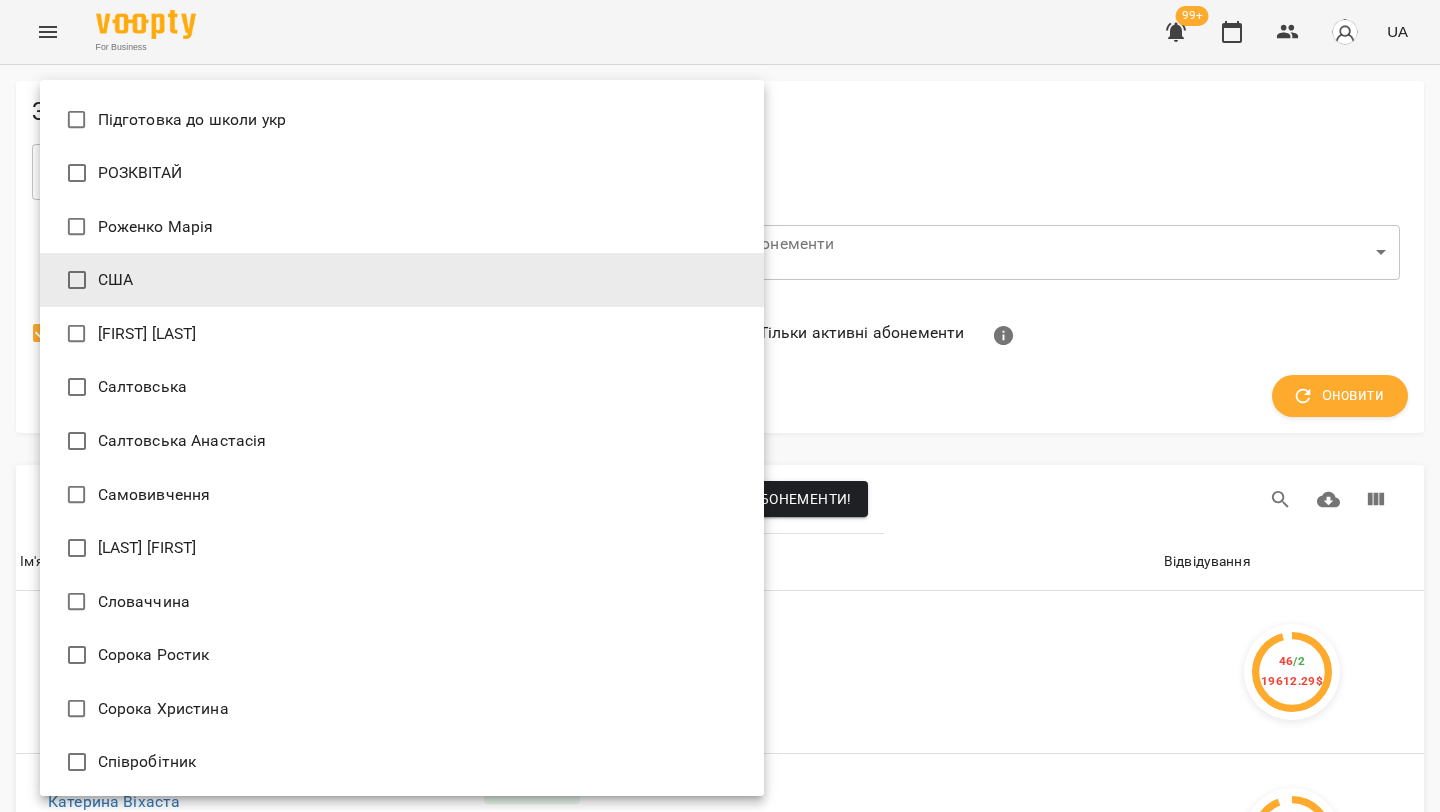 scroll, scrollTop: 19390, scrollLeft: 0, axis: vertical 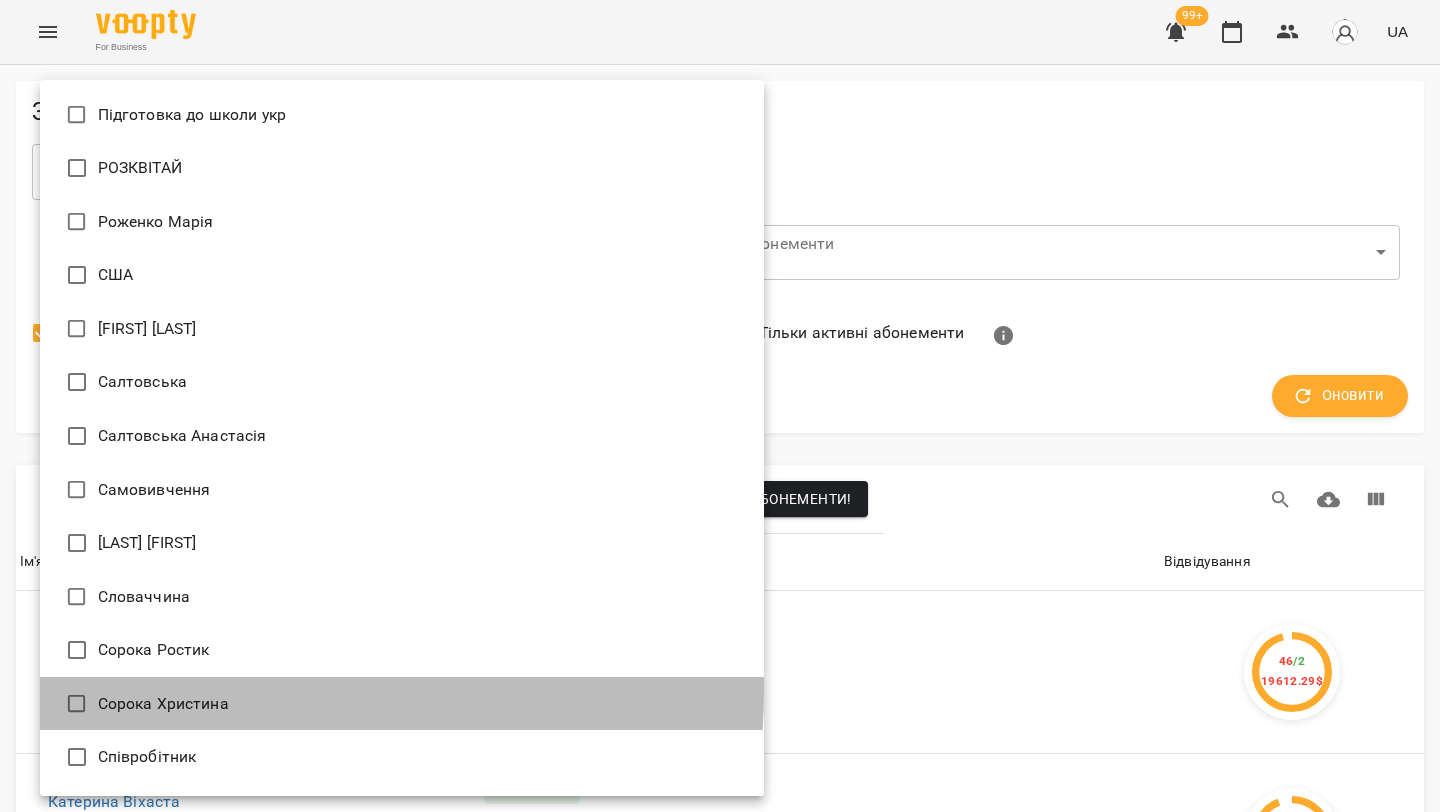 click on "Сорока Христина" at bounding box center (402, 704) 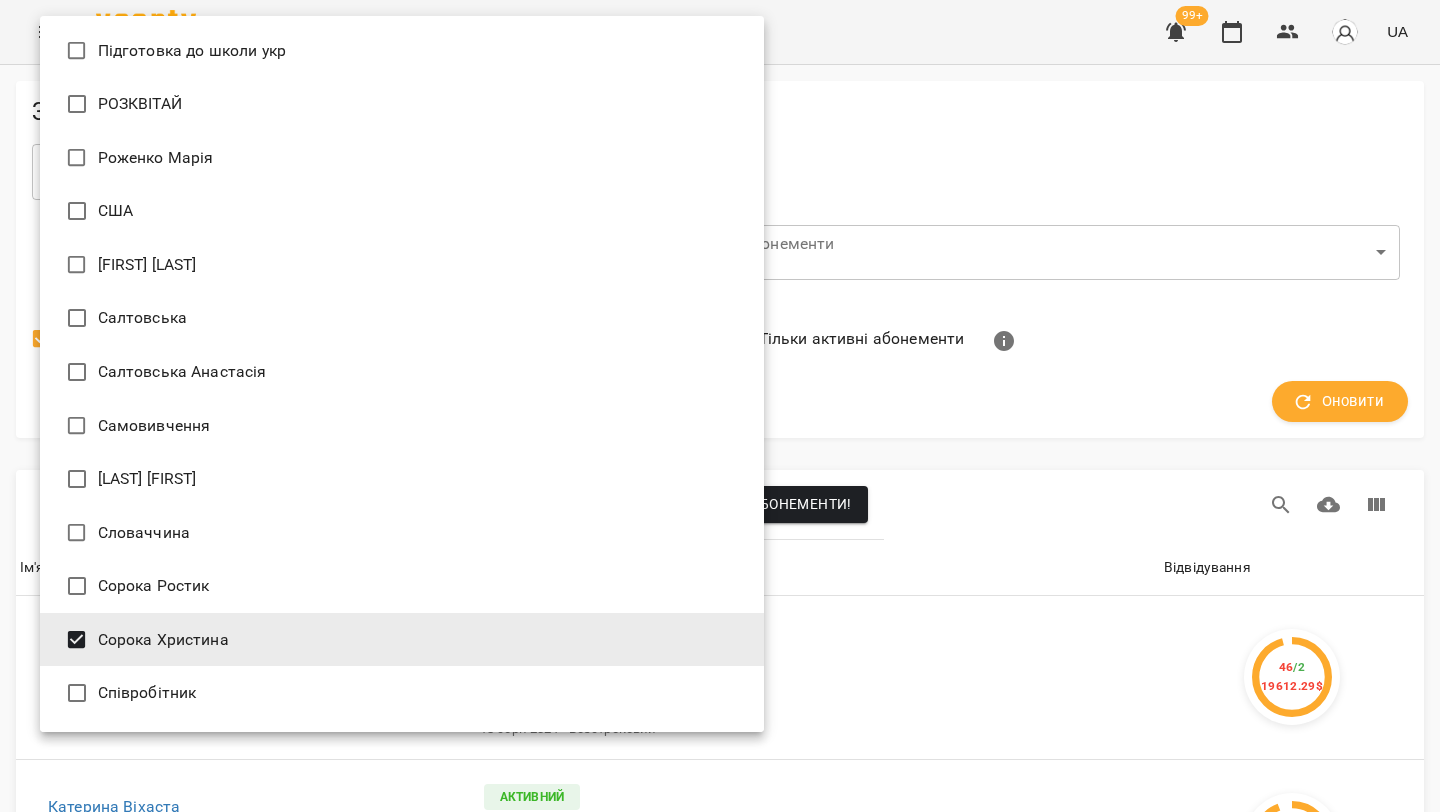 click at bounding box center [720, 406] 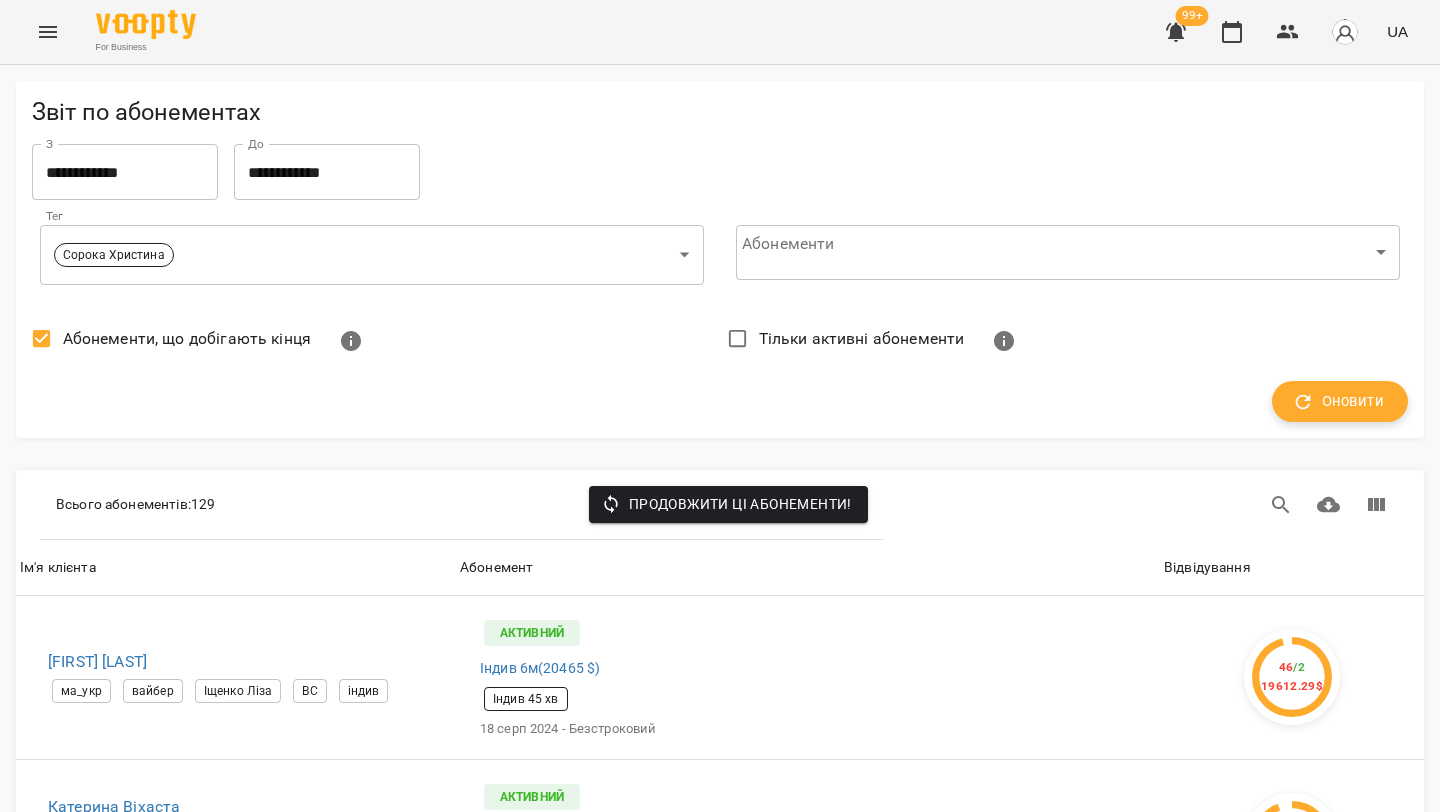 click 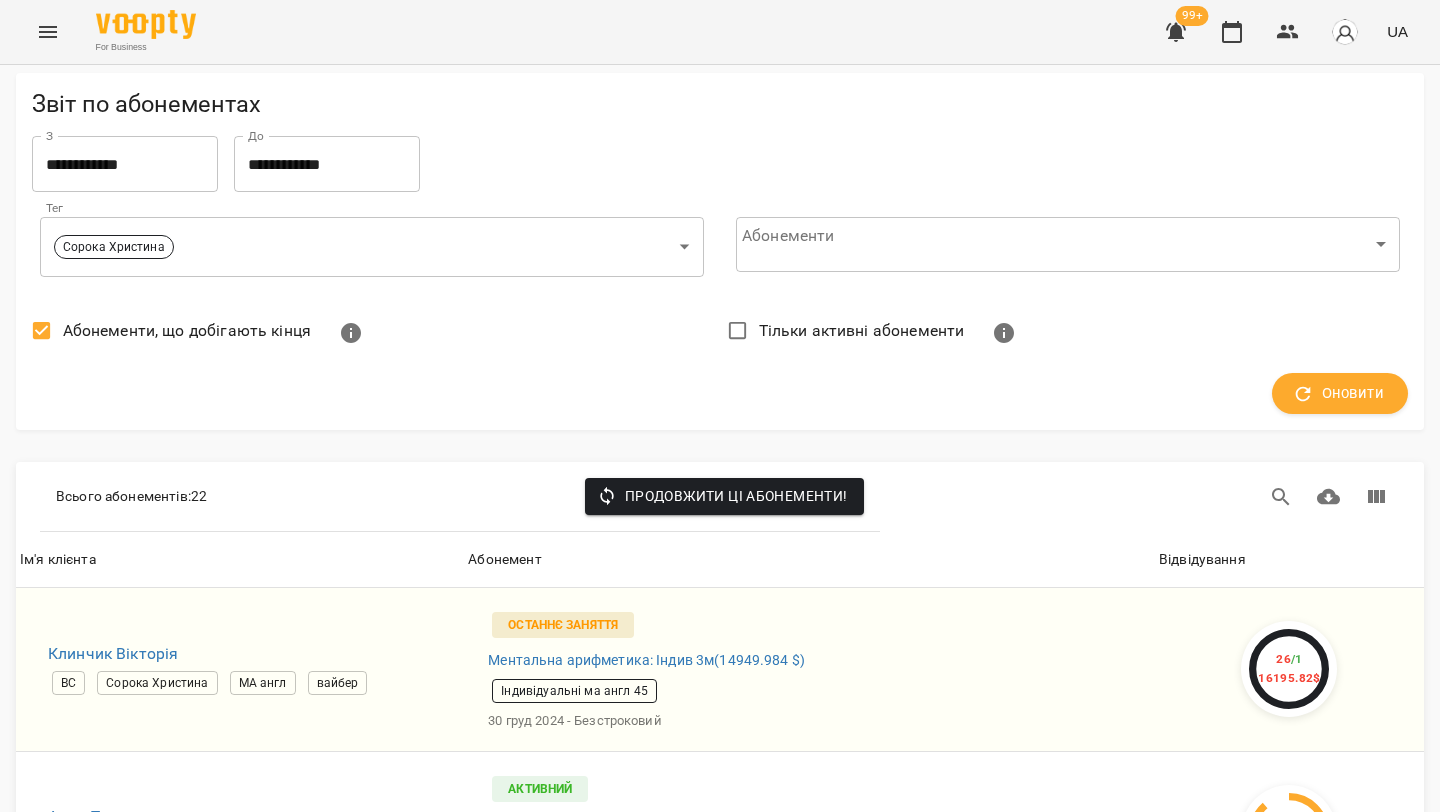 scroll, scrollTop: 1019, scrollLeft: 2, axis: both 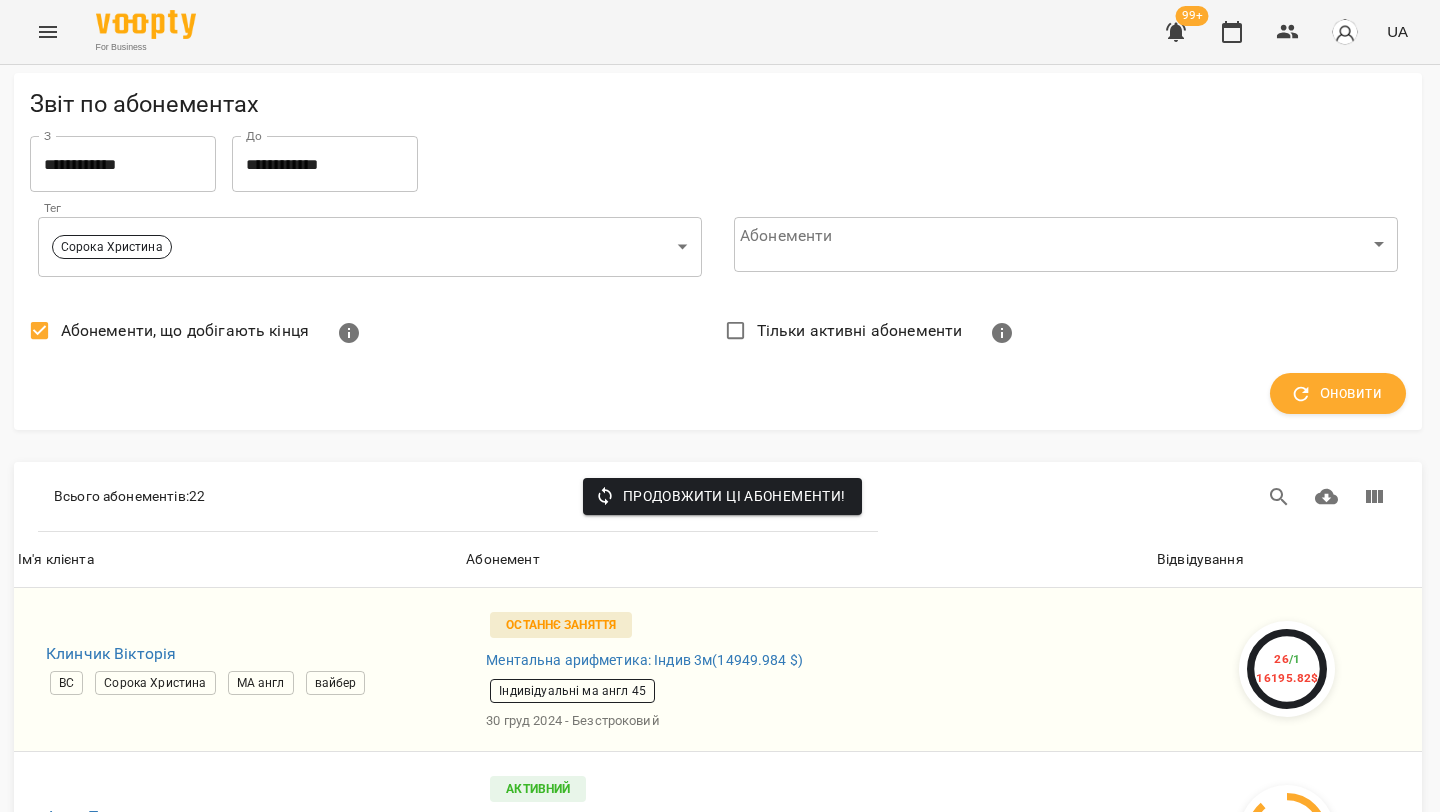 click on "Стрільчук Матвій" at bounding box center [246, 1126] 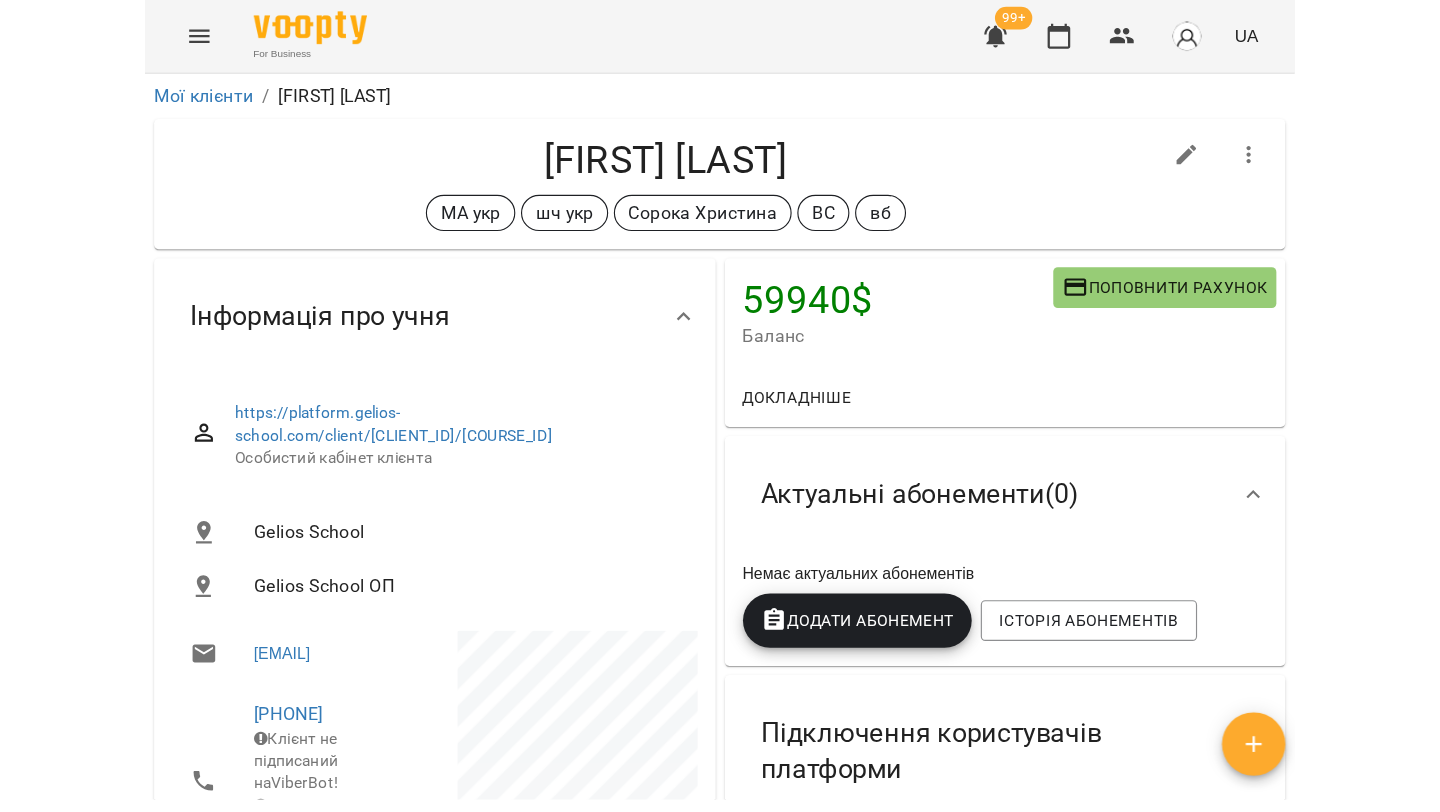 scroll, scrollTop: 0, scrollLeft: 0, axis: both 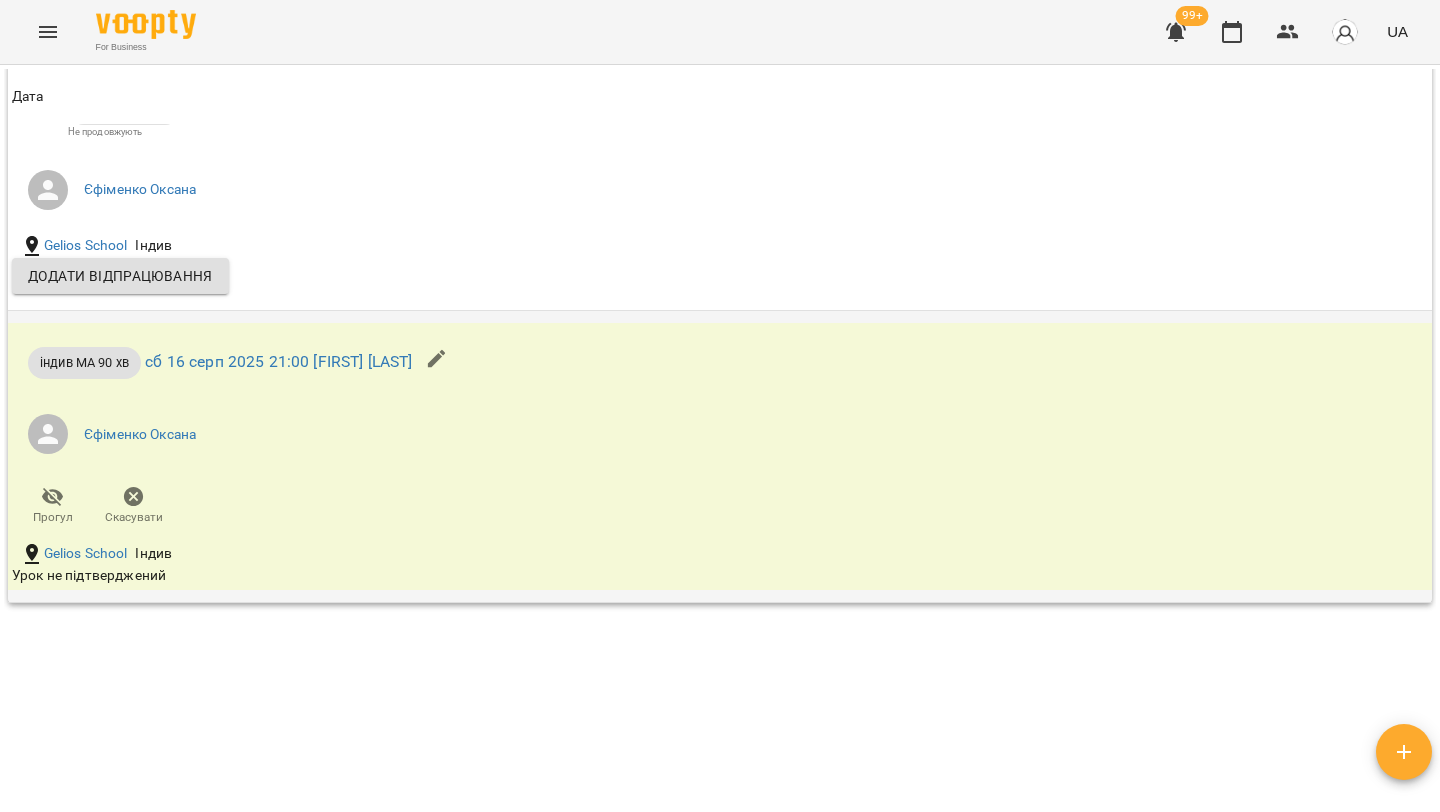 click 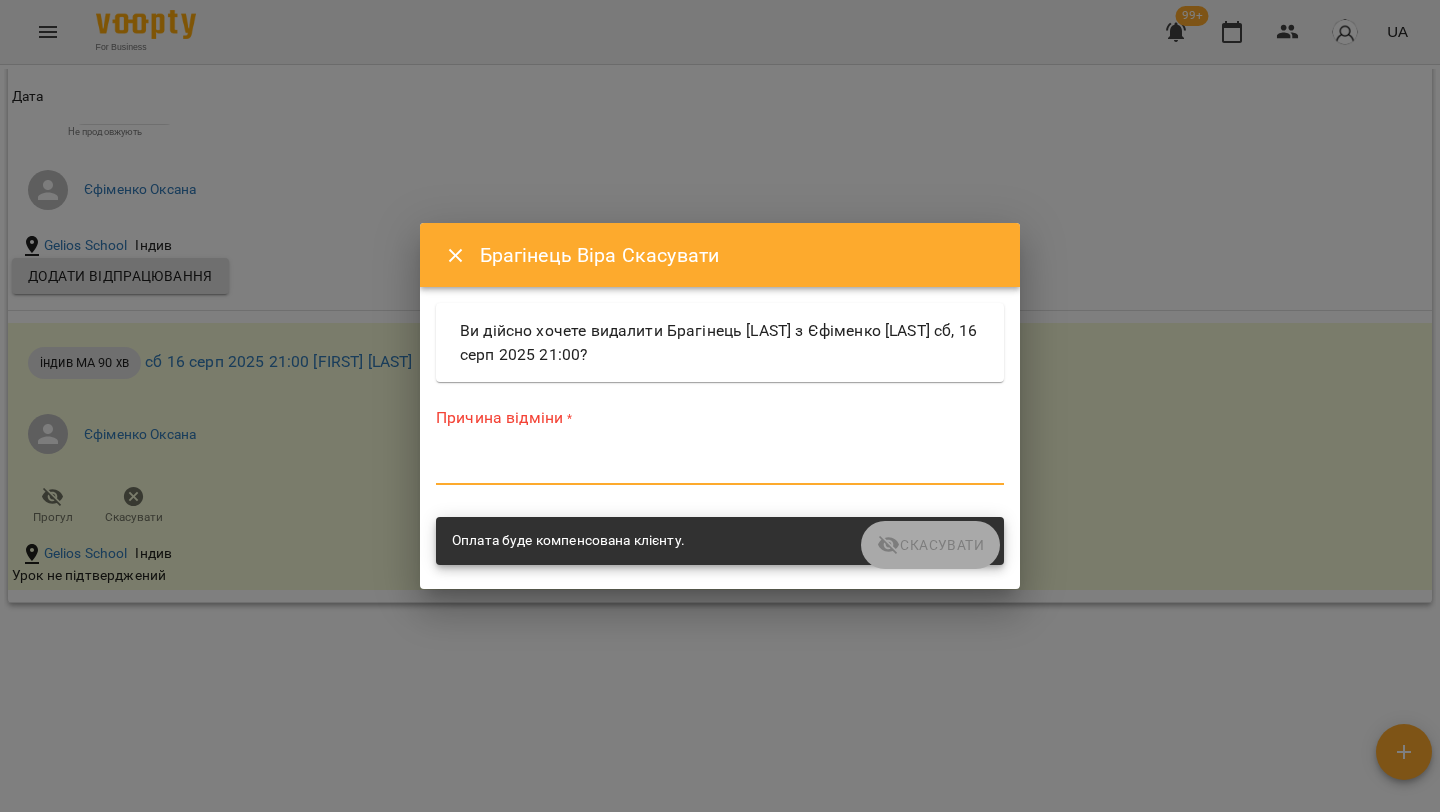 click at bounding box center (720, 468) 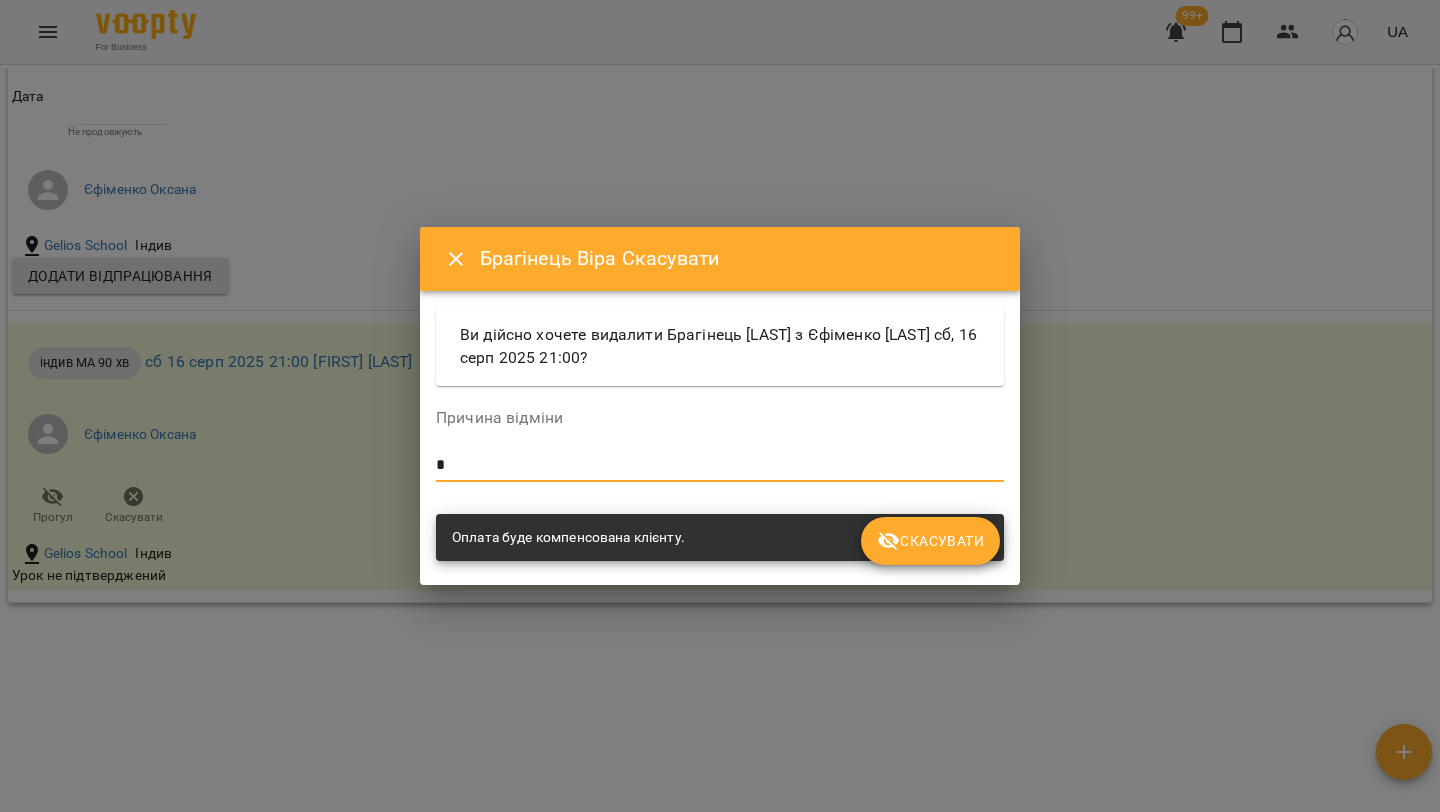 type 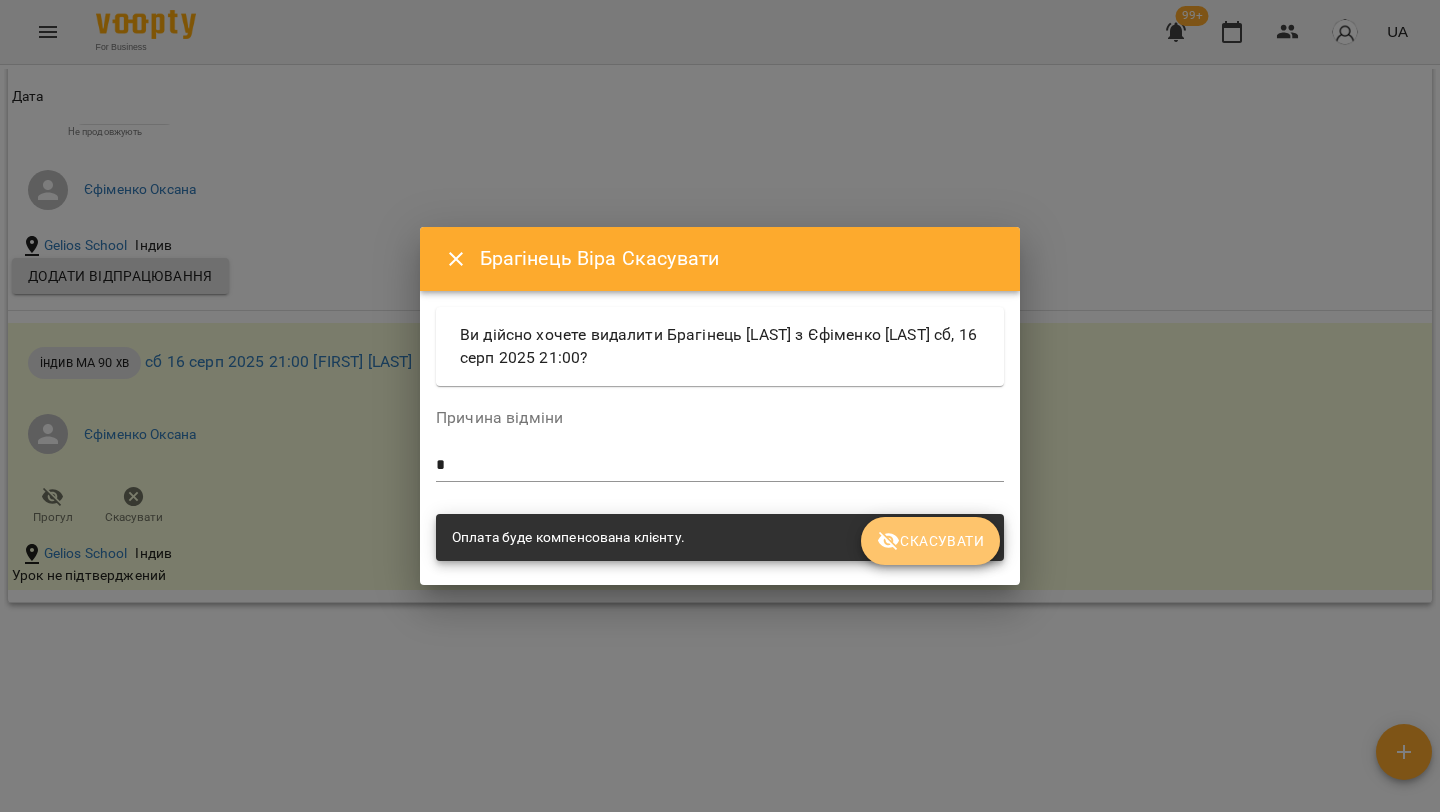 click on "Скасувати" at bounding box center (930, 541) 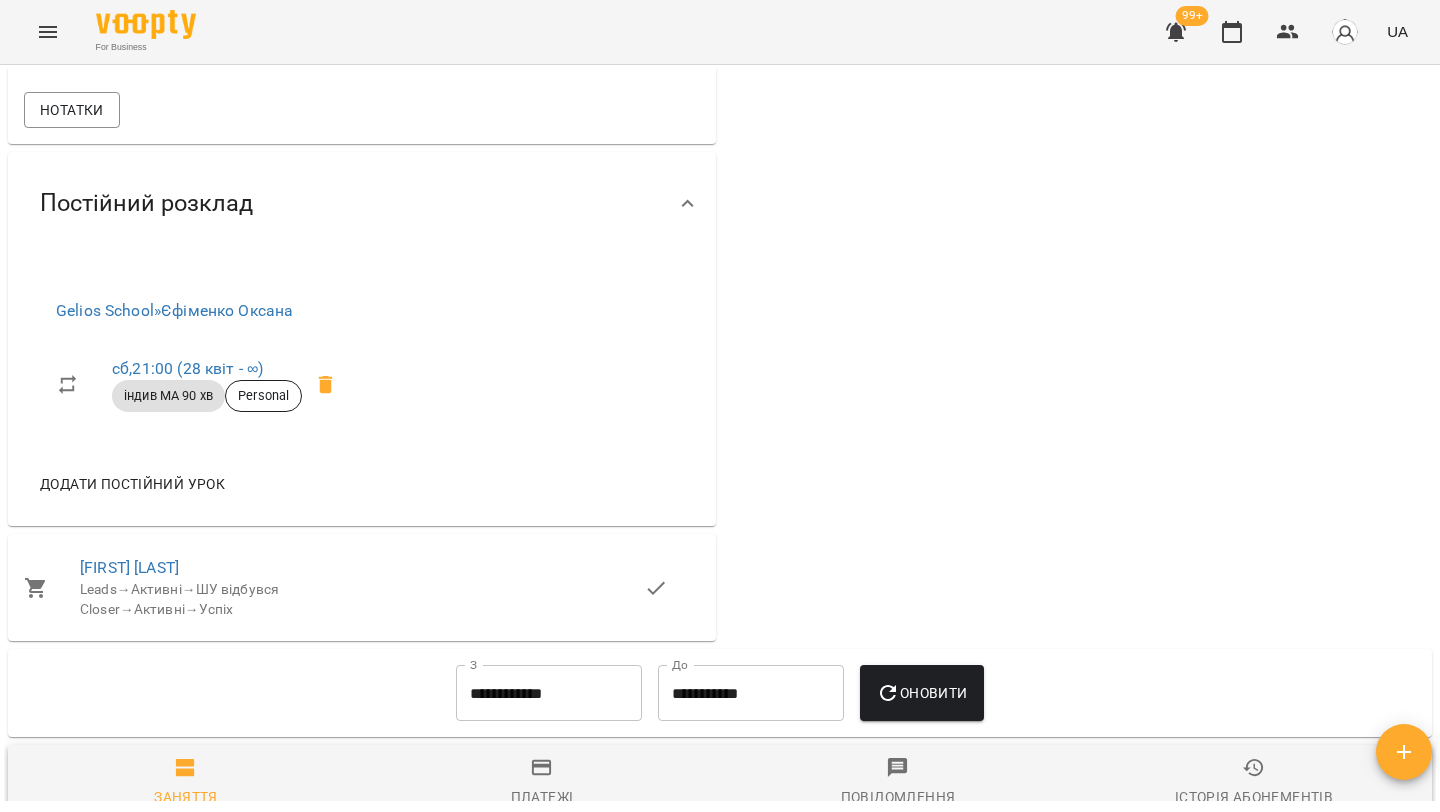 scroll, scrollTop: 1096, scrollLeft: 0, axis: vertical 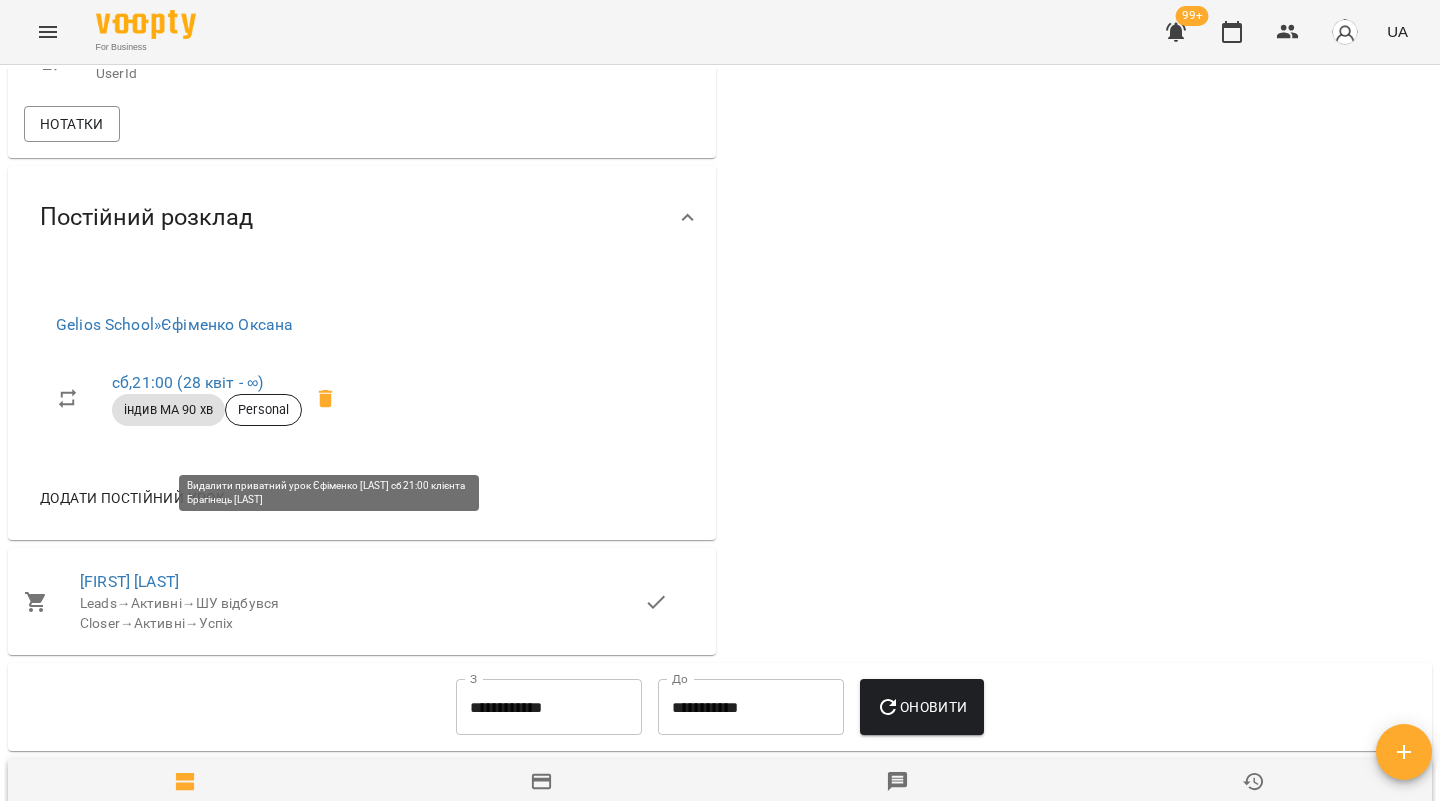 click 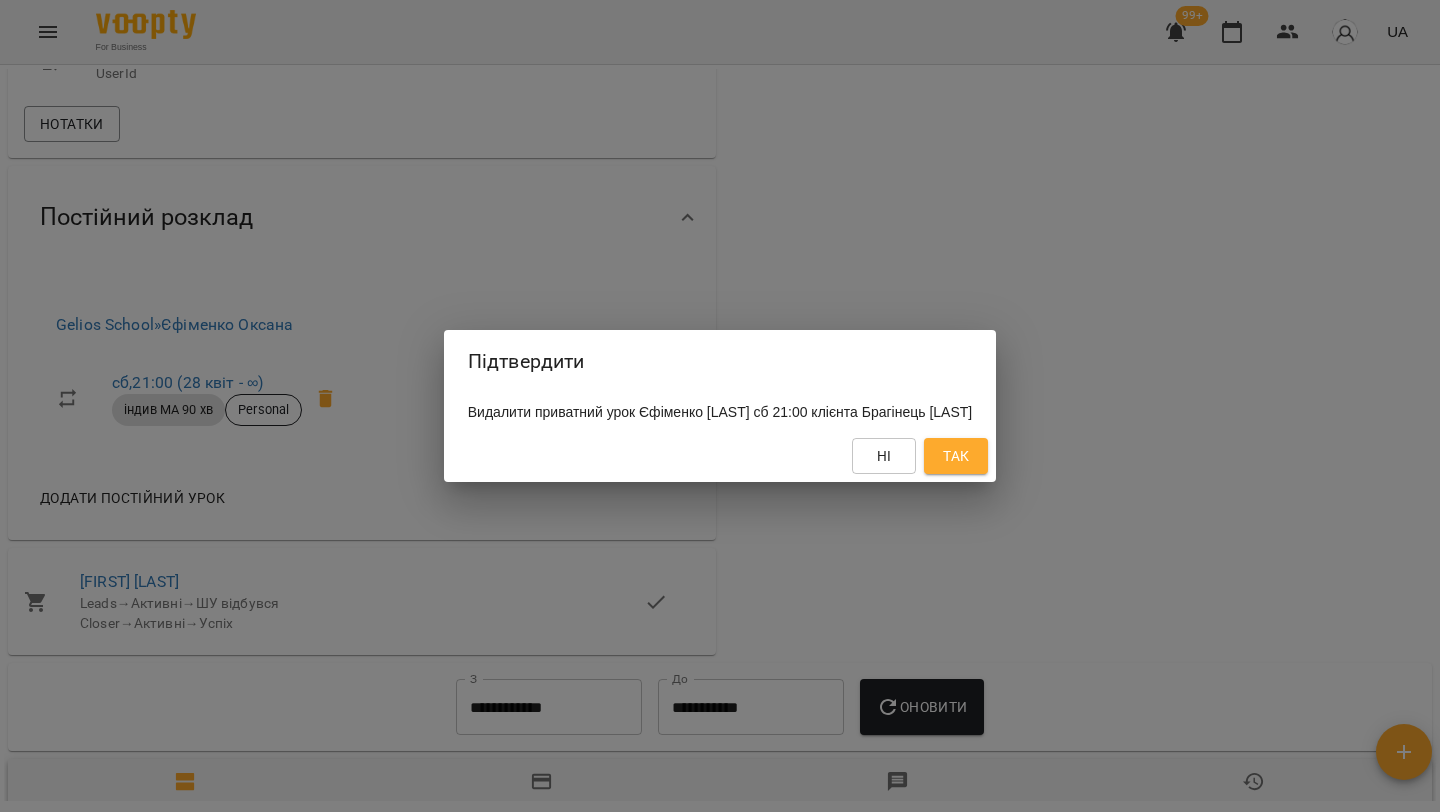 click on "Так" at bounding box center (956, 456) 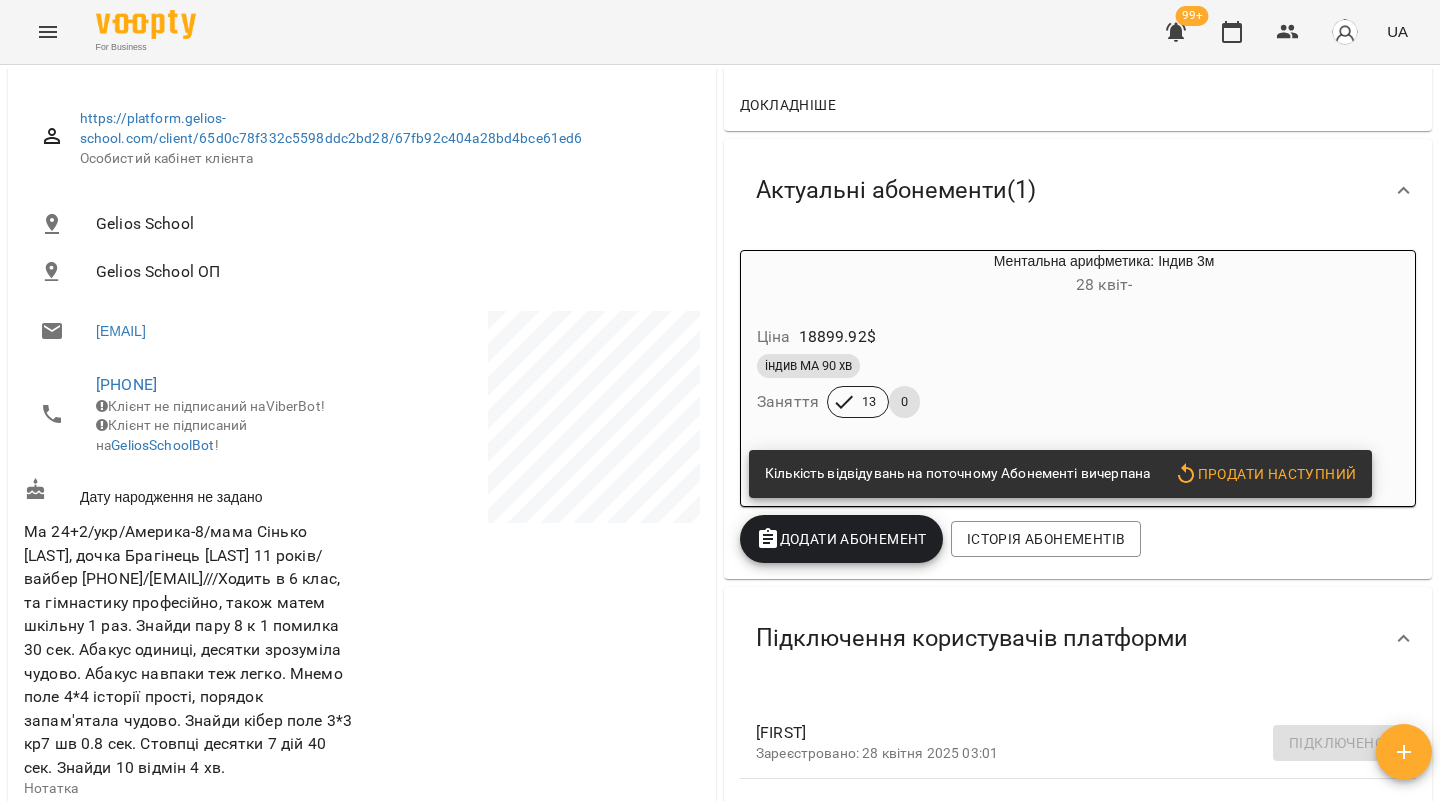 scroll, scrollTop: 0, scrollLeft: 0, axis: both 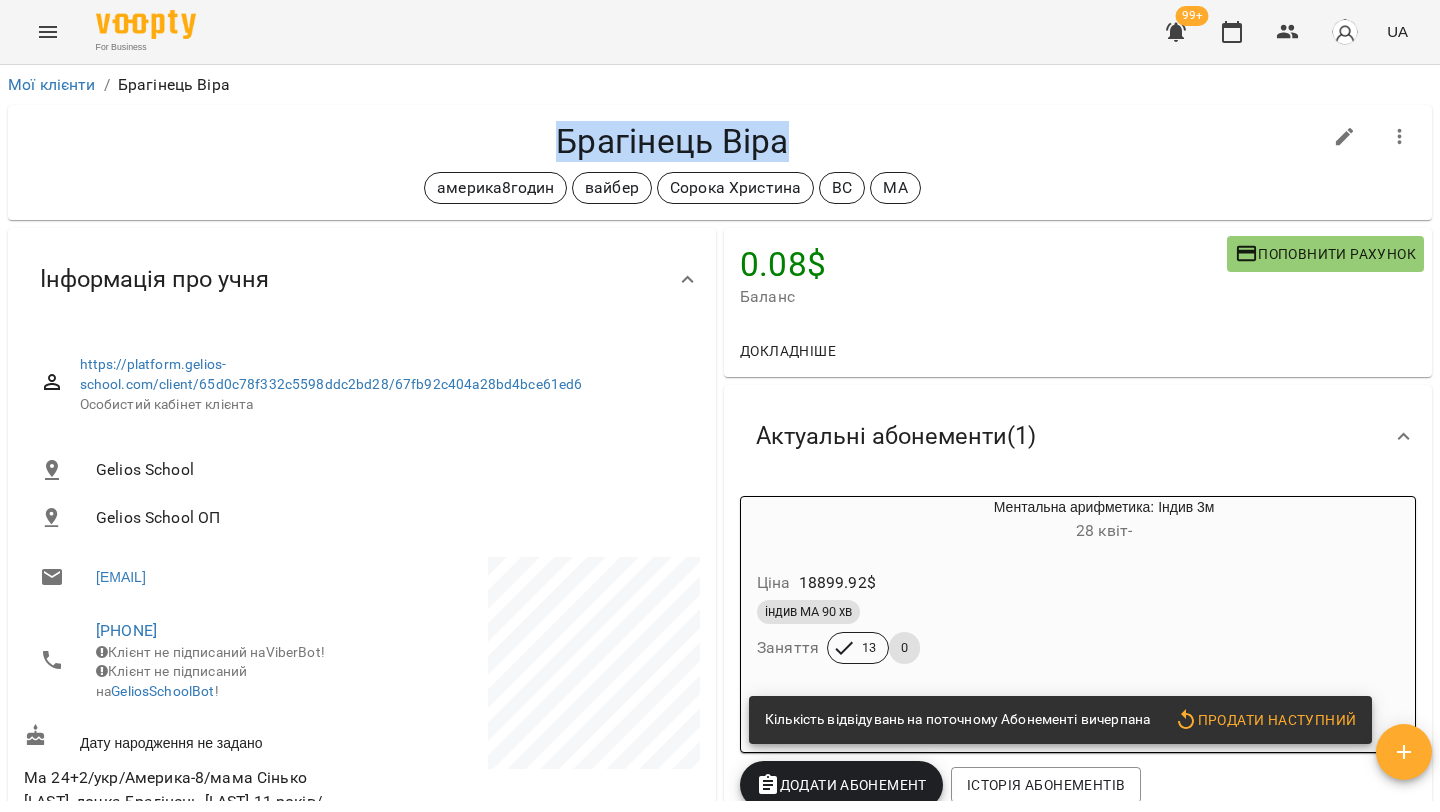 drag, startPoint x: 804, startPoint y: 137, endPoint x: 497, endPoint y: 82, distance: 311.8878 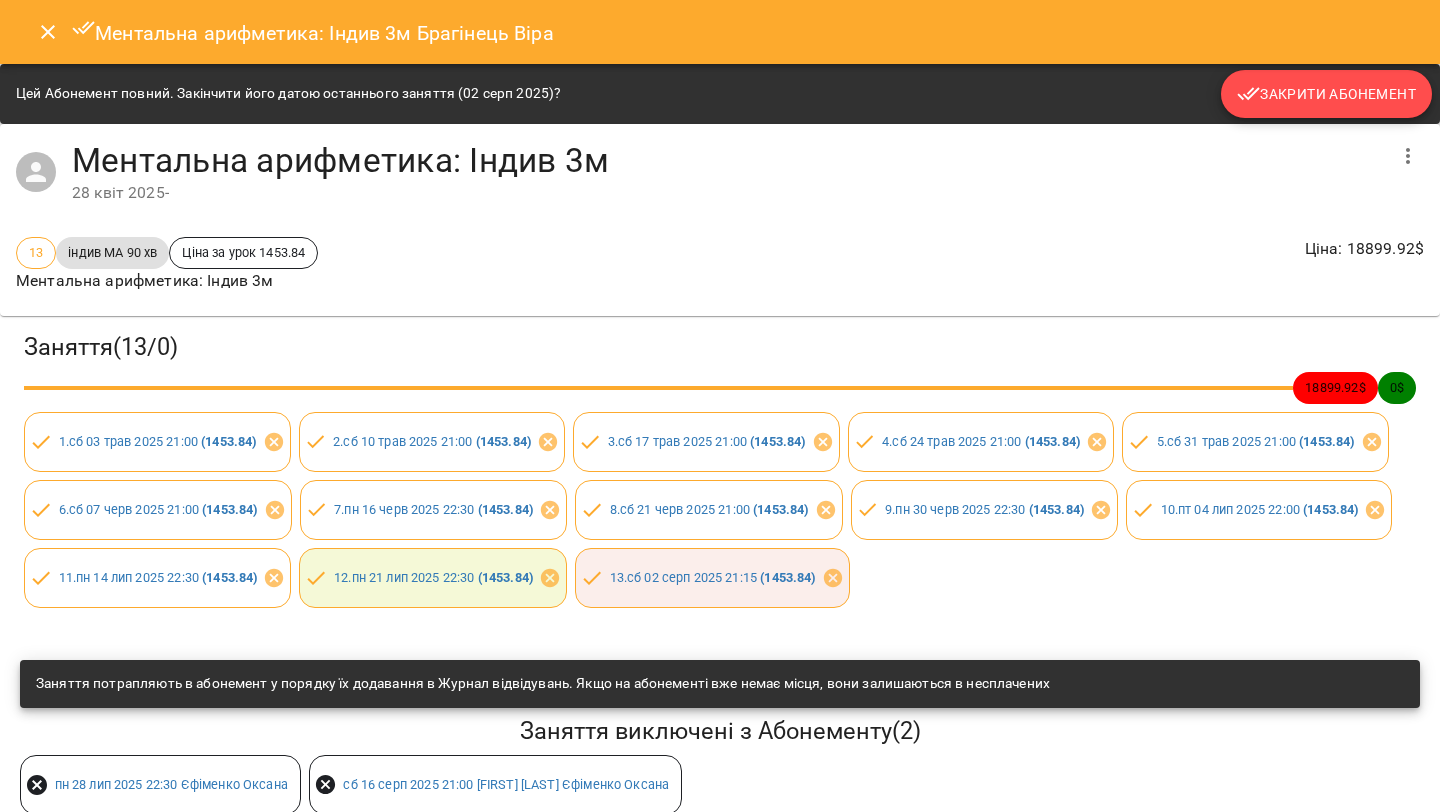 click on "Закрити Абонемент" at bounding box center (1326, 94) 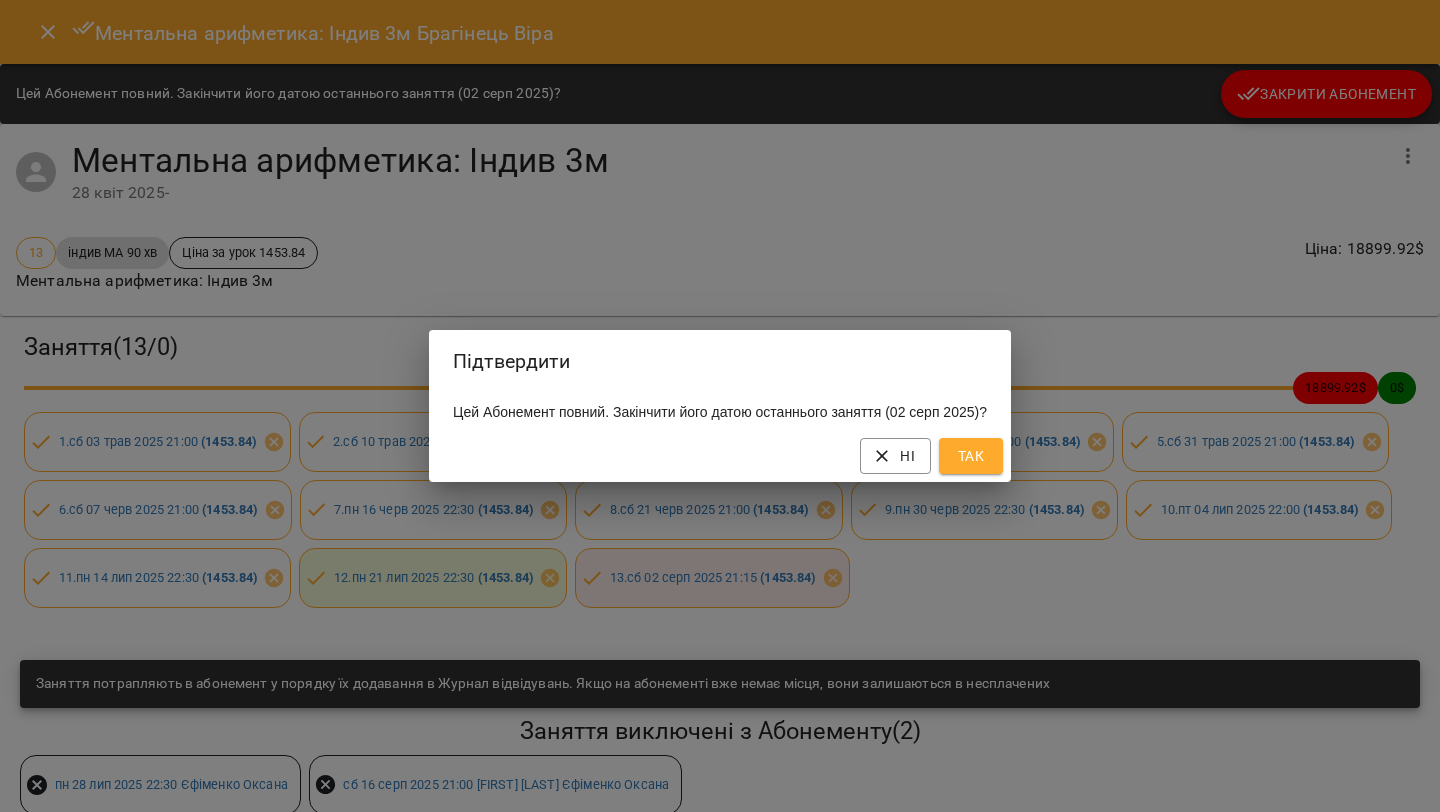 click on "Так" at bounding box center (971, 456) 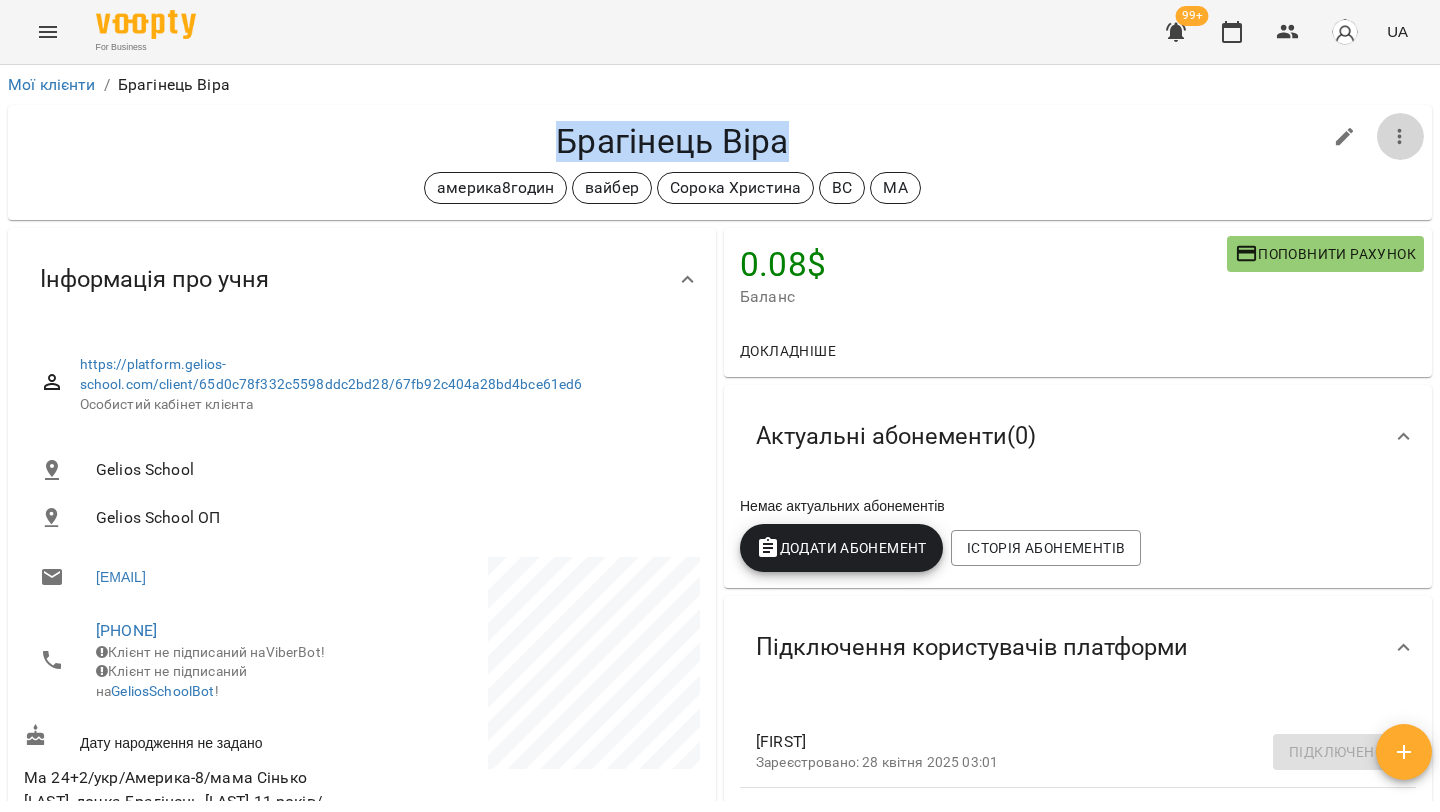 click 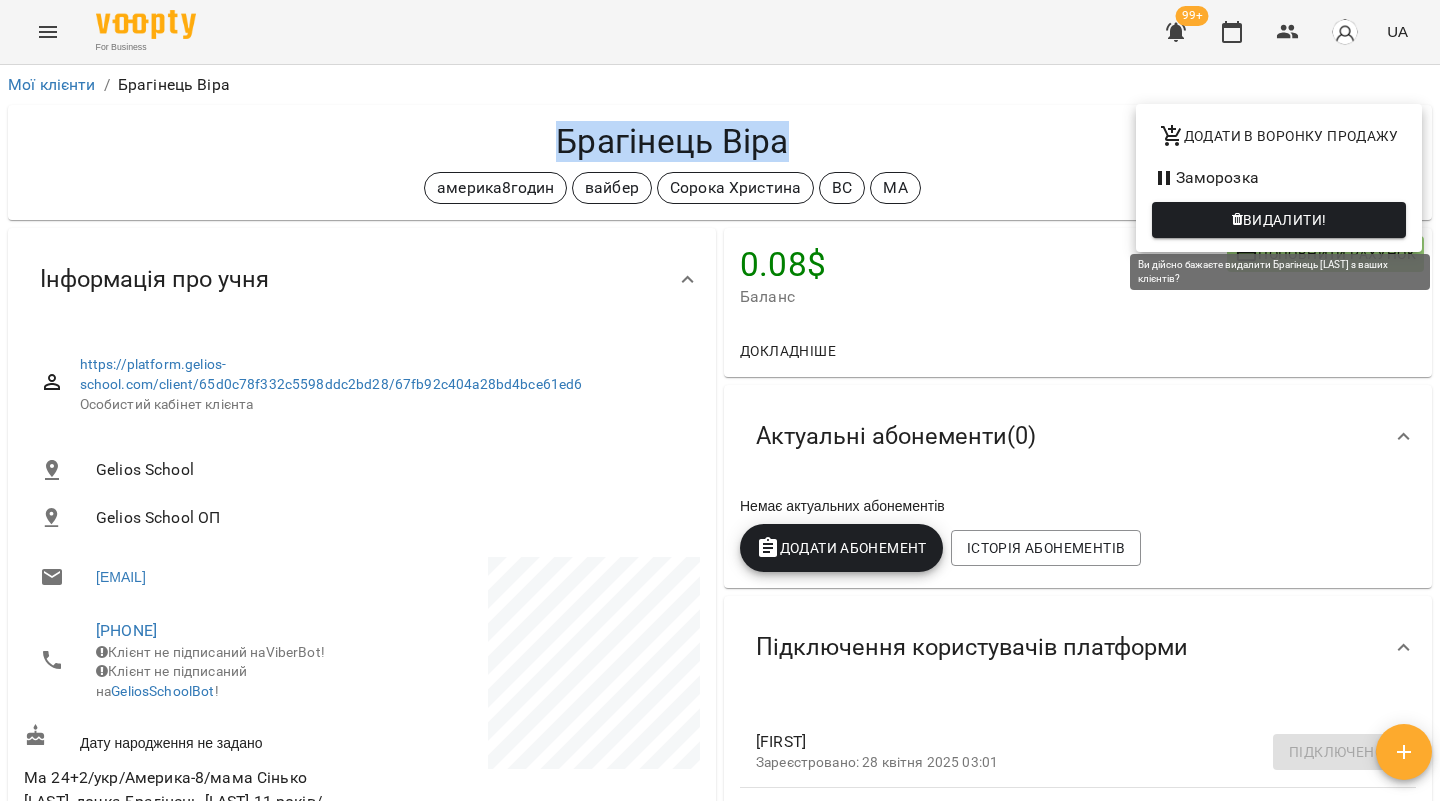 click on "Видалити!" at bounding box center [1285, 220] 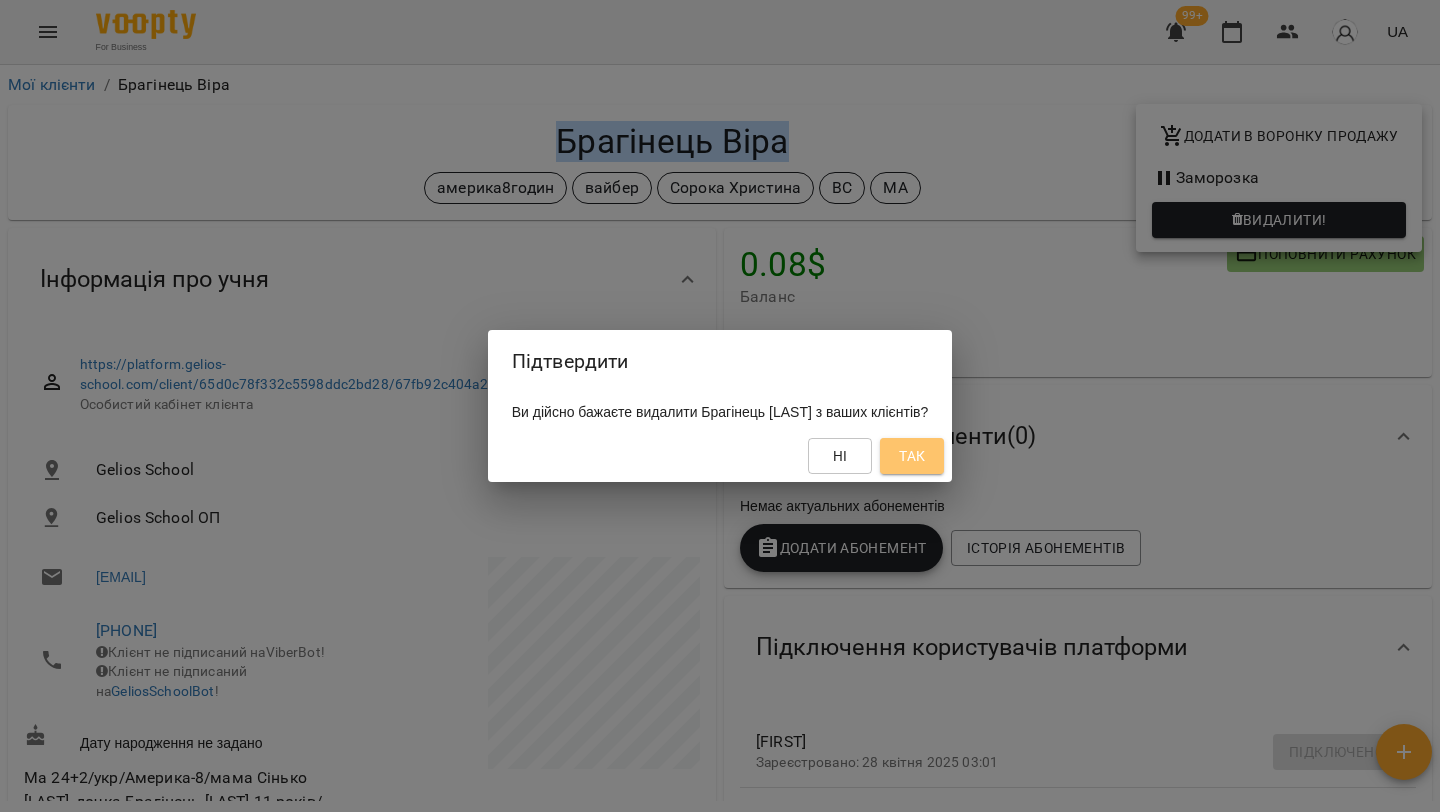 click on "Так" at bounding box center [912, 456] 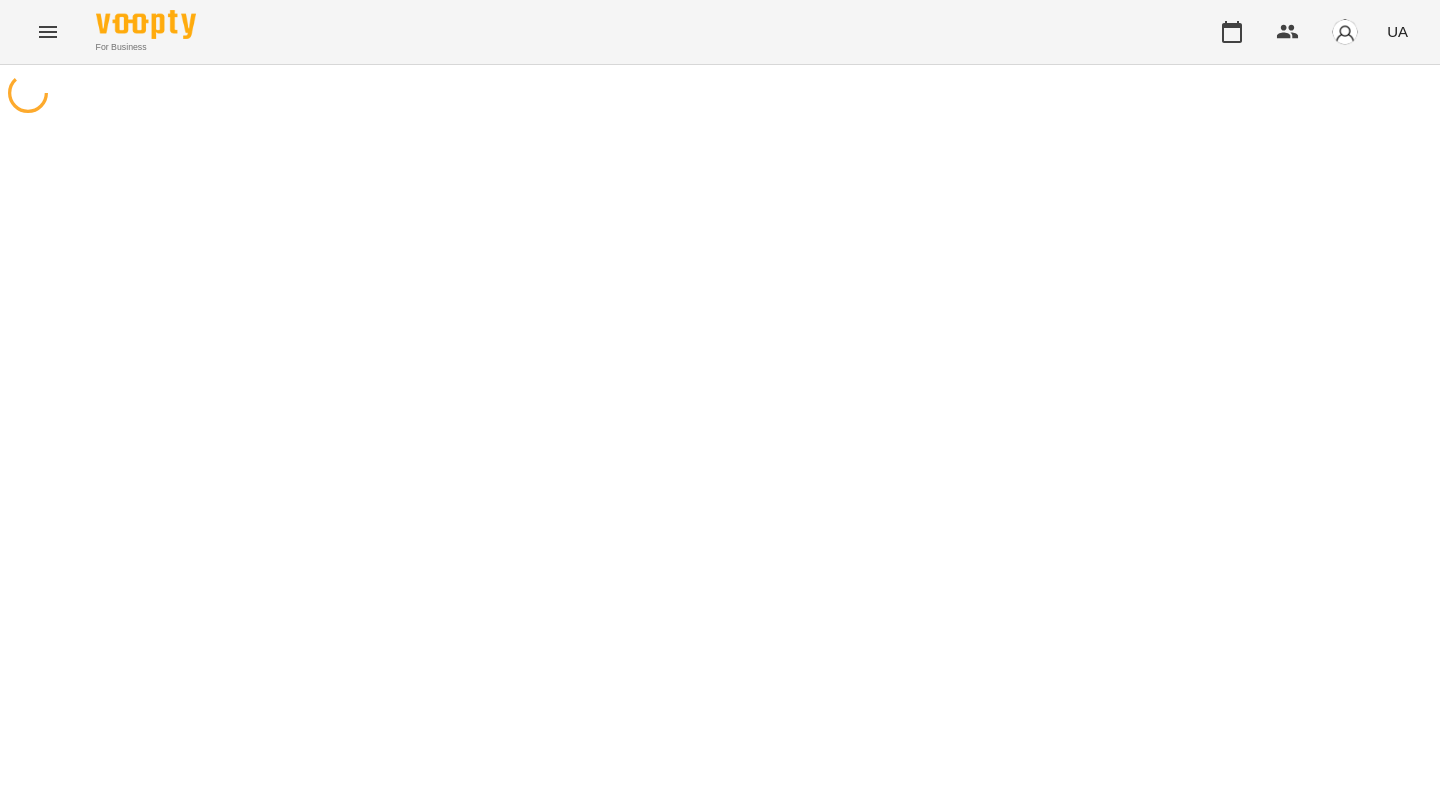 scroll, scrollTop: 0, scrollLeft: 0, axis: both 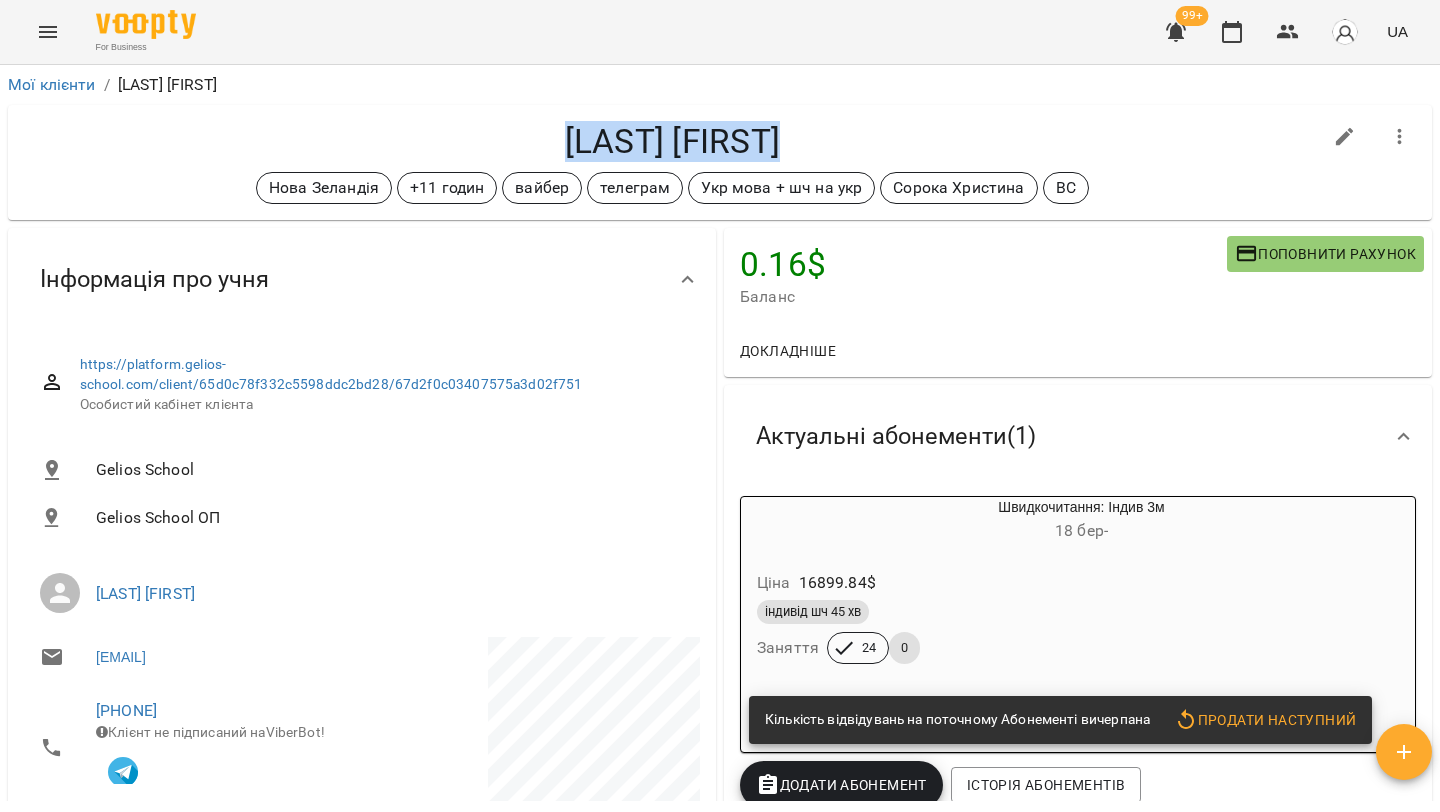 drag, startPoint x: 801, startPoint y: 144, endPoint x: 557, endPoint y: 143, distance: 244.00204 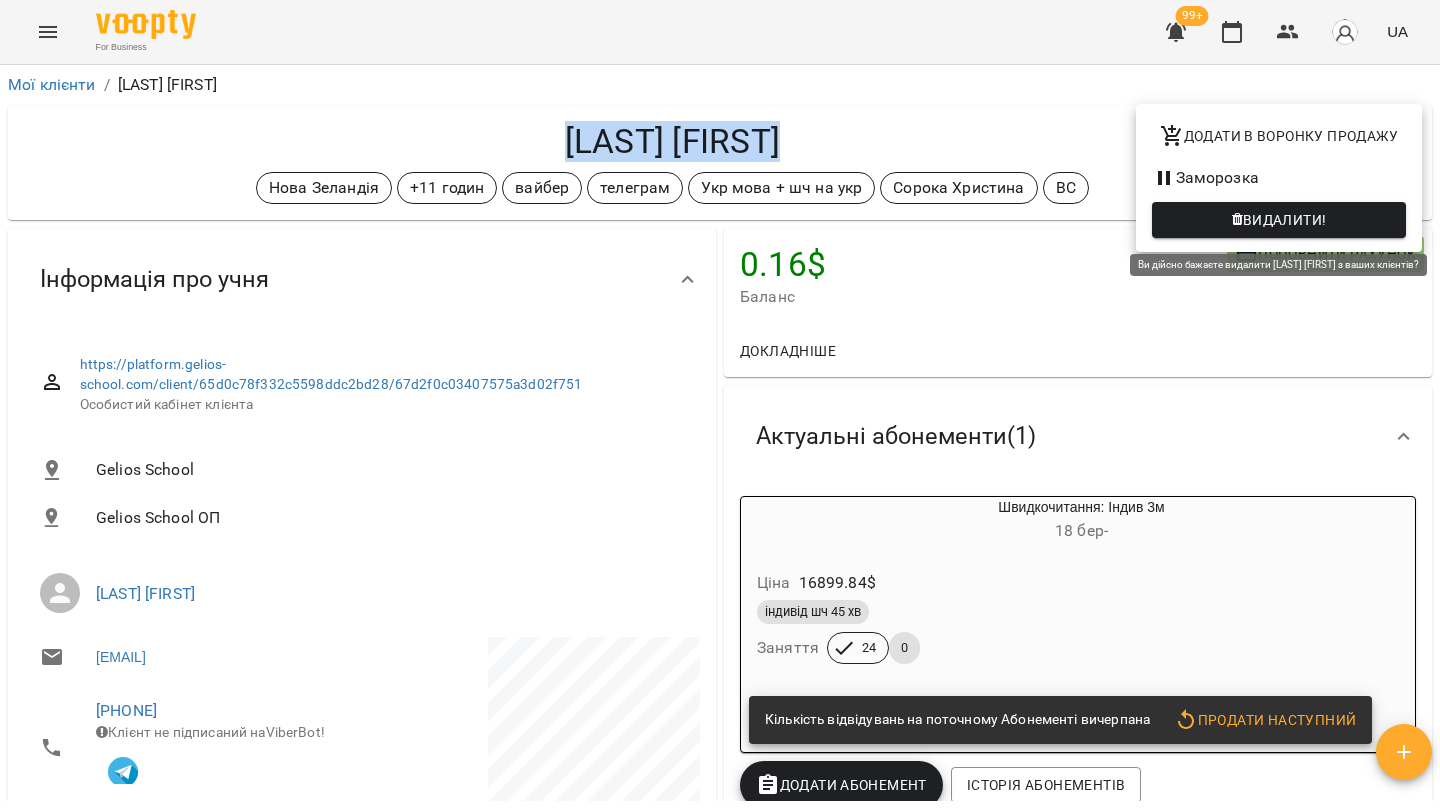 click on "Видалити!" at bounding box center (1279, 220) 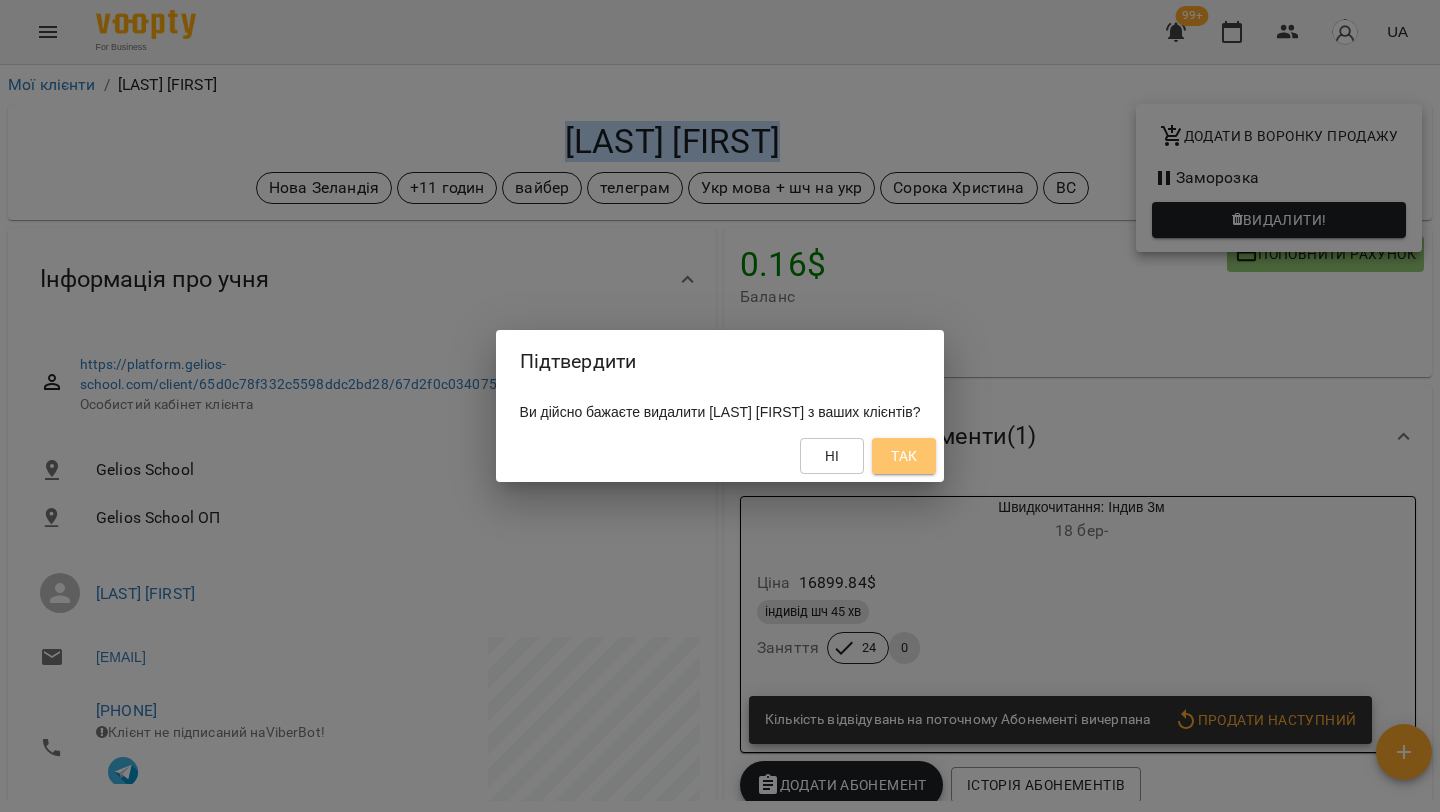 click on "Так" at bounding box center (904, 456) 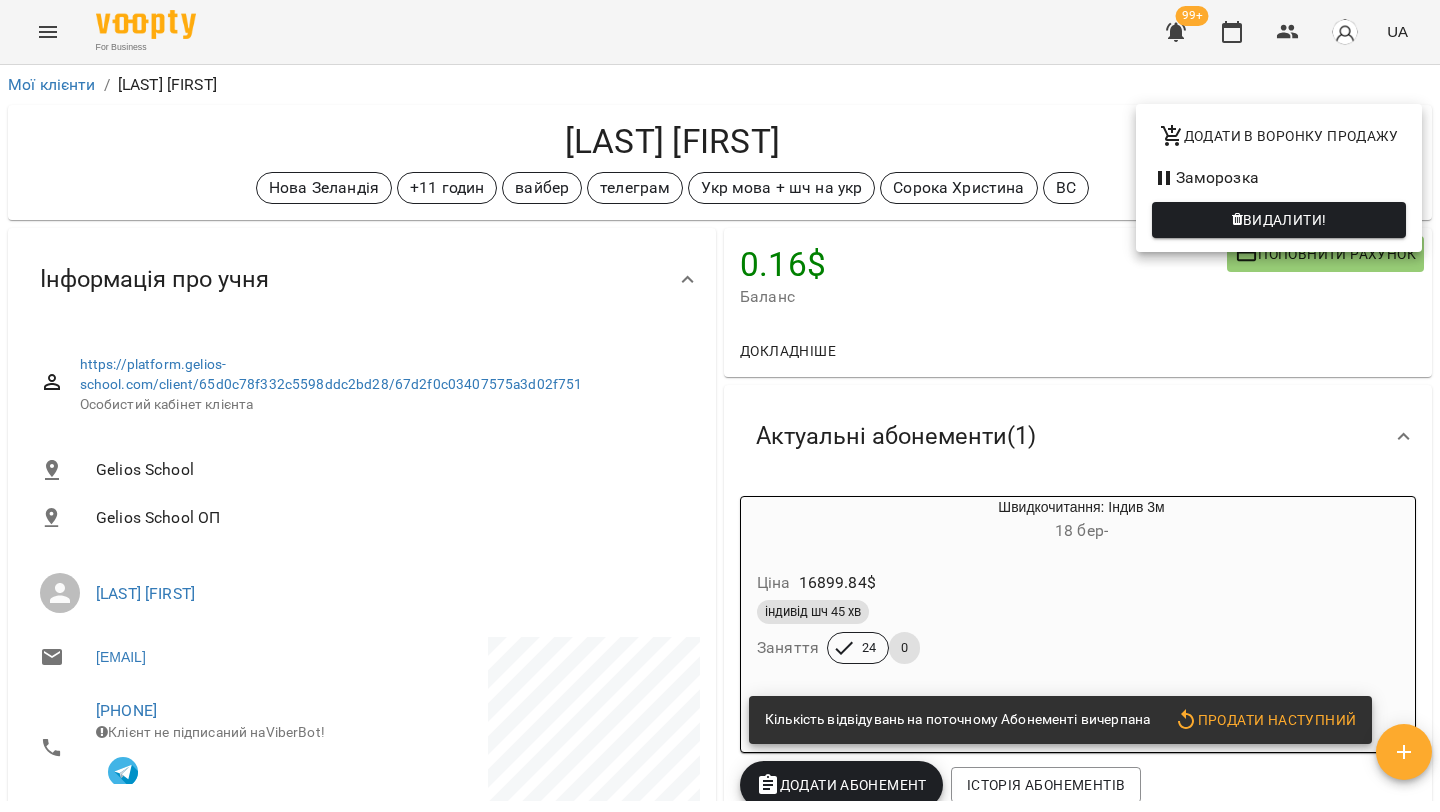 click at bounding box center (720, 406) 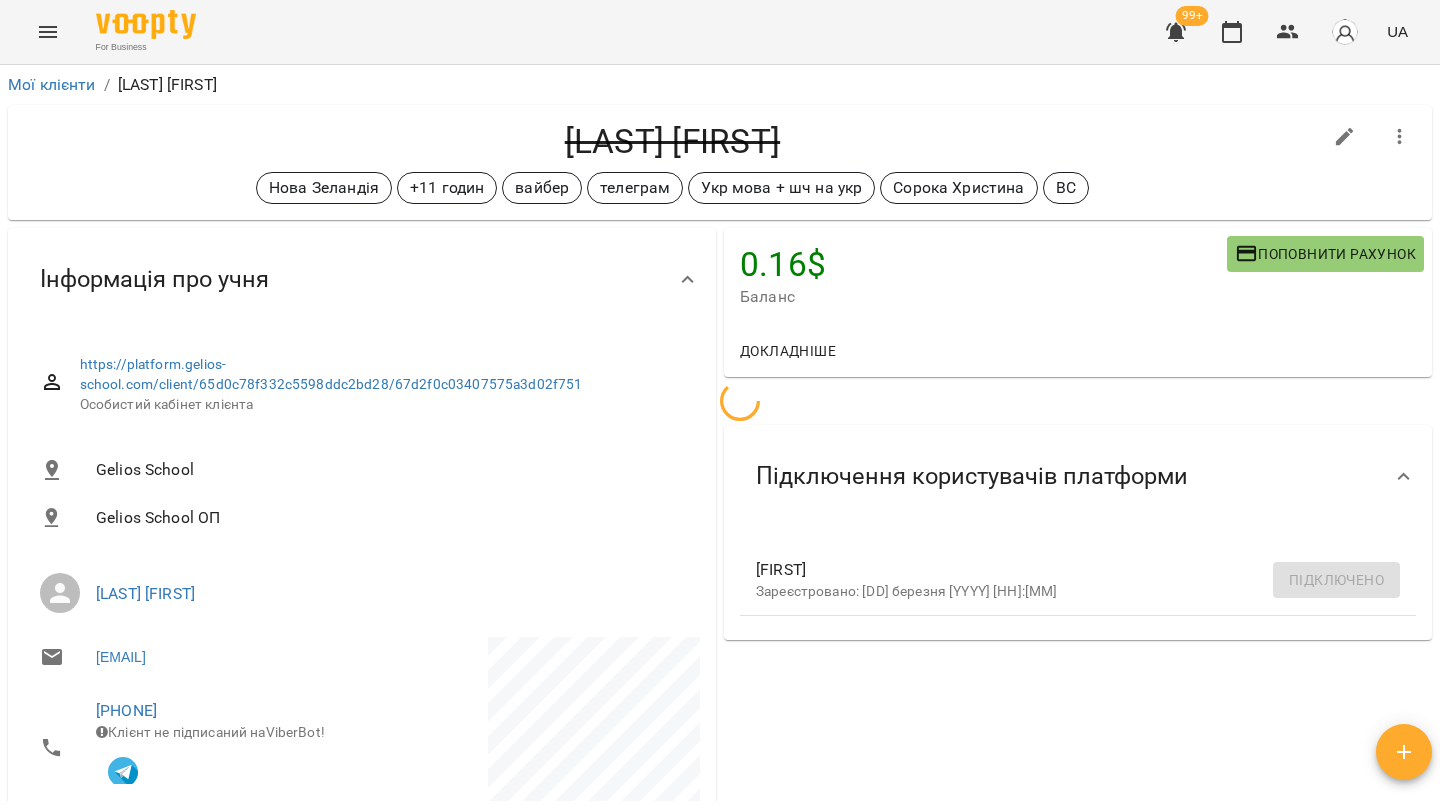 click on "0.16 $ Баланс Поповнити рахунок Докладніше 0.15999999999985448   $ Абонементи 0.15999999999985448 $   Швидкочитання: Індив 3м Підключення користувачів платформи Veronica Зареєстровано: 18 березня 2025 07:53 Підключено" at bounding box center (1078, 434) 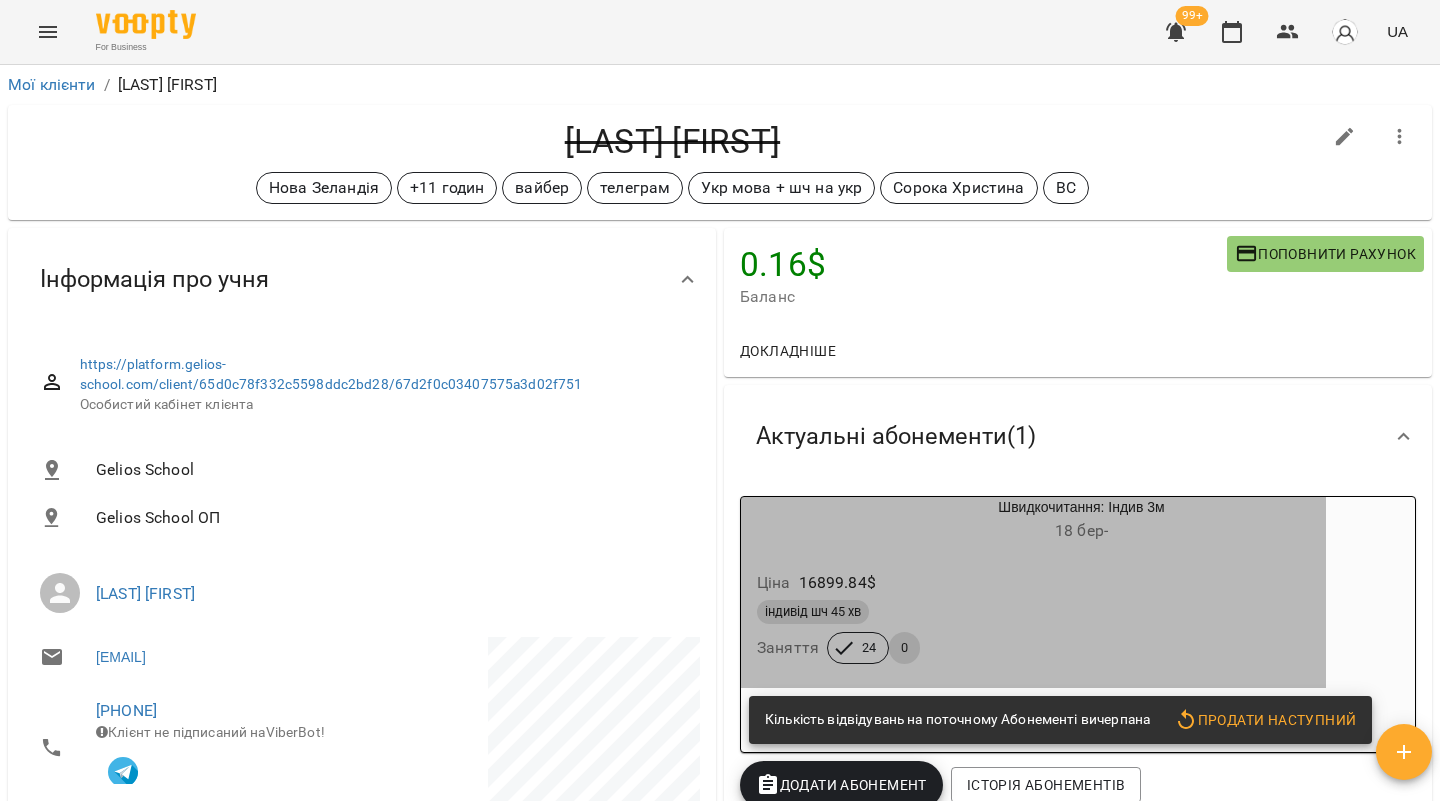 click on "Ціна 16899.84 $" at bounding box center (1033, 583) 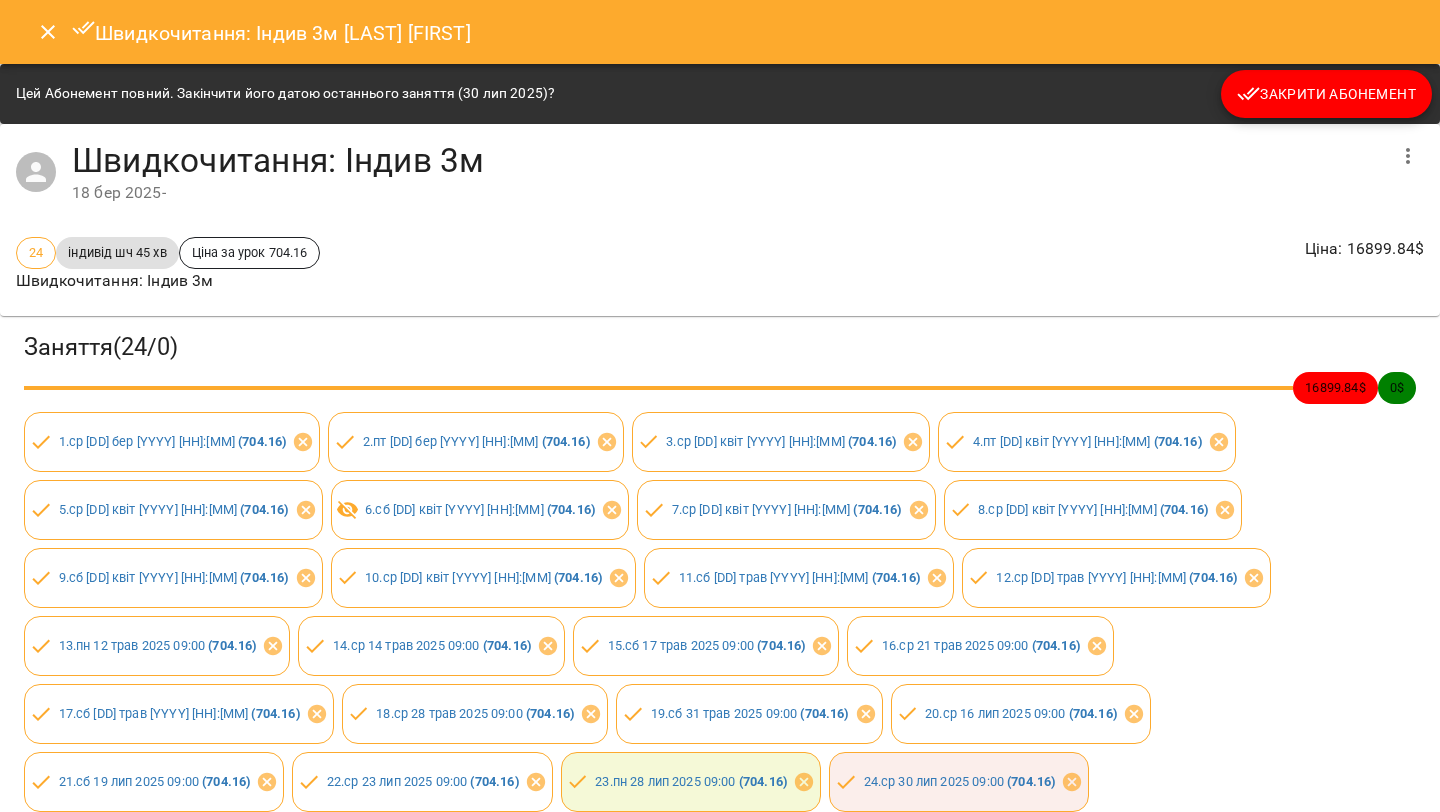 click on "Закрити Абонемент" at bounding box center [1326, 94] 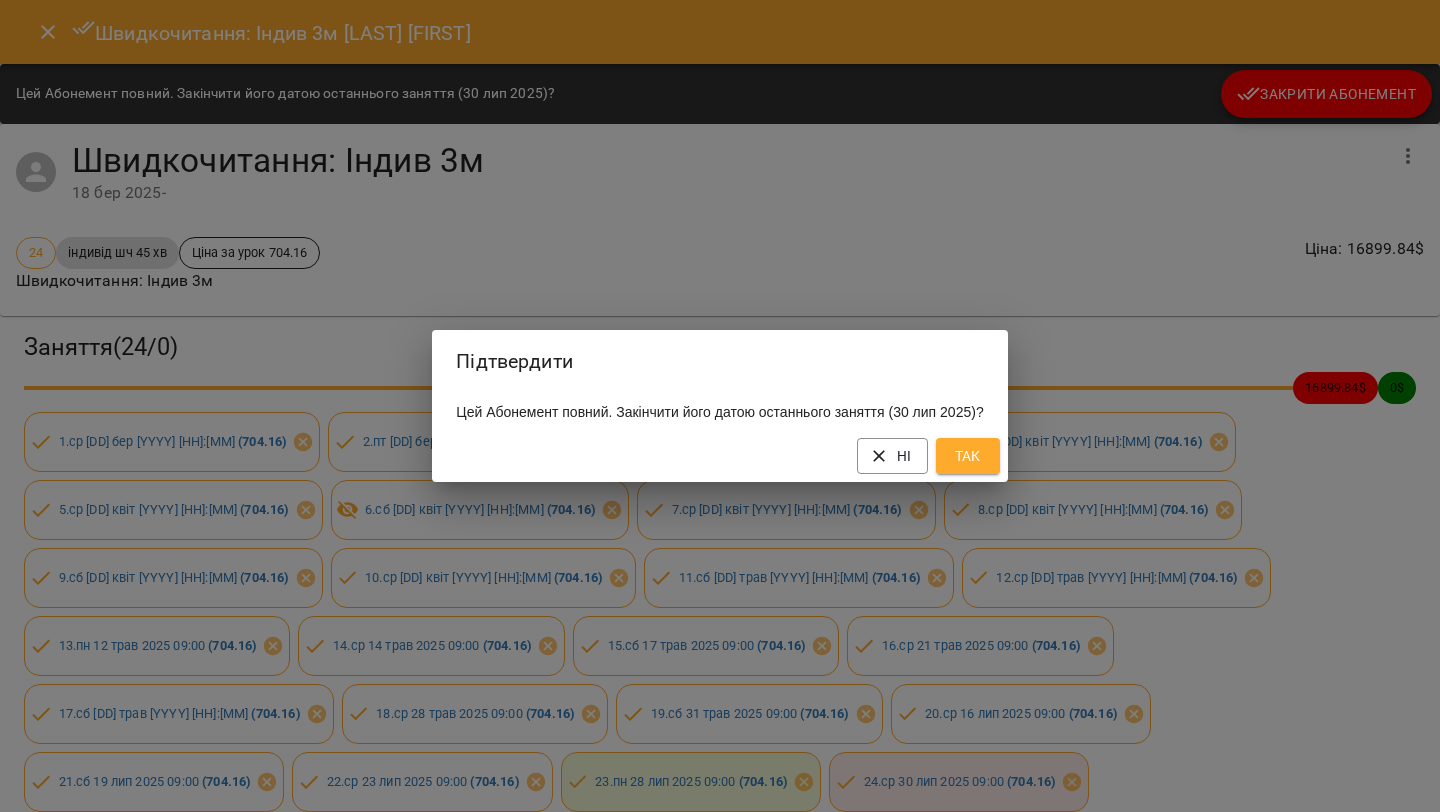 click on "Так" at bounding box center (968, 456) 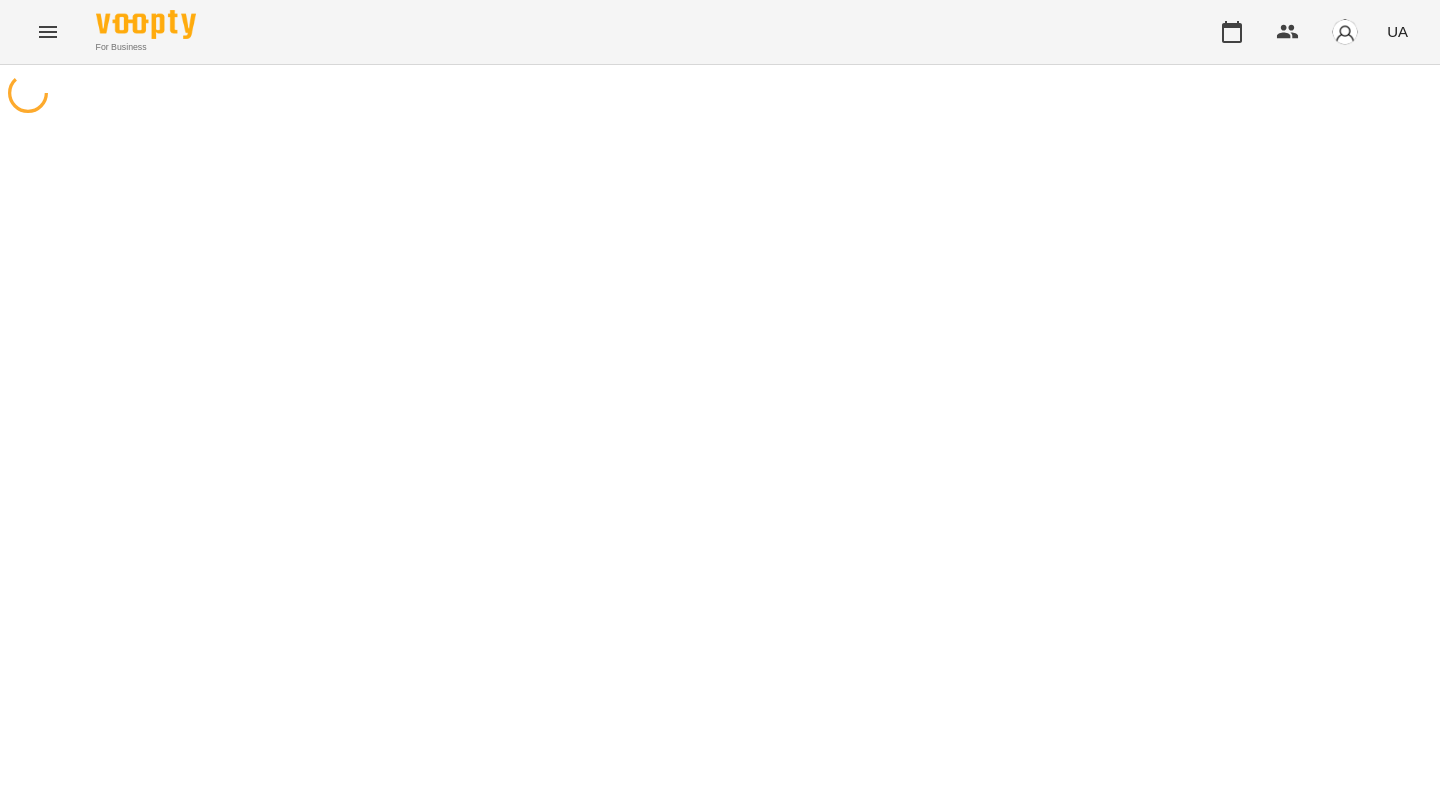 scroll, scrollTop: 0, scrollLeft: 0, axis: both 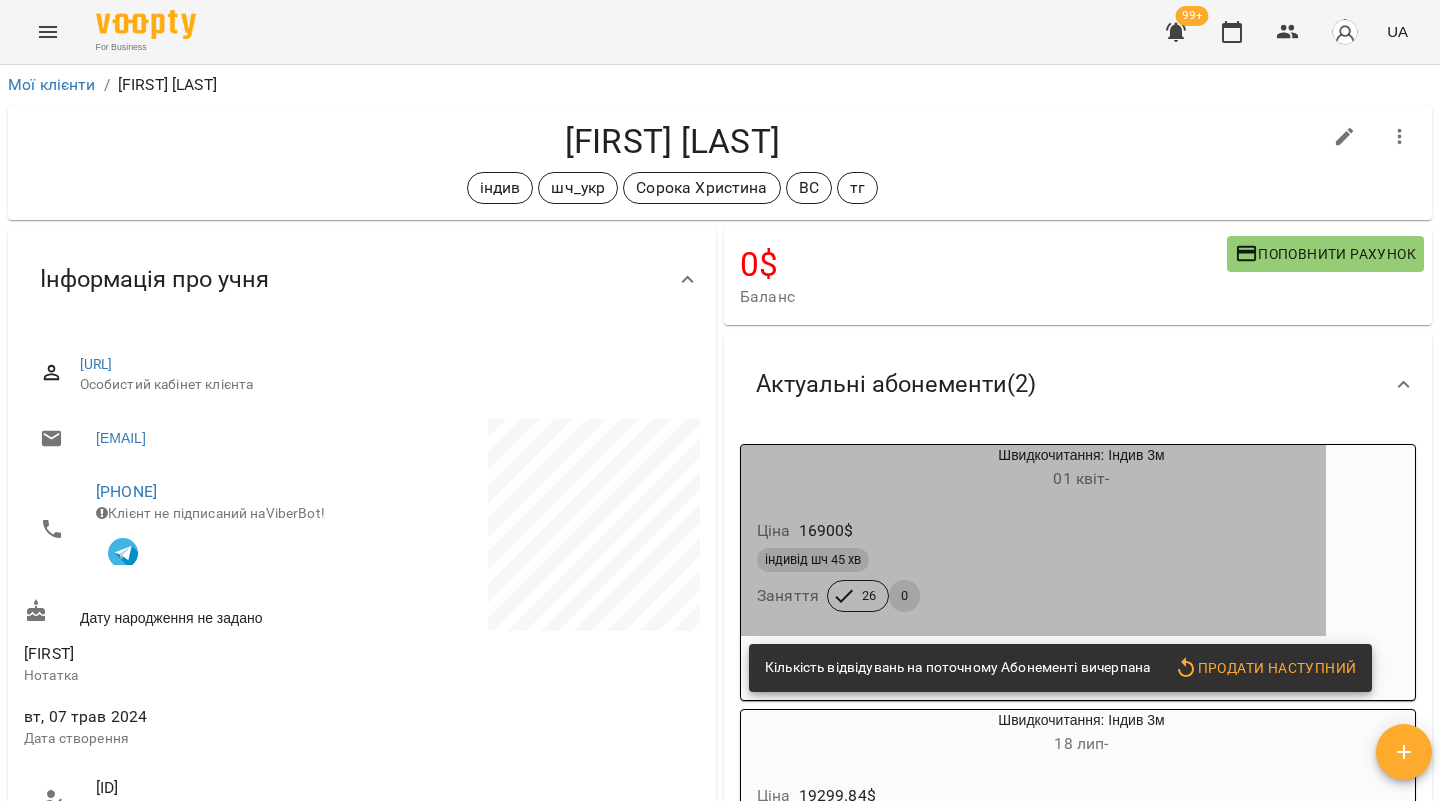 click on "індивід шч 45 хв" at bounding box center (1033, 560) 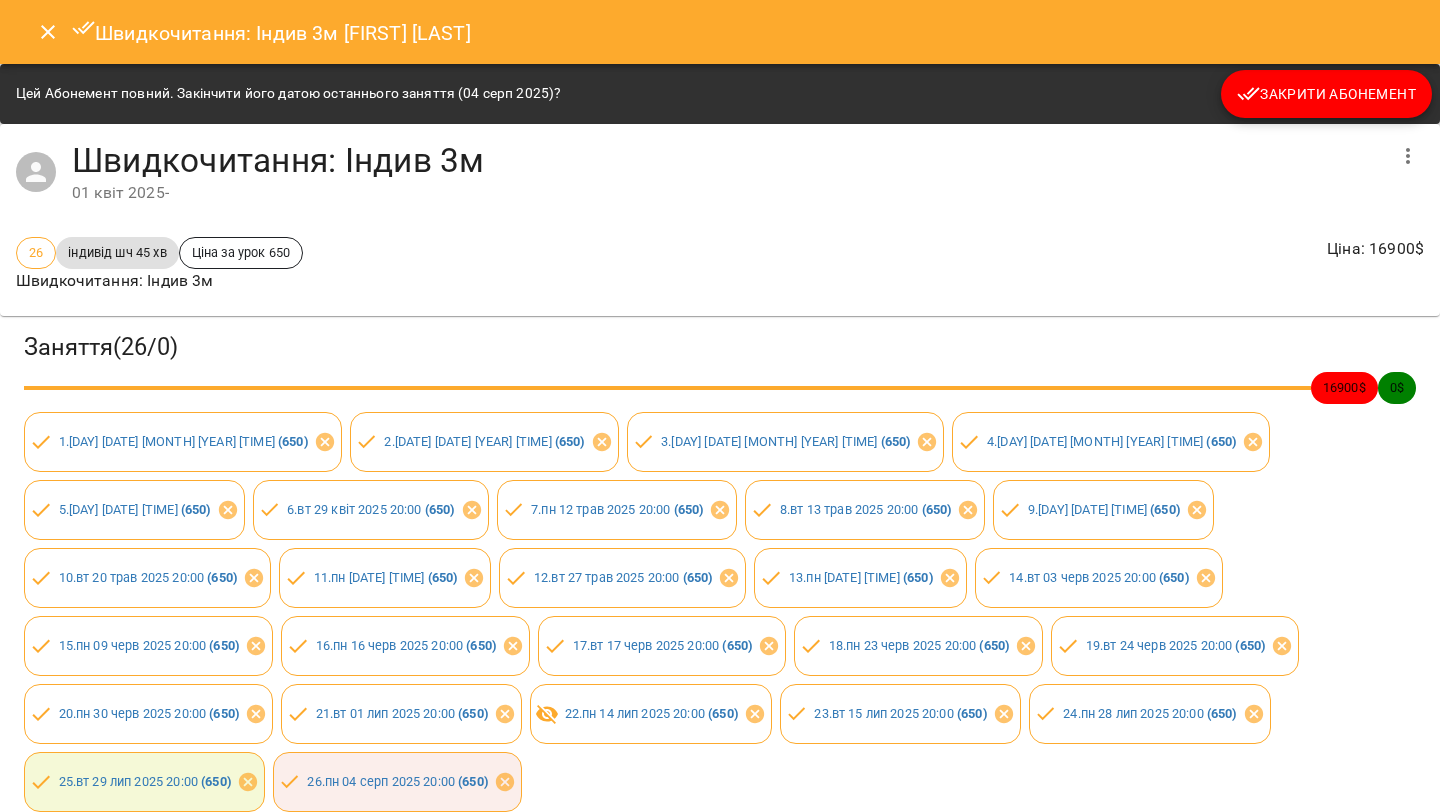 click on "Закрити Абонемент" at bounding box center [1326, 94] 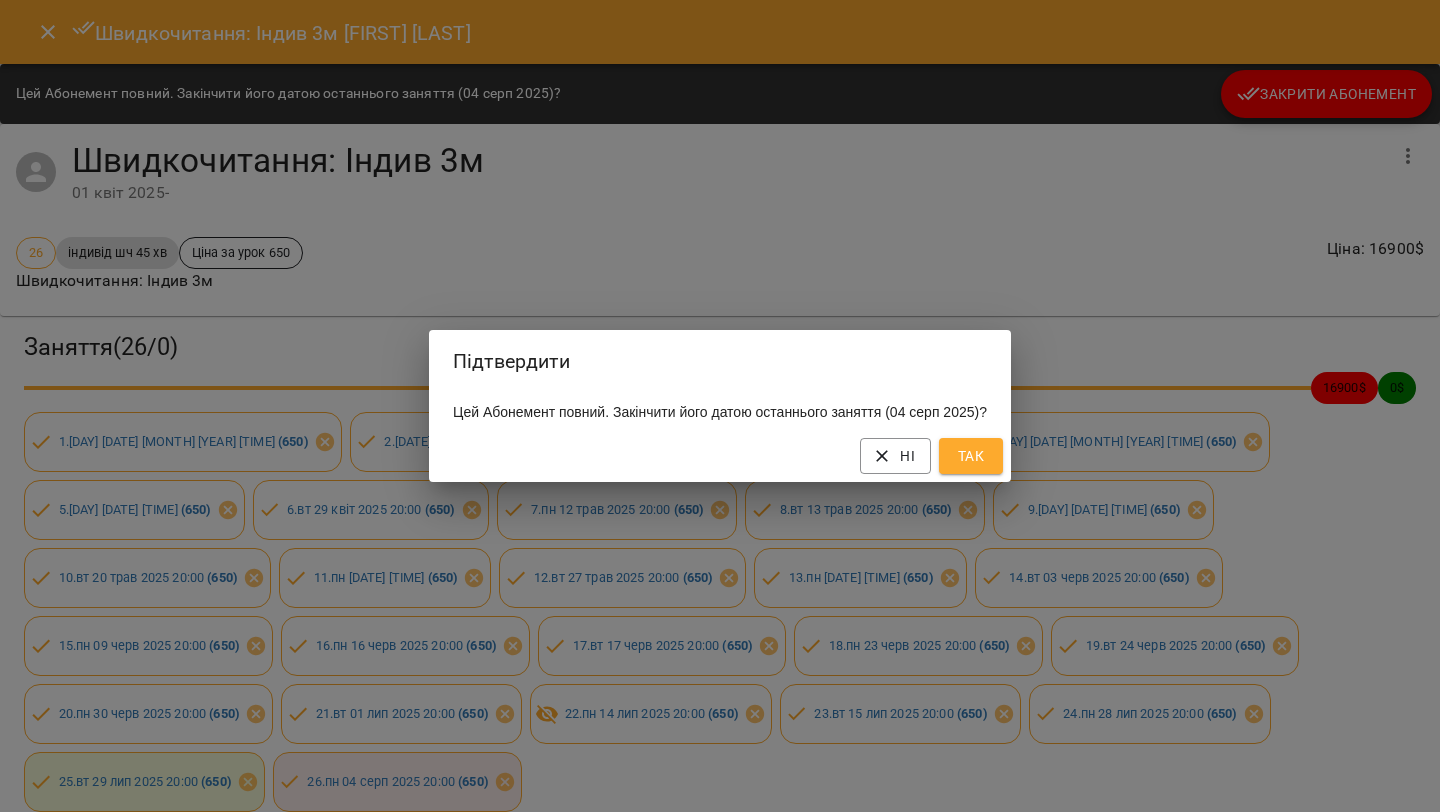 click on "Так" at bounding box center (971, 456) 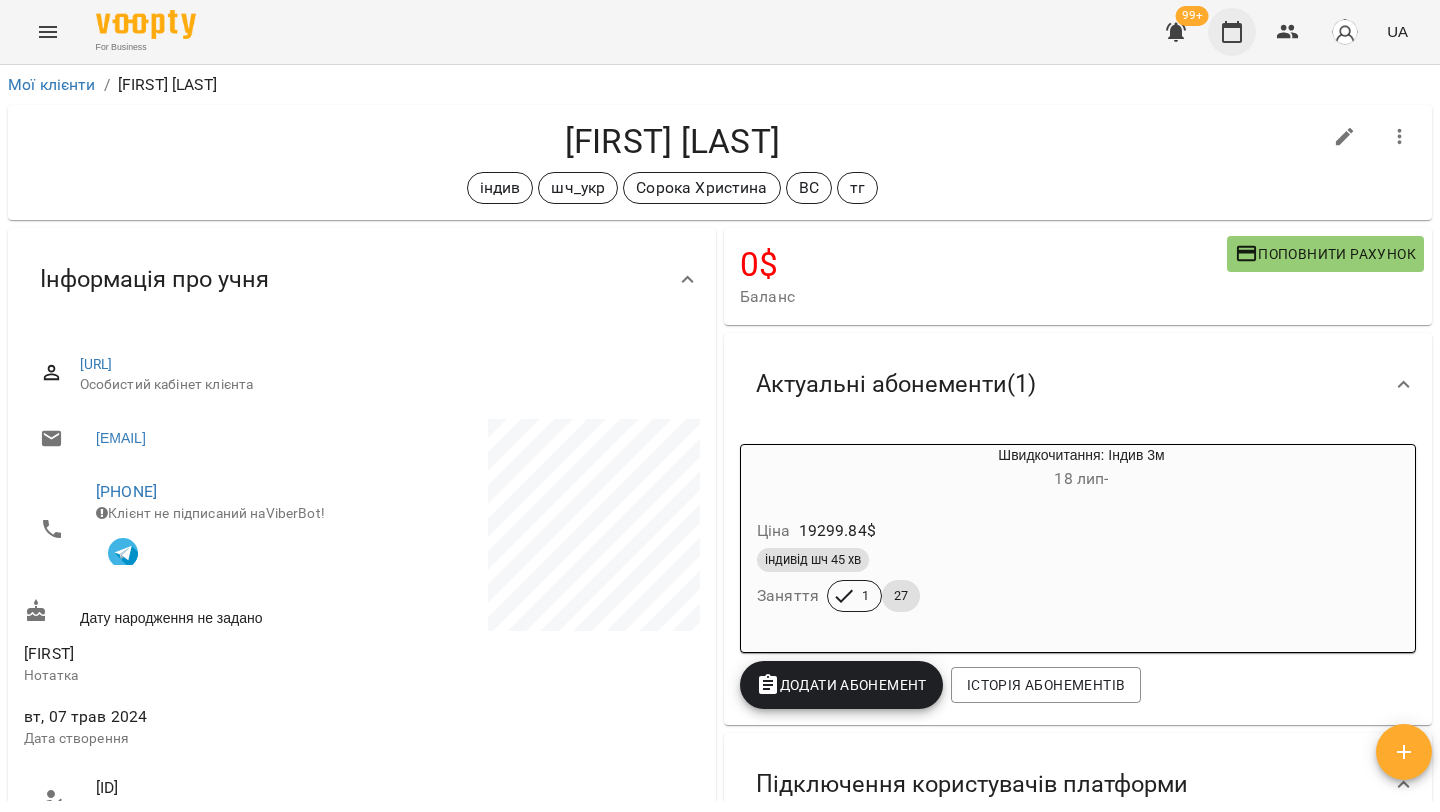 click 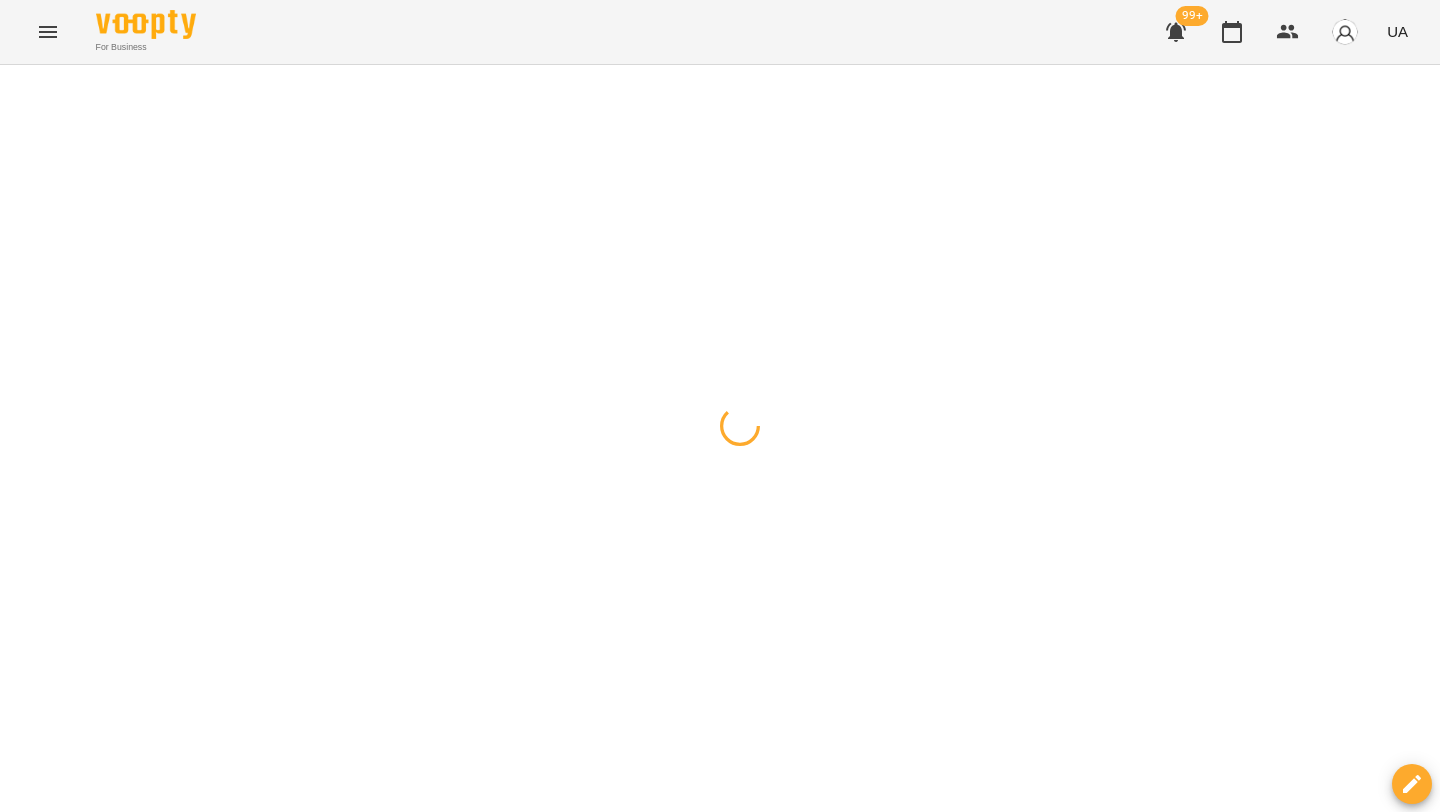 click at bounding box center [20, 89] 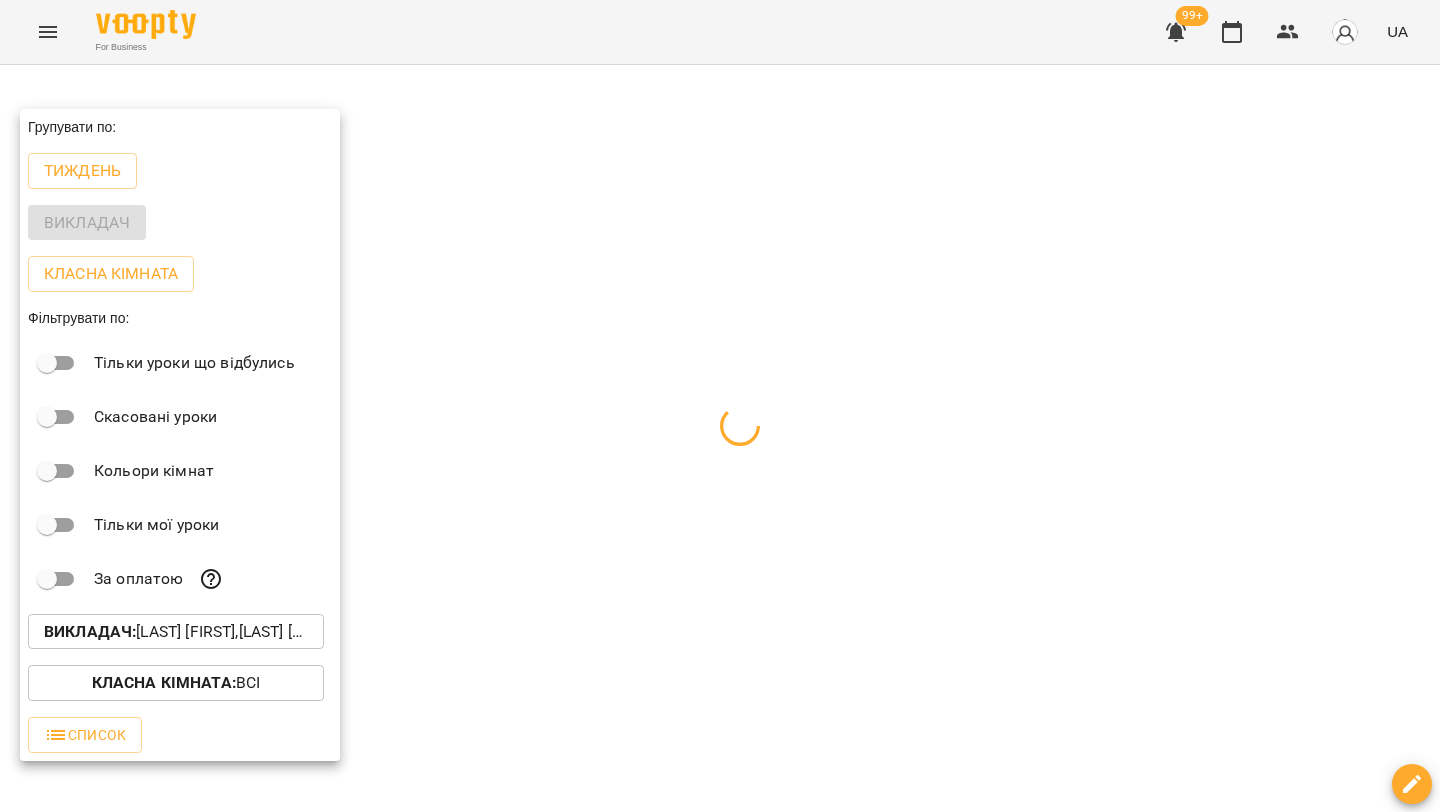 click on "Викладач : [LAST] [FIRST],[LAST] [FIRST],[LAST] [FIRST]" at bounding box center [176, 632] 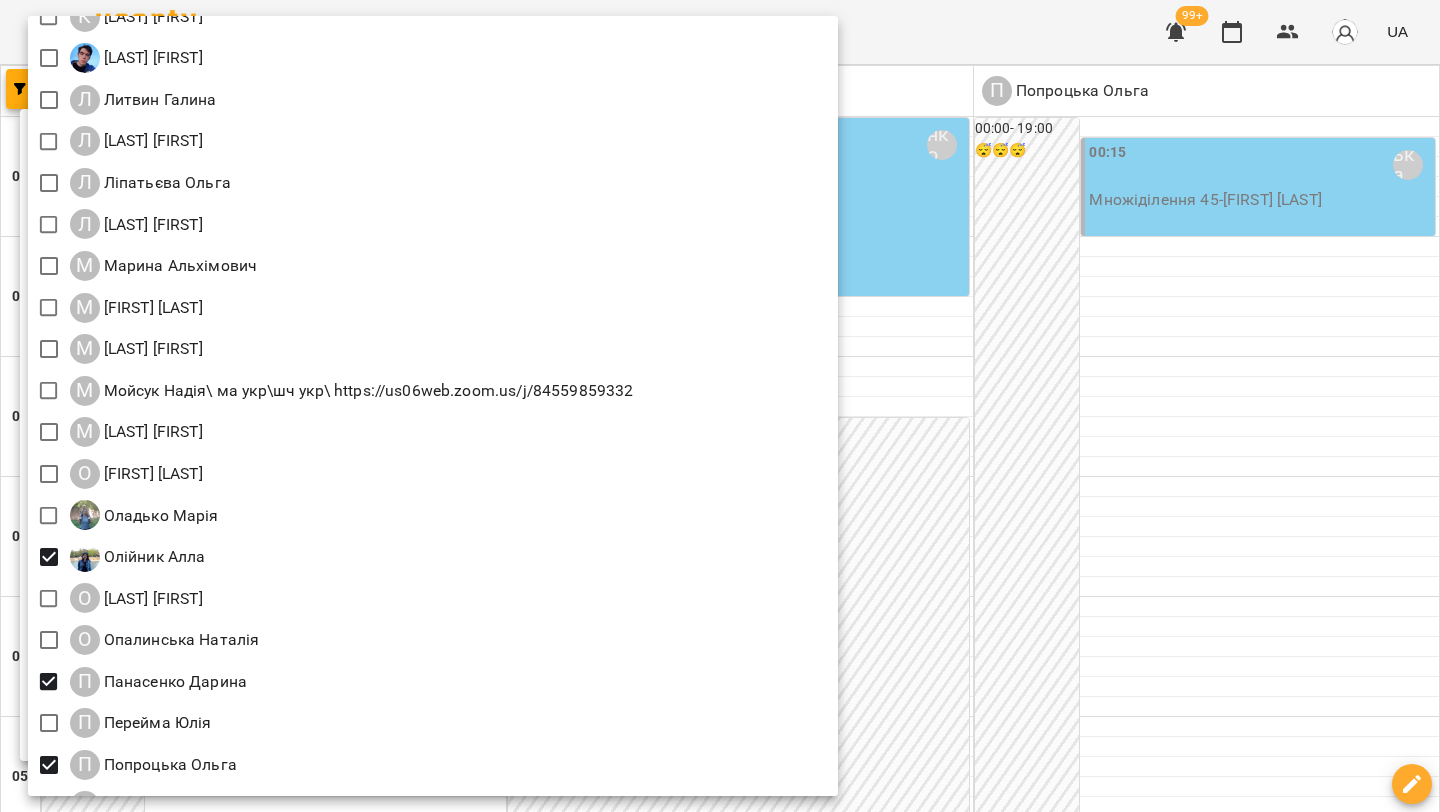 scroll, scrollTop: 1603, scrollLeft: 0, axis: vertical 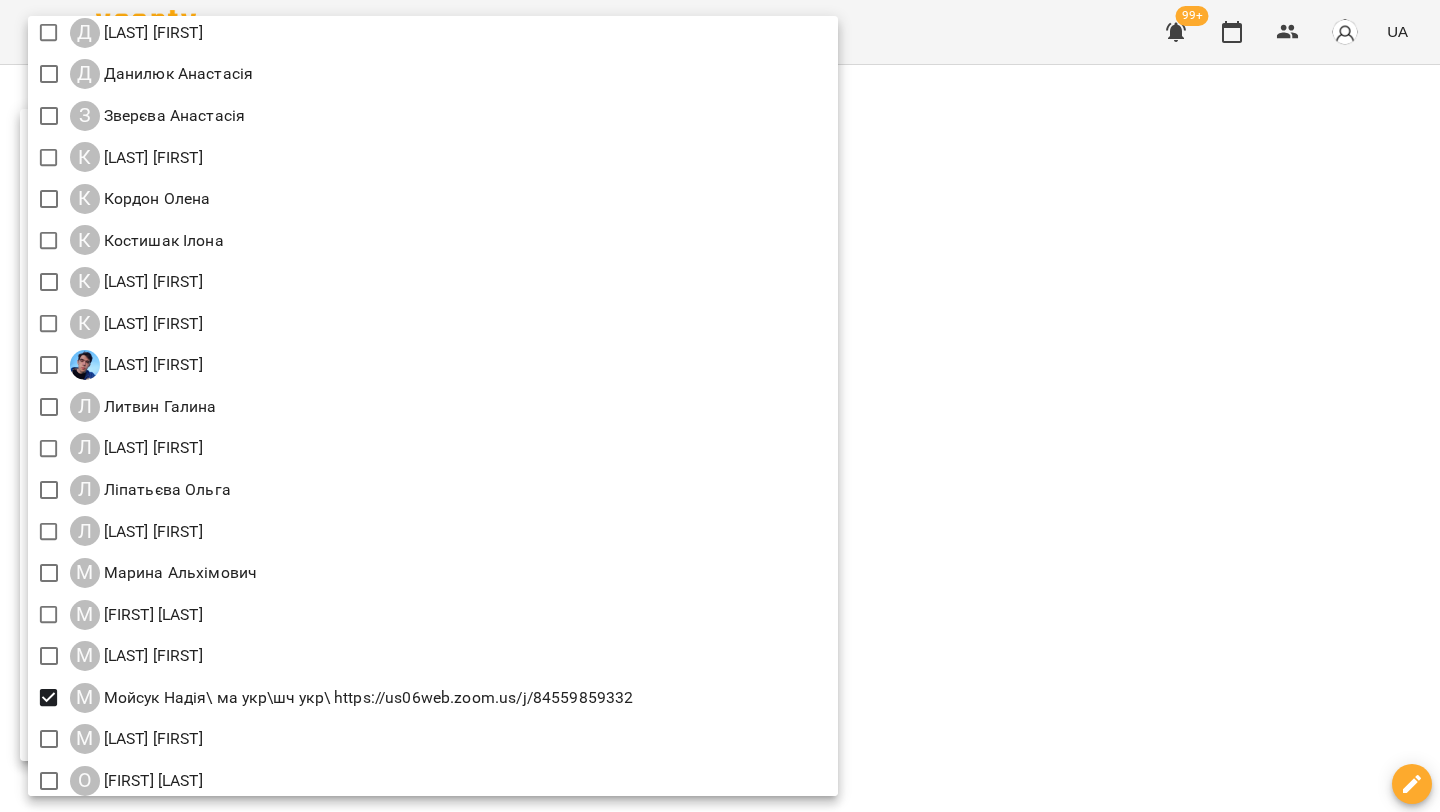 click at bounding box center [720, 406] 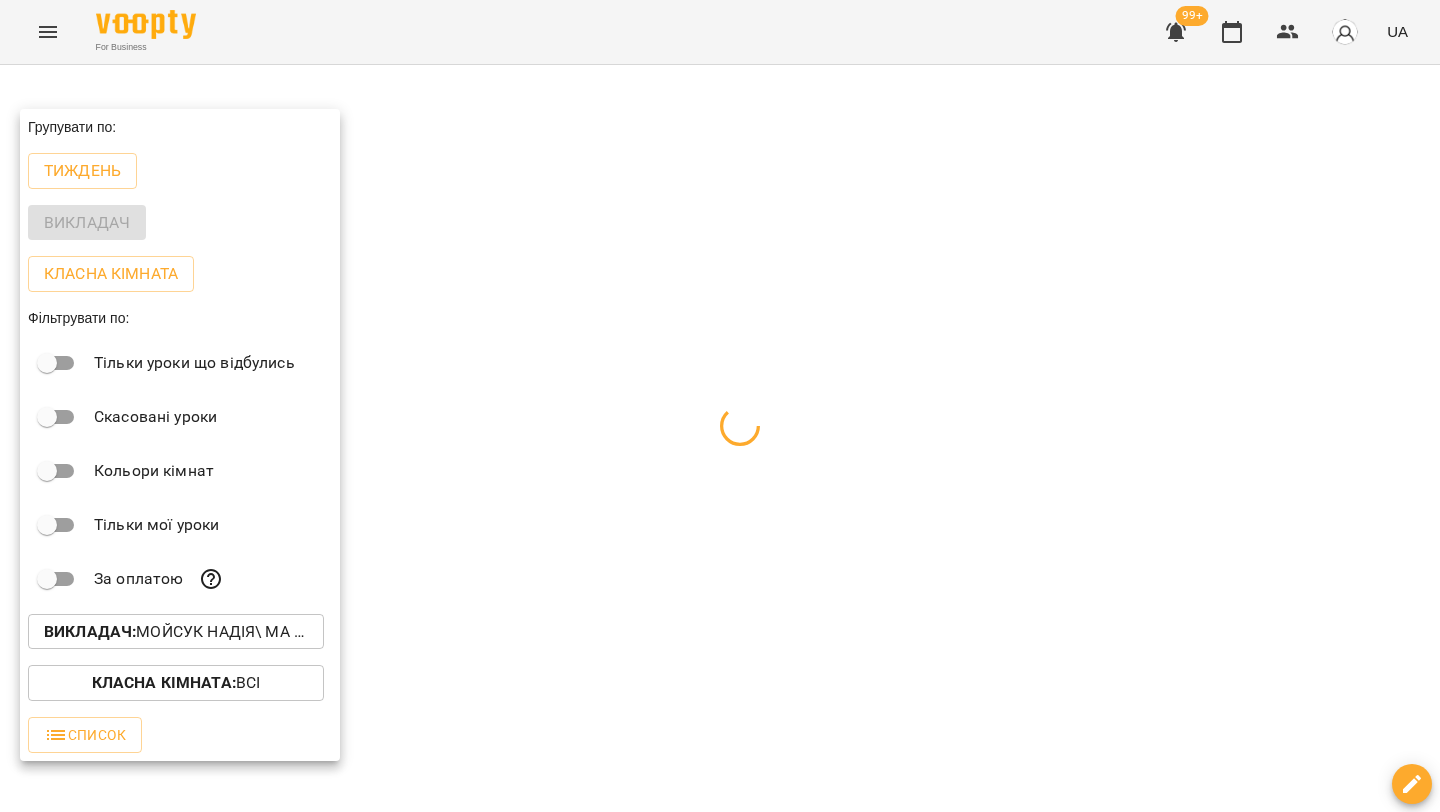 click at bounding box center [720, 406] 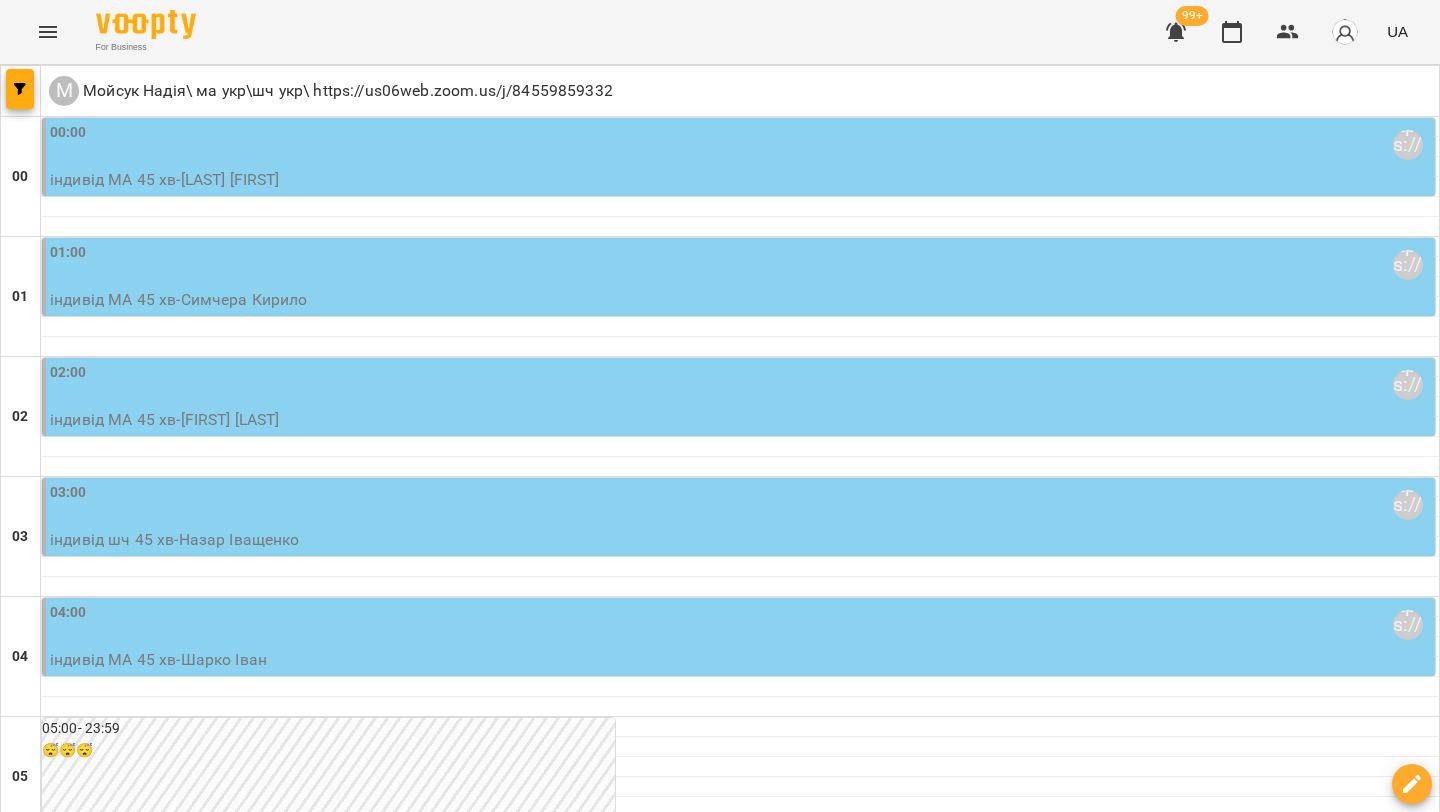 click on "**********" at bounding box center [720, 3088] 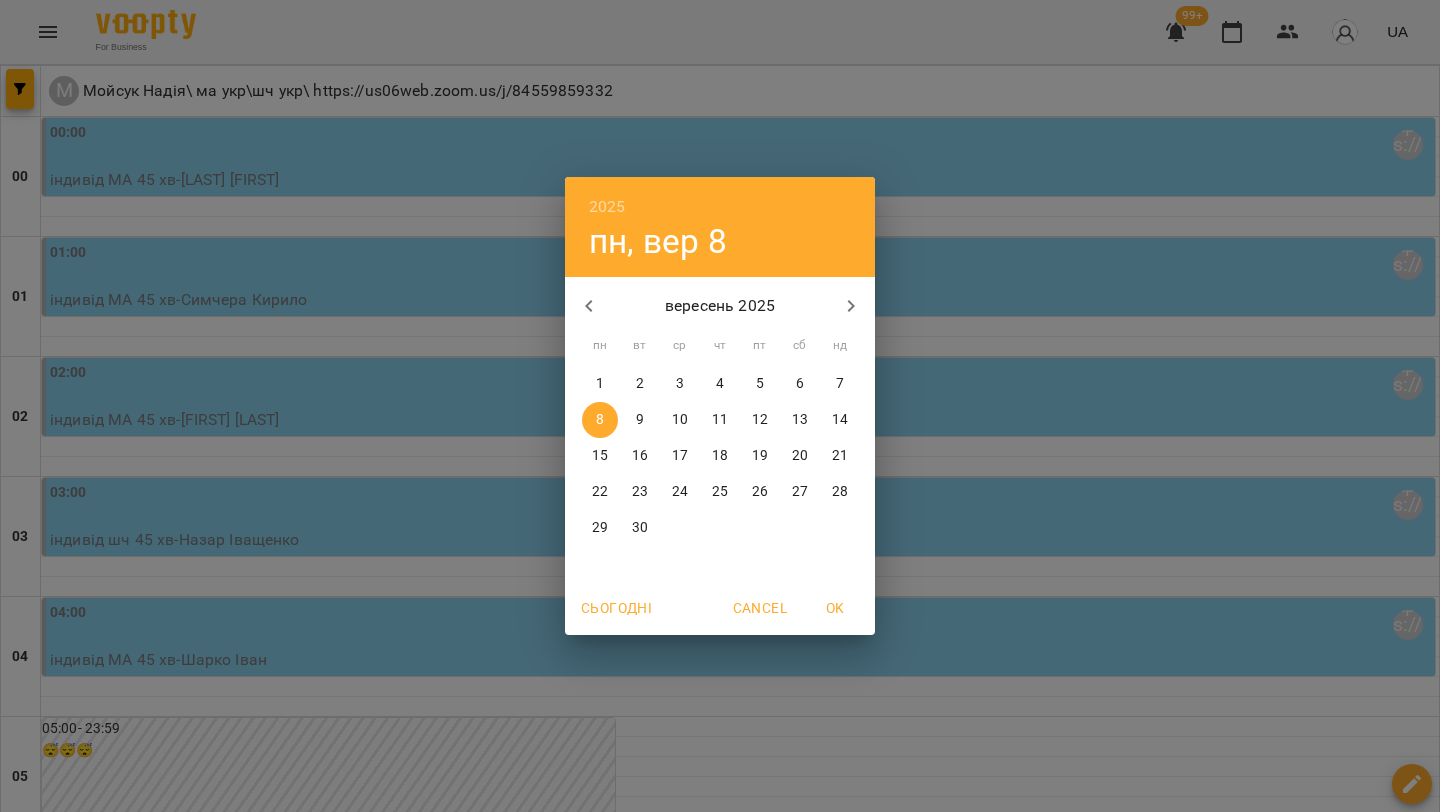 click on "2025 пн, вер 8 вересень 2025 пн вт ср чт пт сб нд 1 2 3 4 5 6 7 8 9 10 11 12 13 14 15 16 17 18 19 20 21 22 23 24 25 26 27 28 29 30 1 2 3 4 5 Сьогодні Cancel OK" at bounding box center [720, 406] 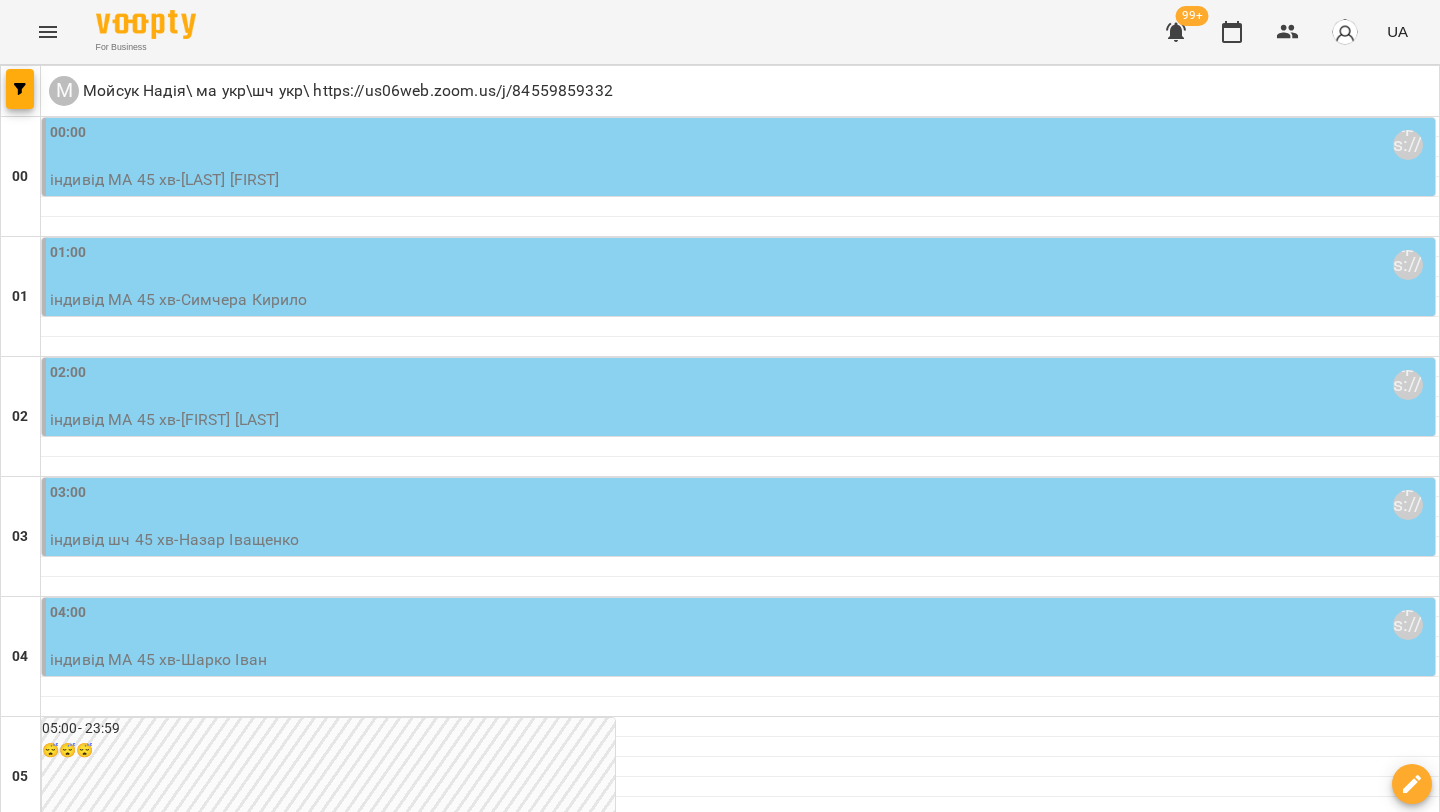 click on "вт" at bounding box center [234, 3023] 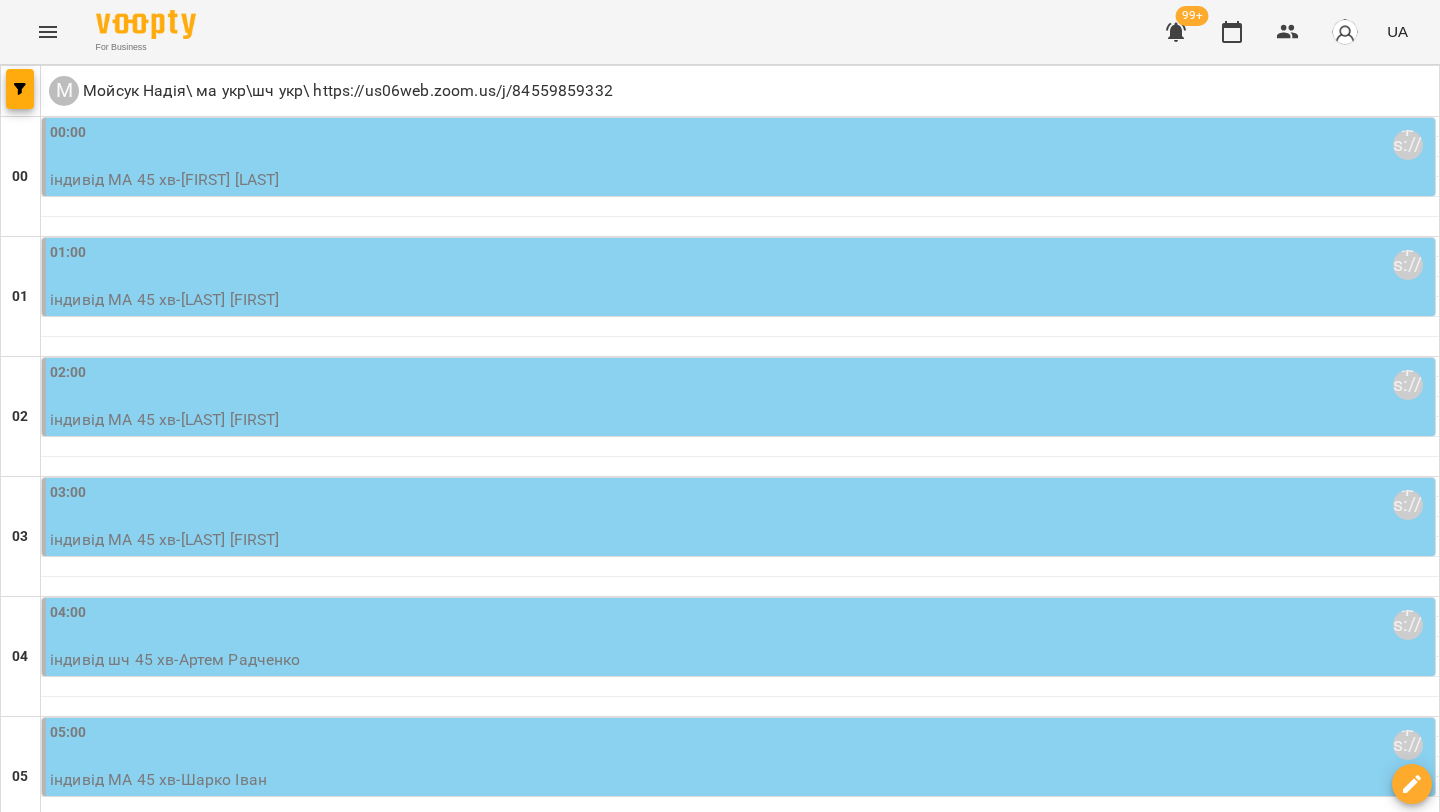 scroll, scrollTop: 30, scrollLeft: 0, axis: vertical 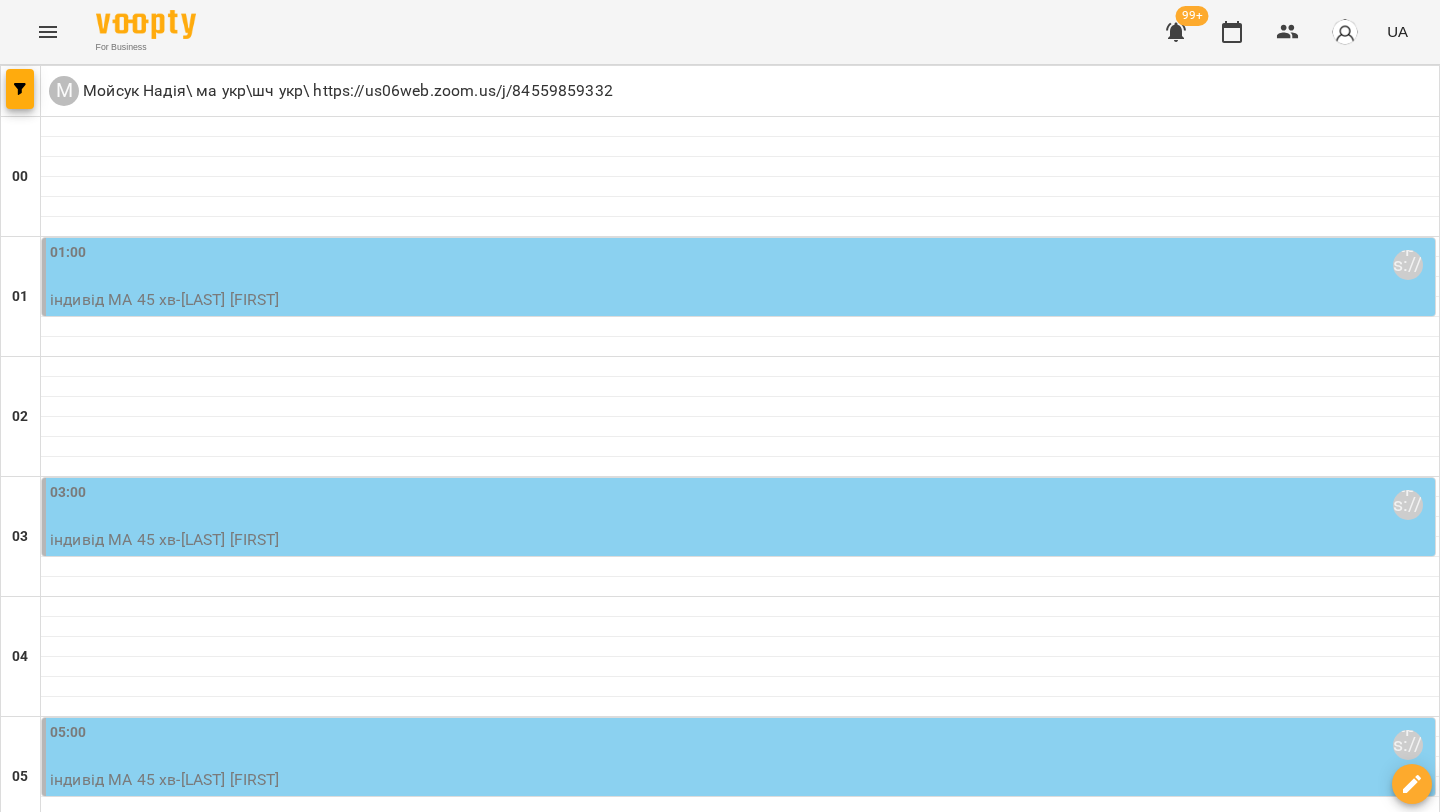 click on "вт" at bounding box center (234, 3023) 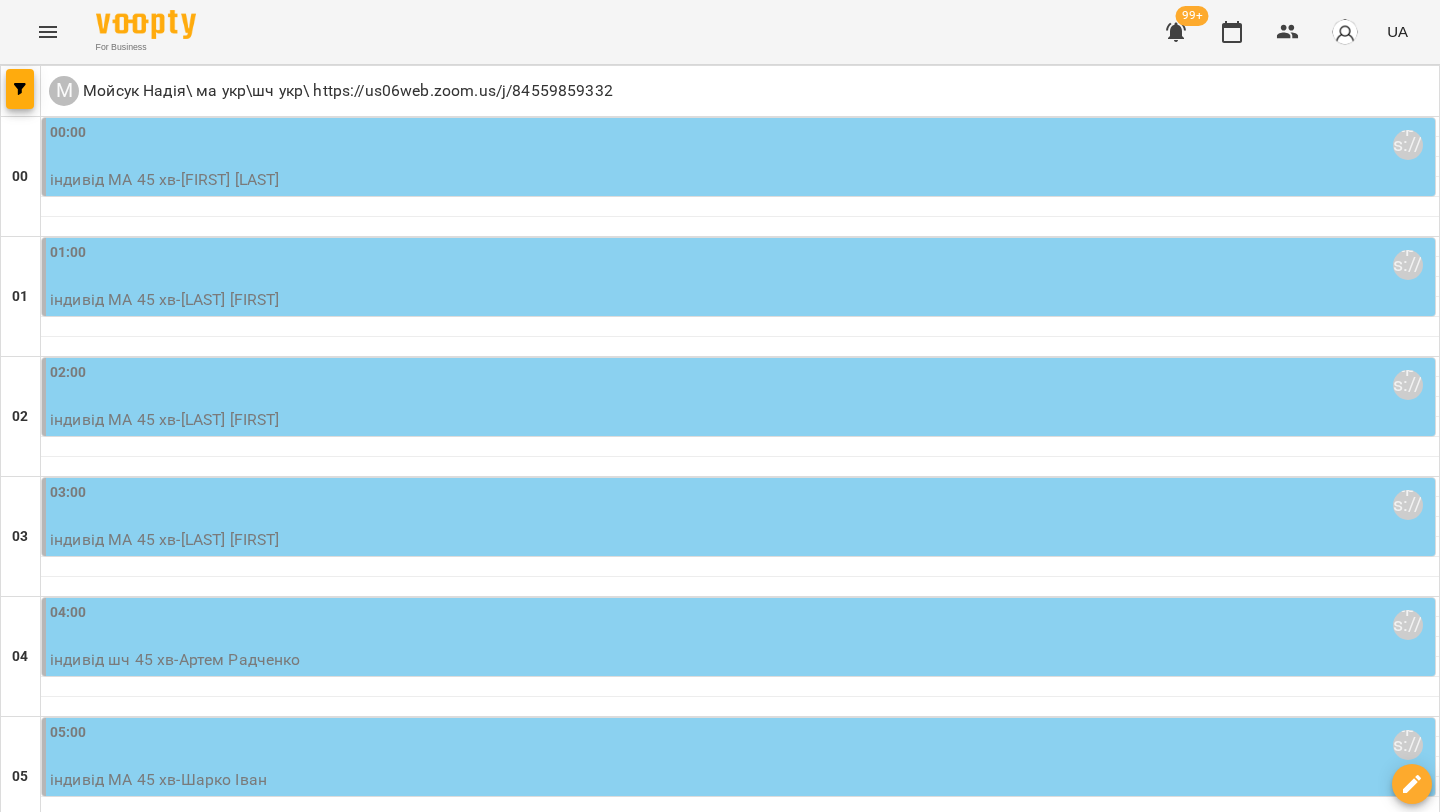 click on "**********" at bounding box center (720, 3088) 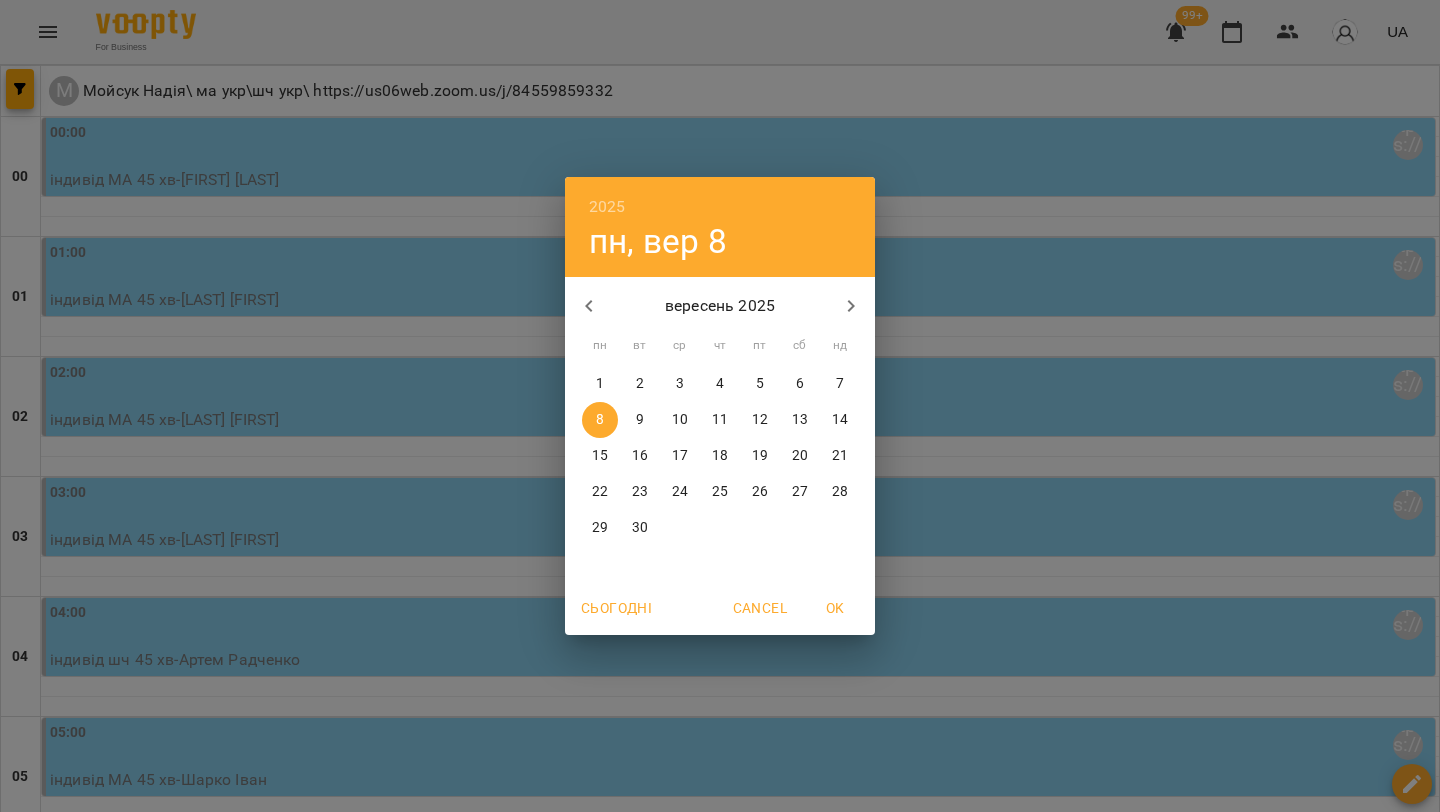 click 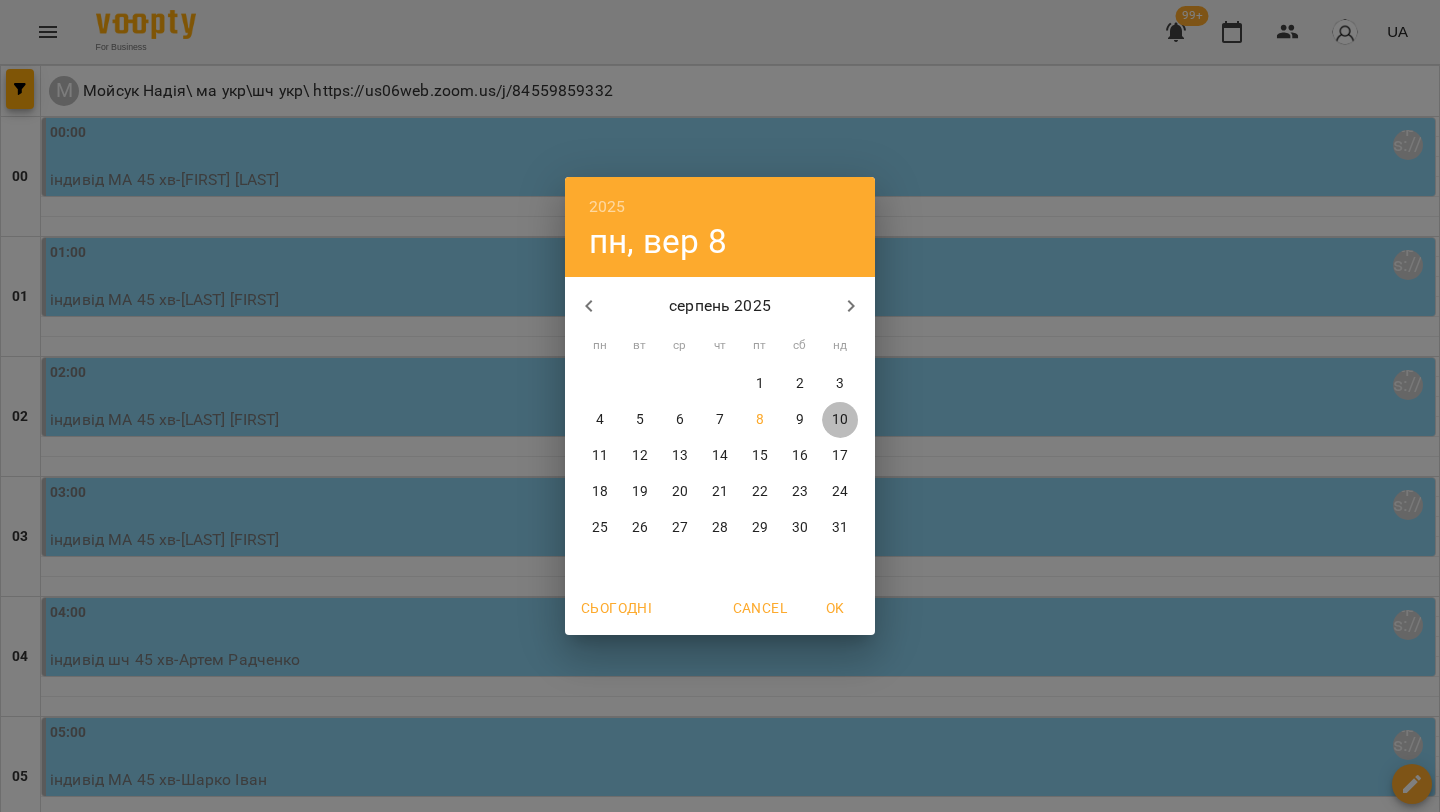 click on "10" at bounding box center (840, 420) 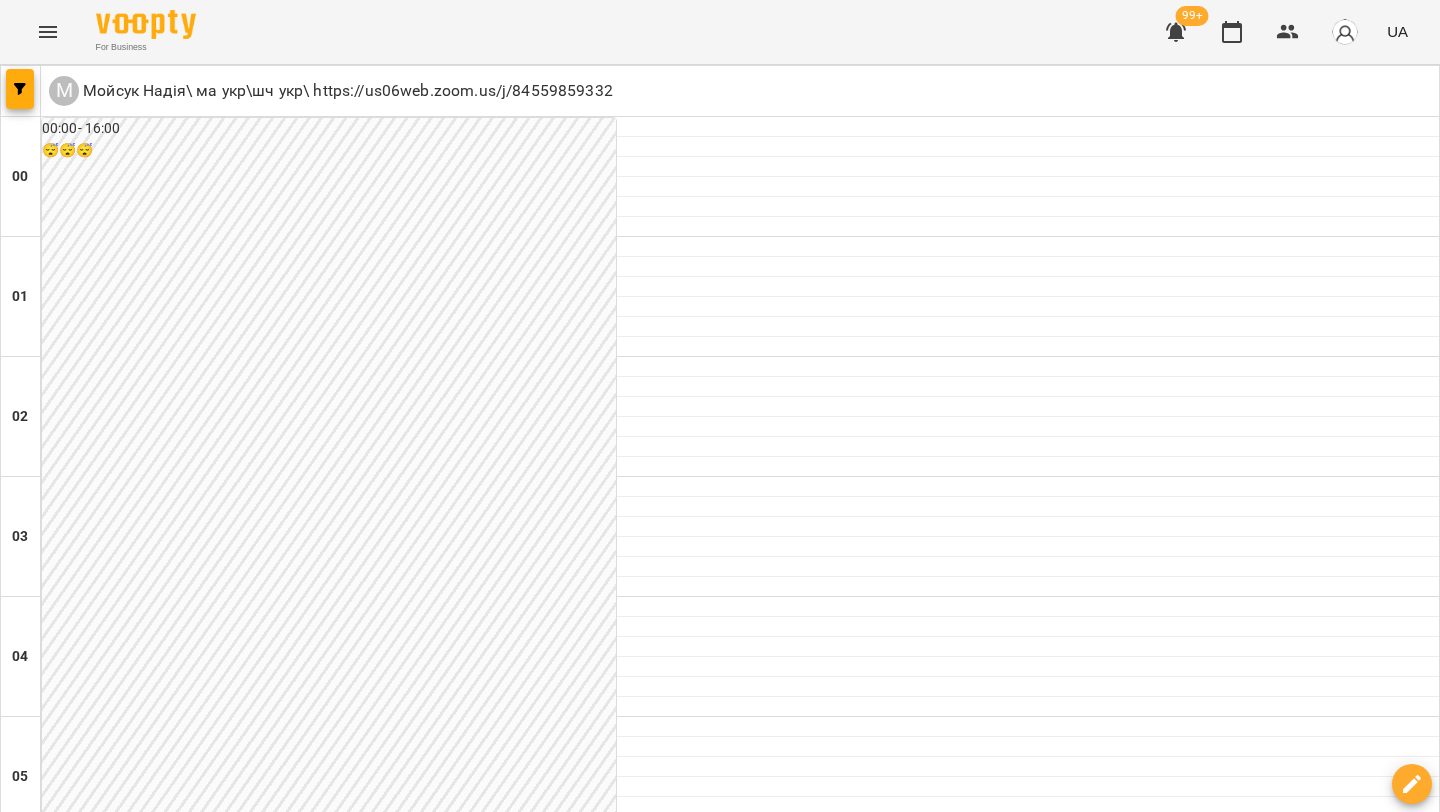 scroll, scrollTop: 1305, scrollLeft: 0, axis: vertical 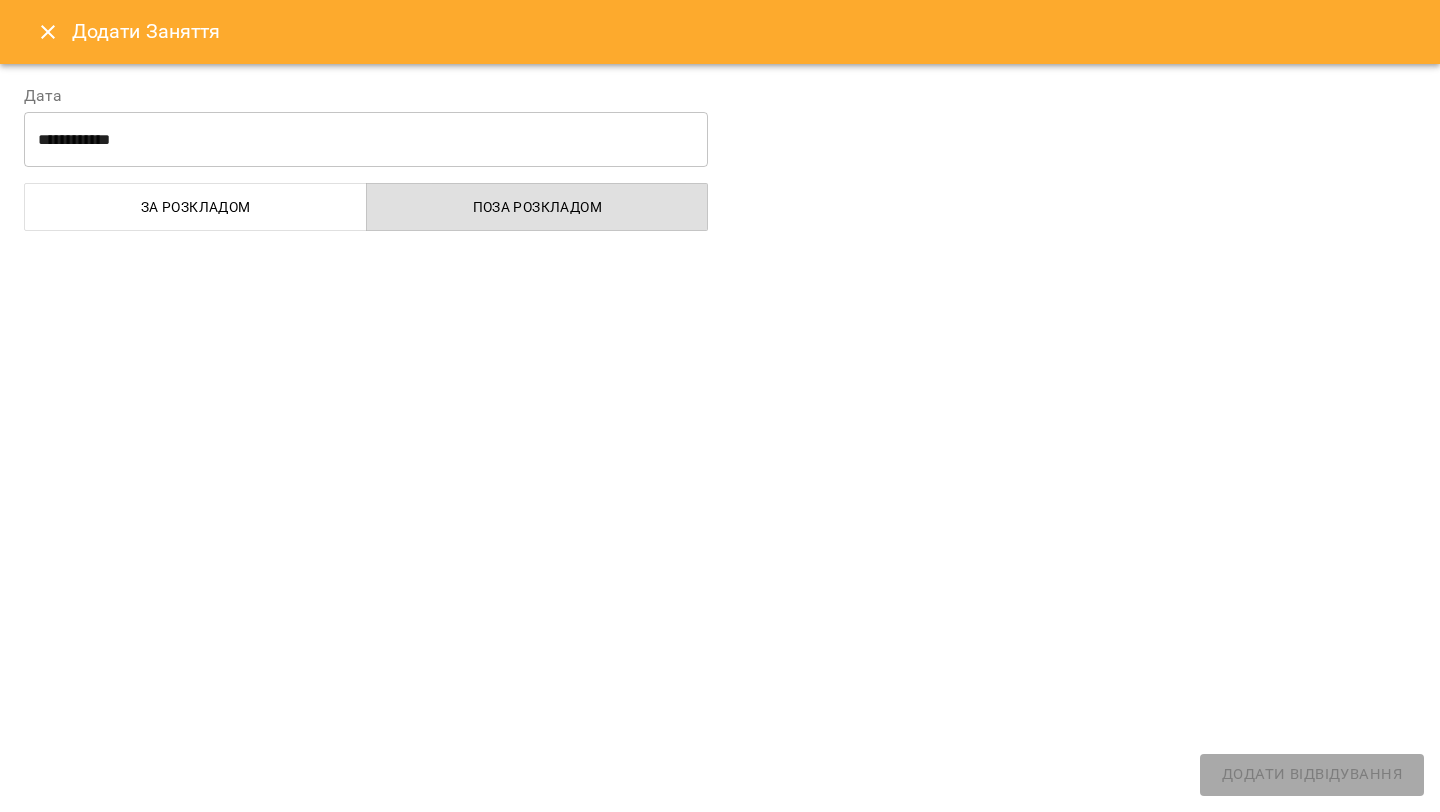 select 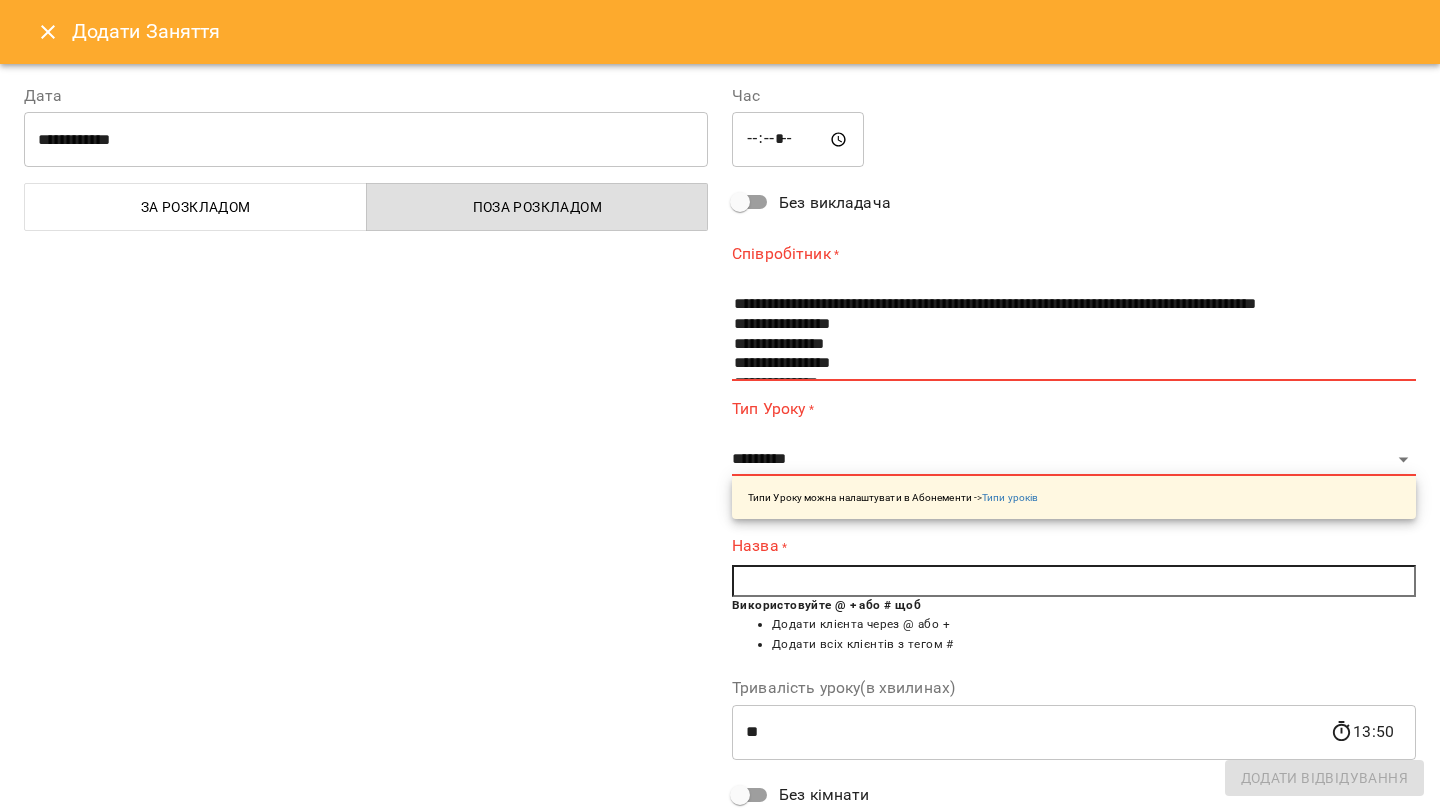 click on "*****" at bounding box center (798, 140) 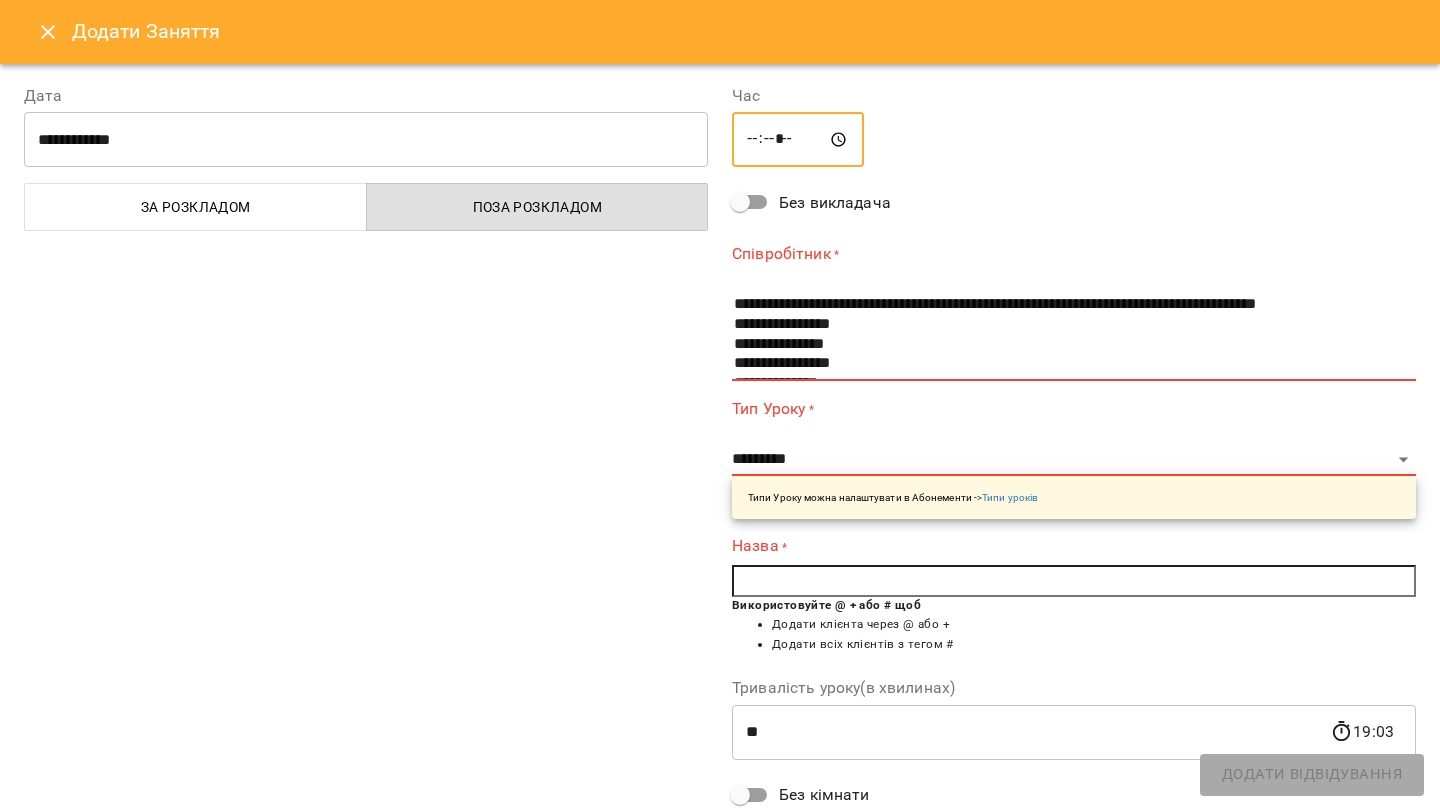 type on "*****" 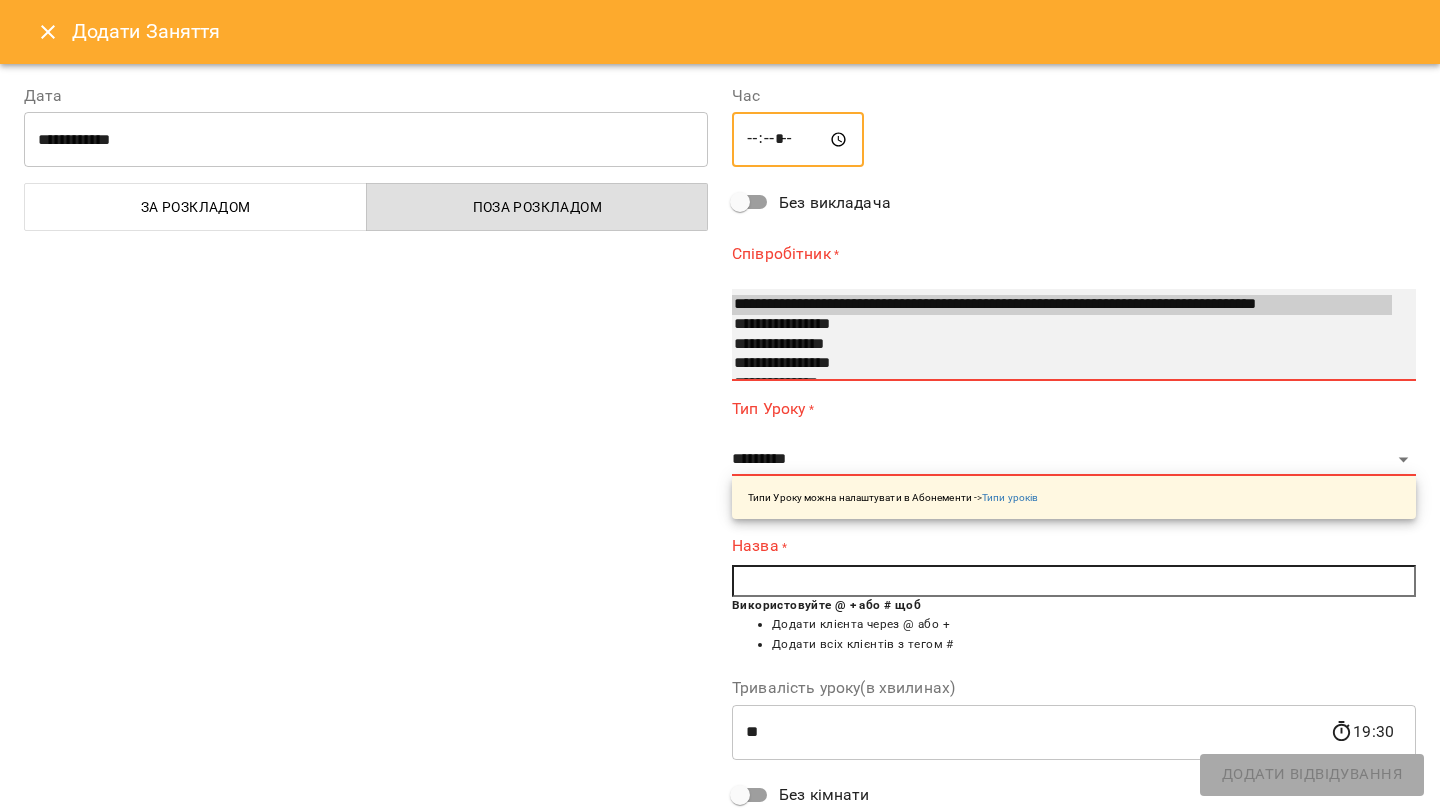 click on "**********" at bounding box center (1062, 345) 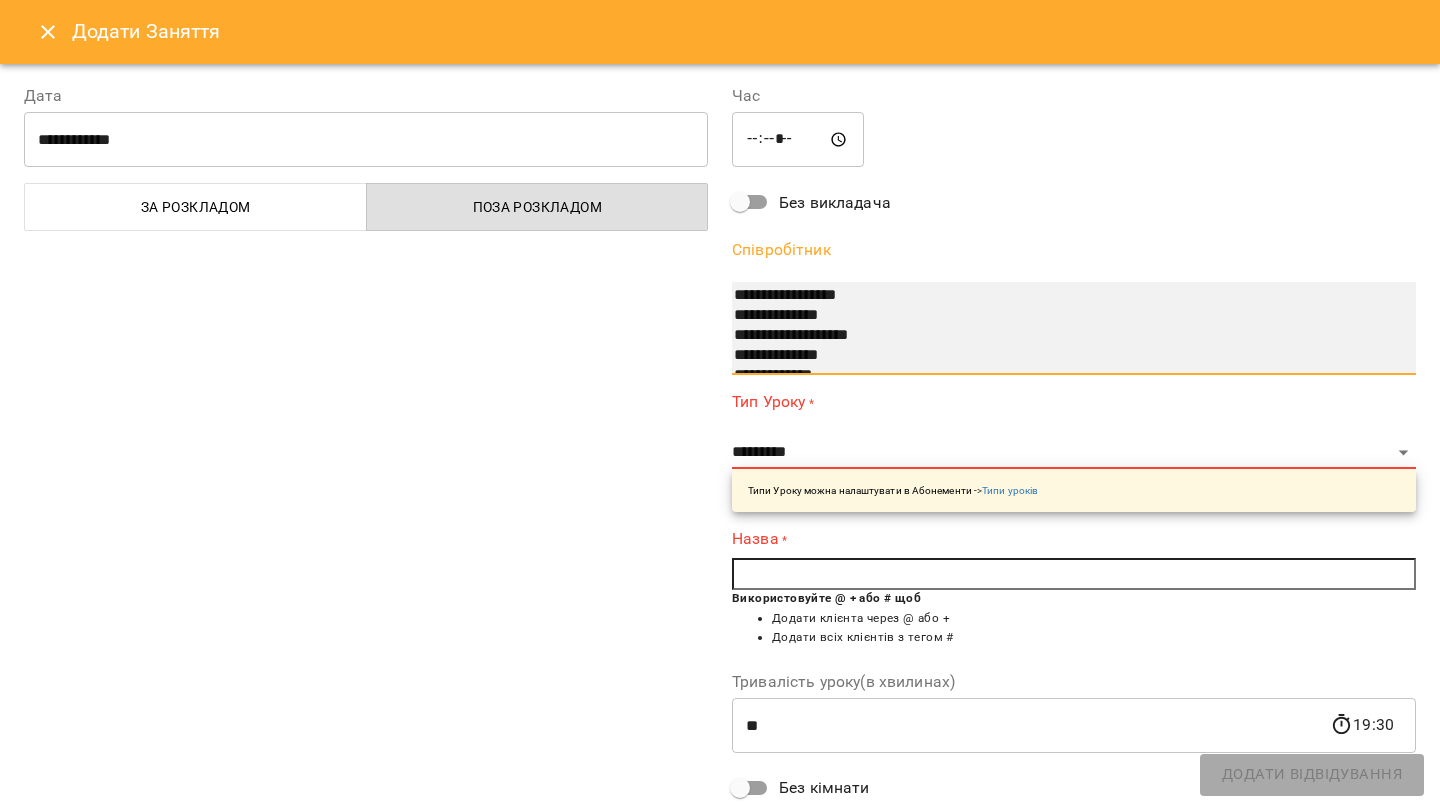 scroll, scrollTop: 340, scrollLeft: 0, axis: vertical 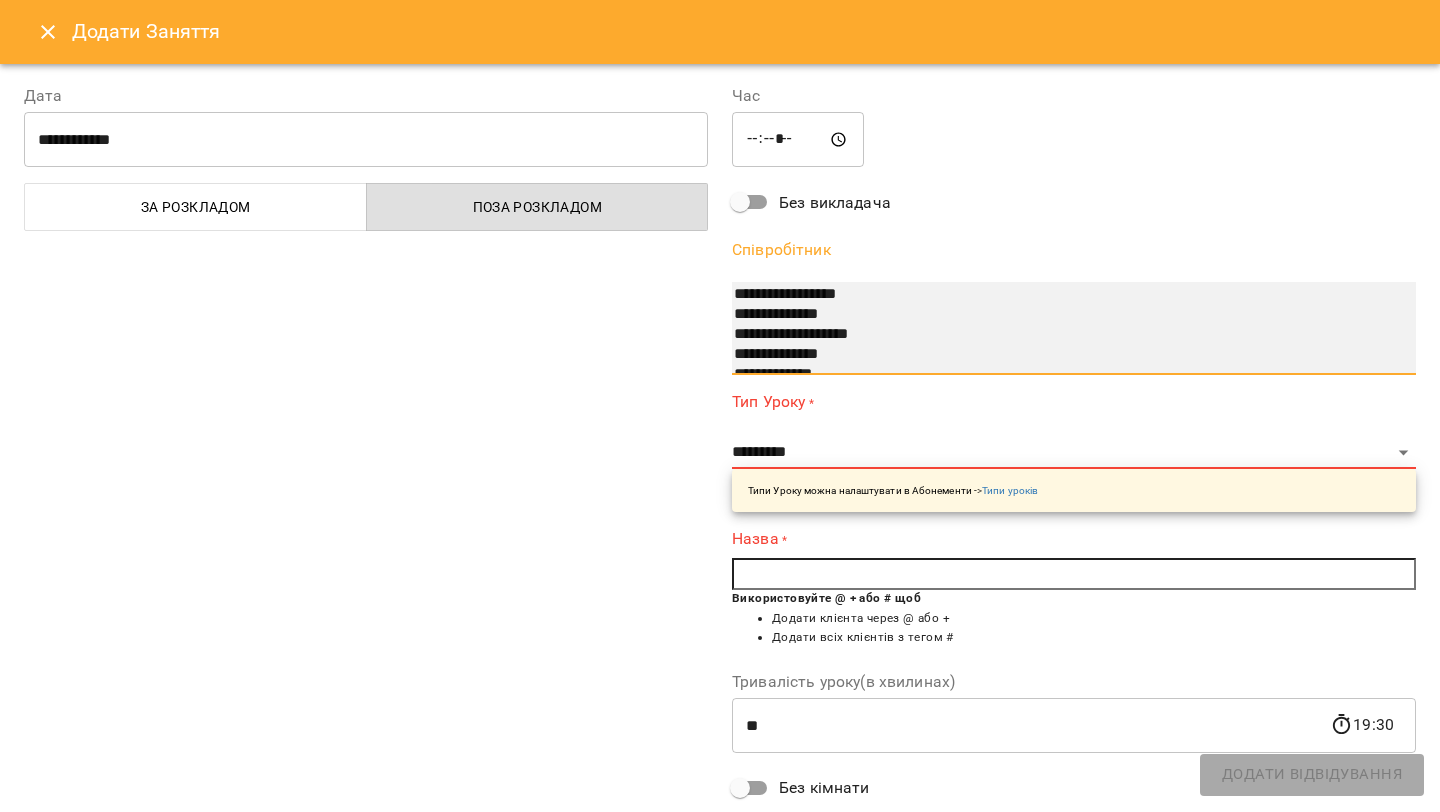 select on "**********" 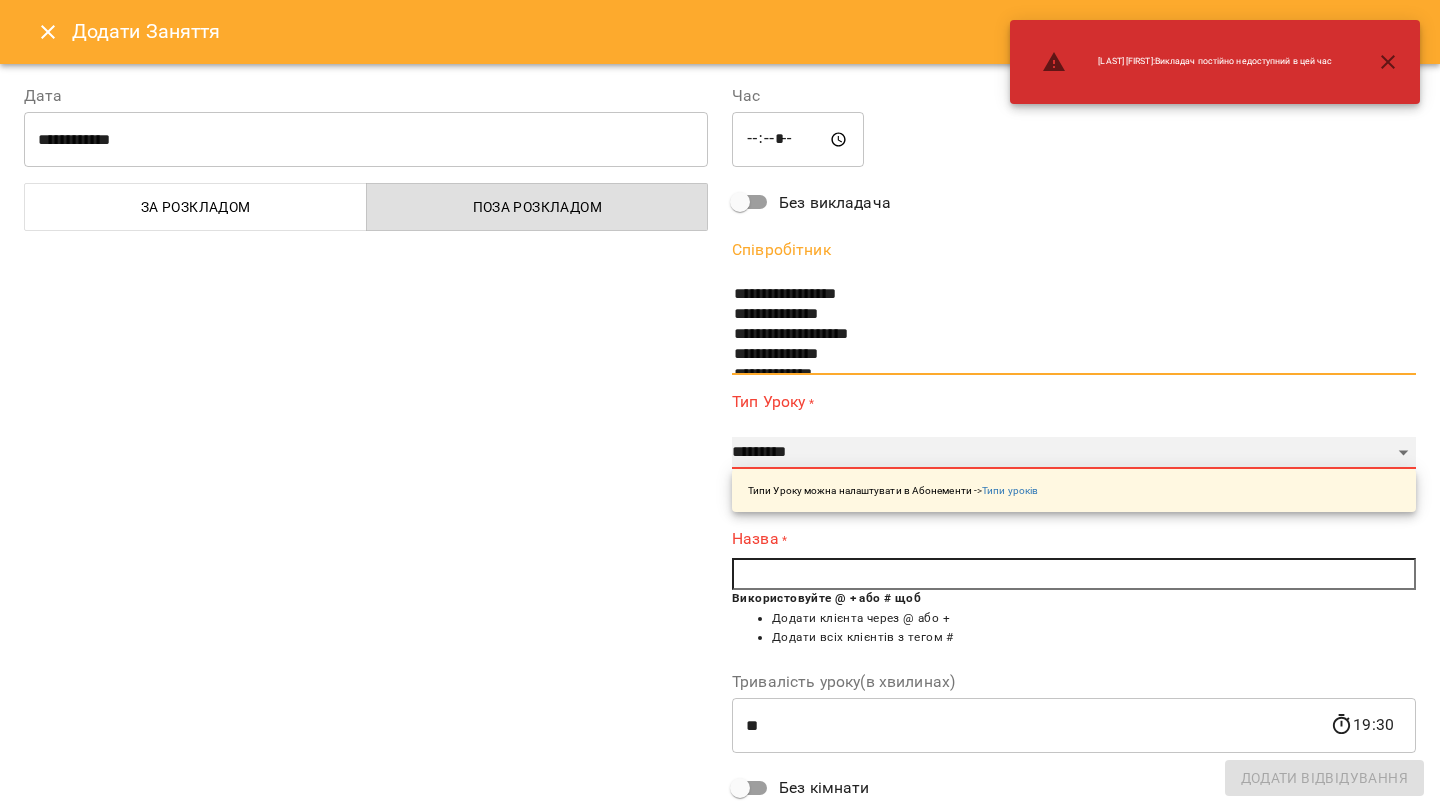 click on "**********" at bounding box center (1074, 453) 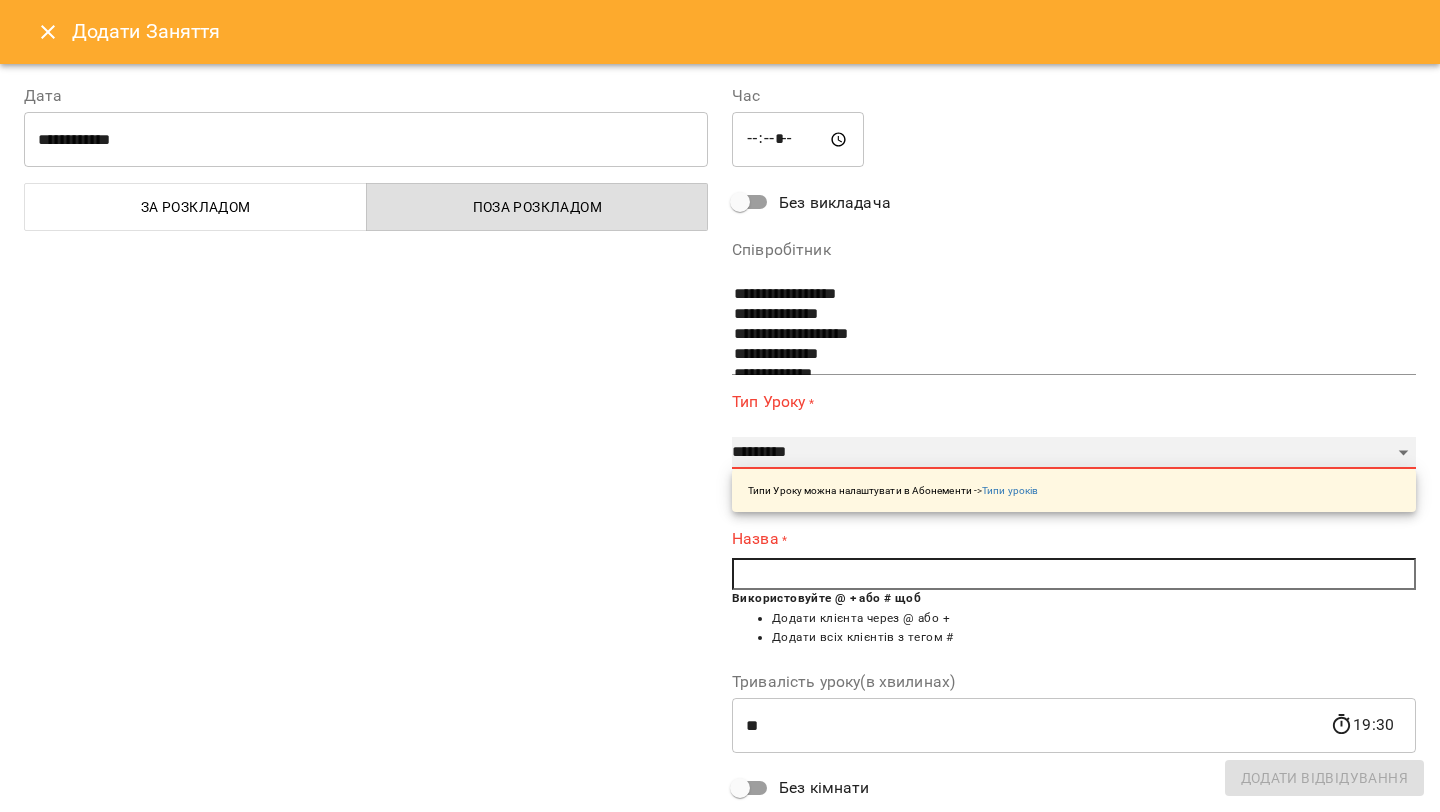 select on "**********" 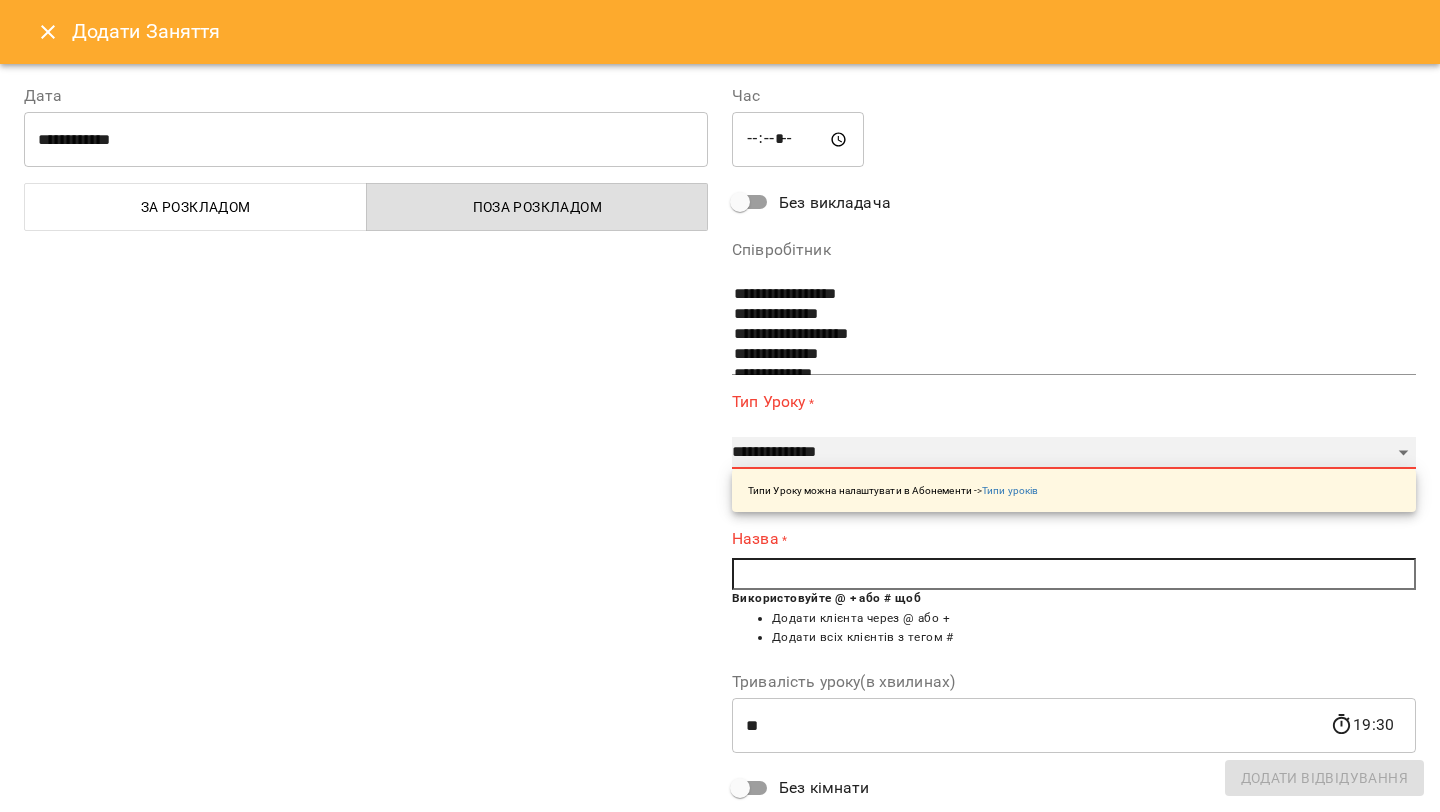 type on "**" 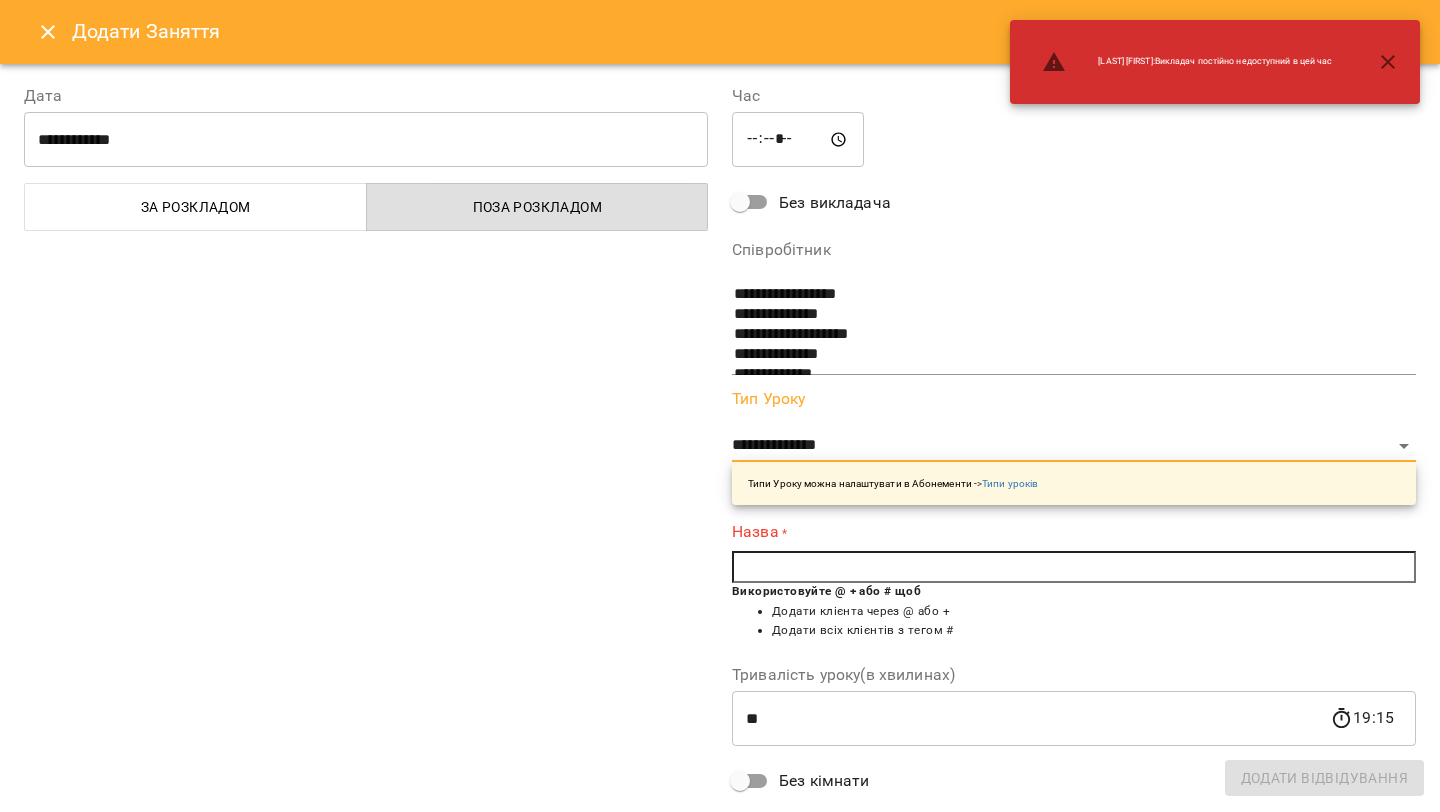 click at bounding box center (1074, 567) 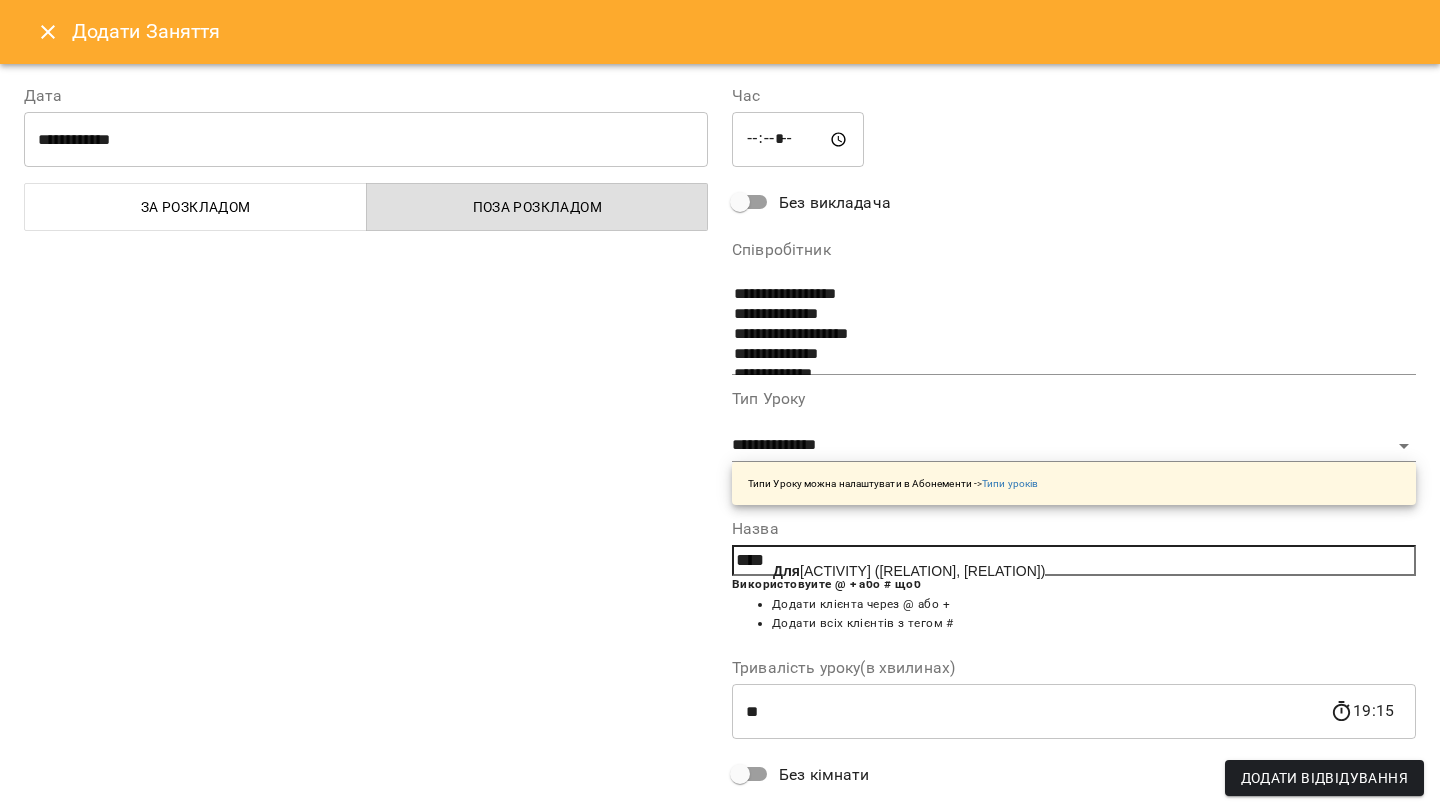 click on "Для  пробних занять (клієнтів, що не є учнями)" at bounding box center [909, 571] 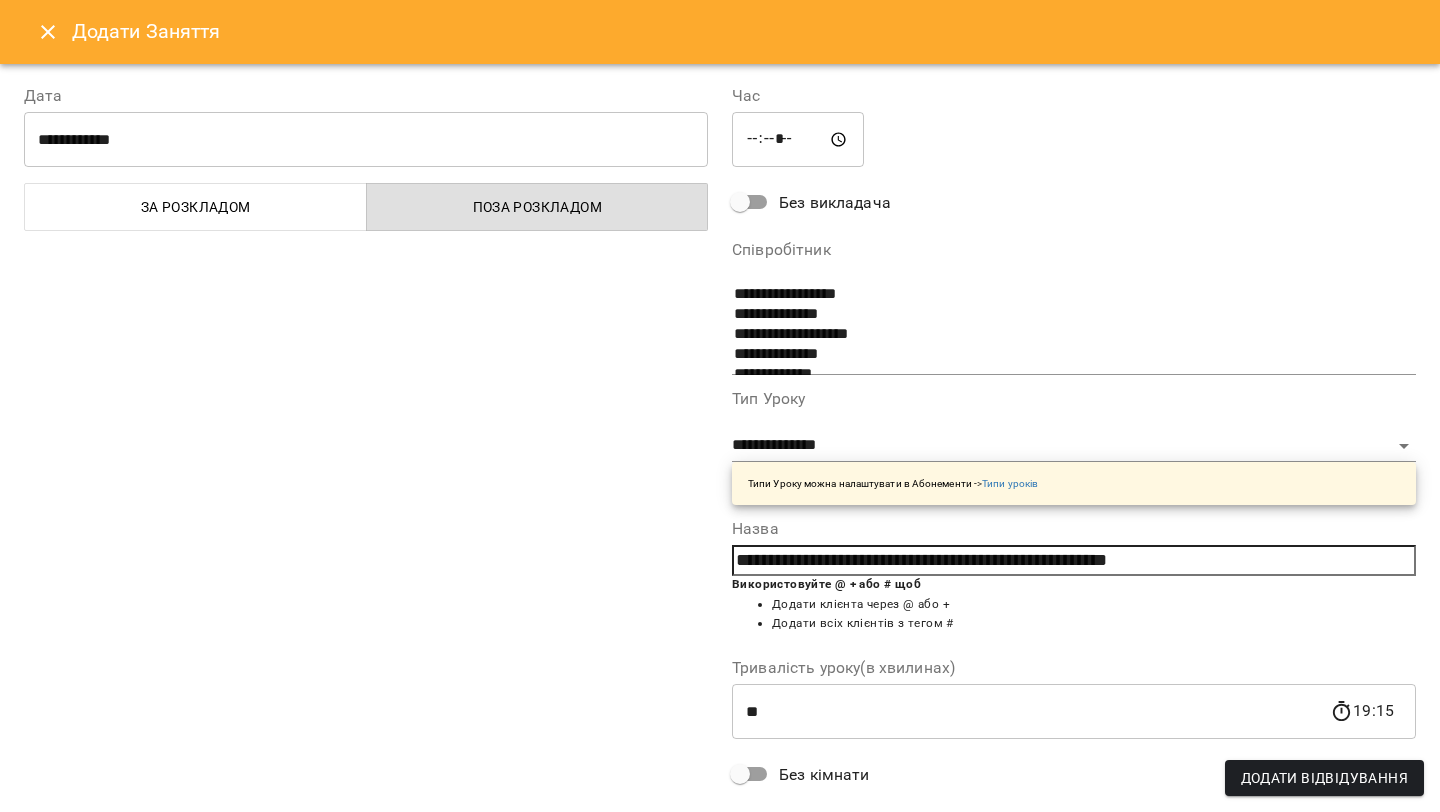 drag, startPoint x: 1203, startPoint y: 560, endPoint x: 1087, endPoint y: 557, distance: 116.03879 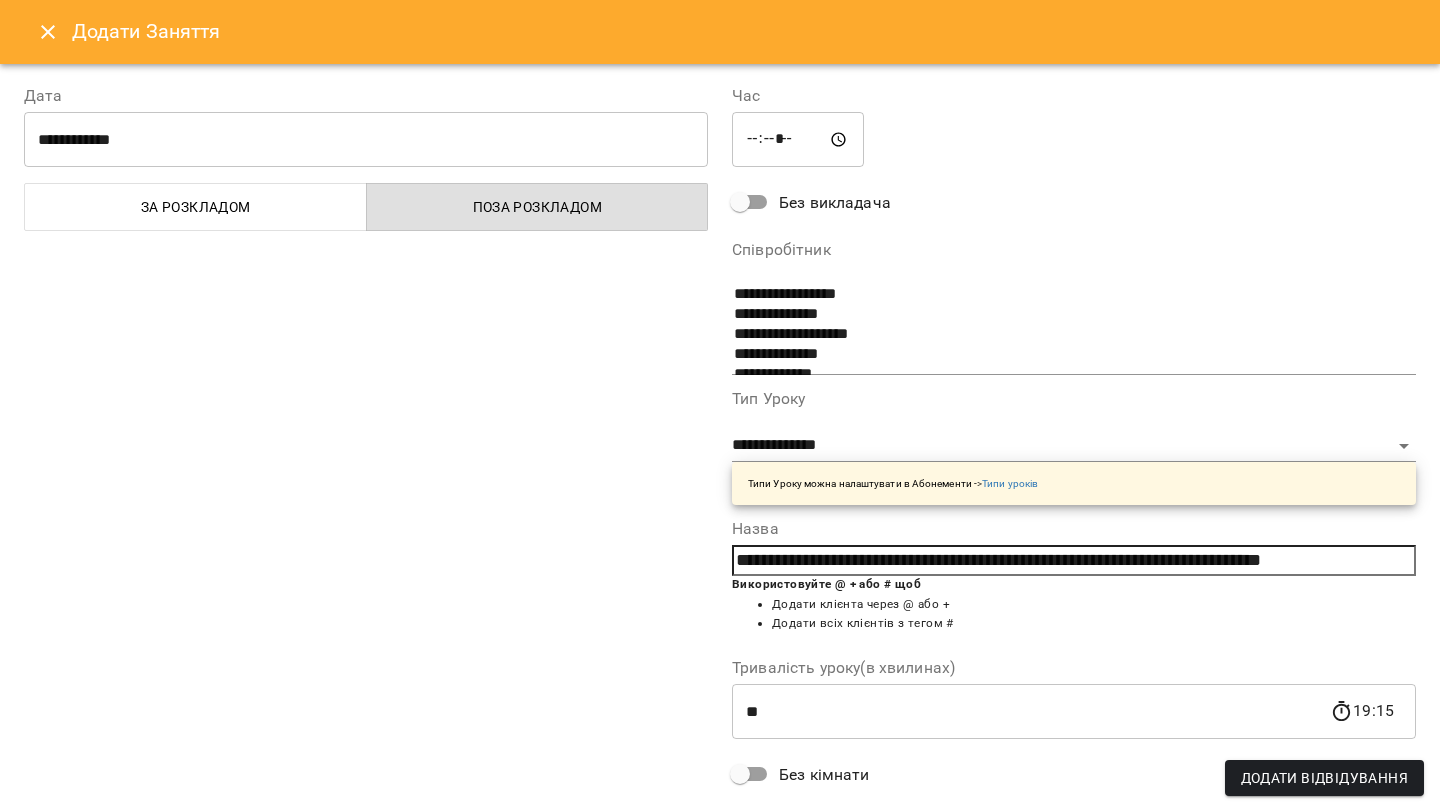 scroll, scrollTop: 184, scrollLeft: 0, axis: vertical 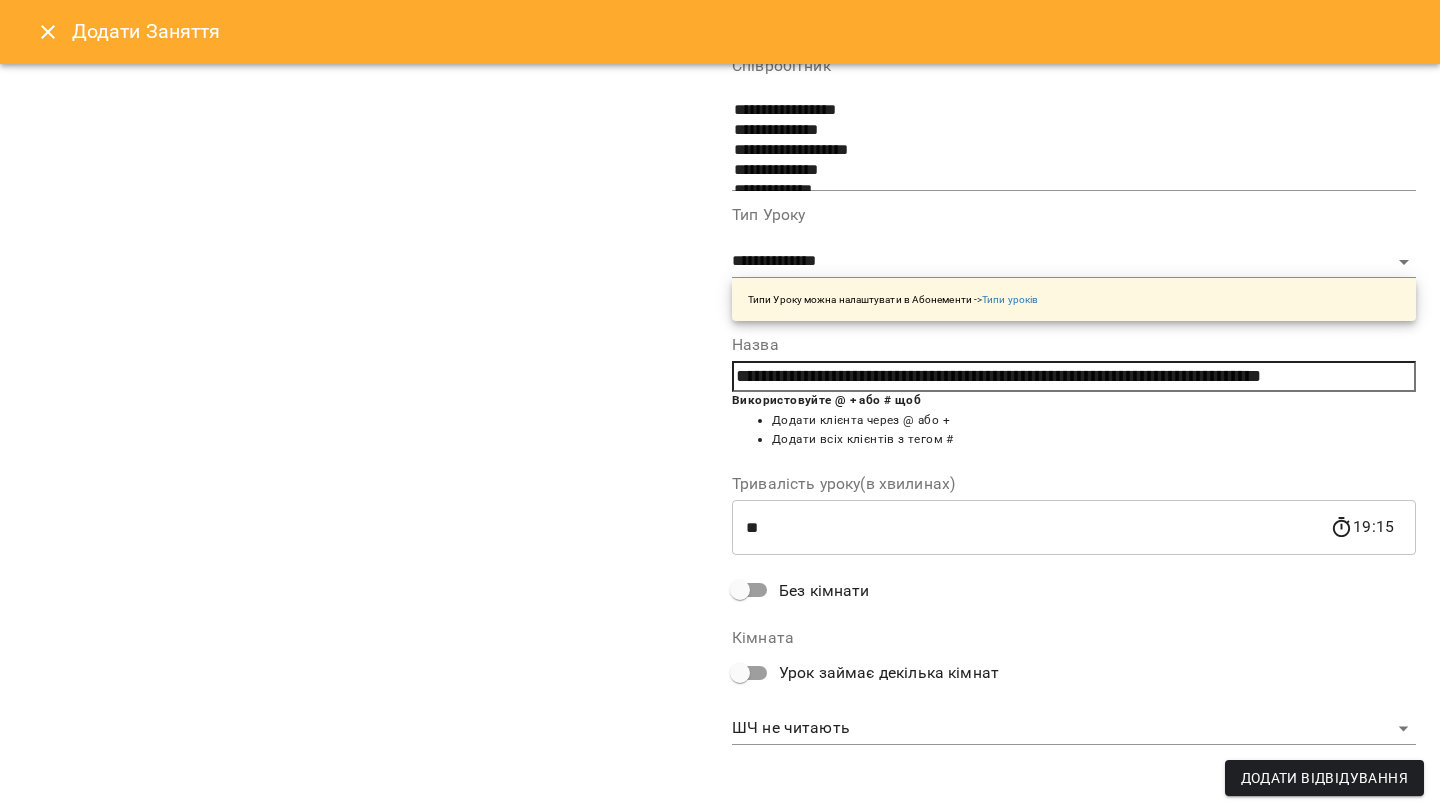 type on "**********" 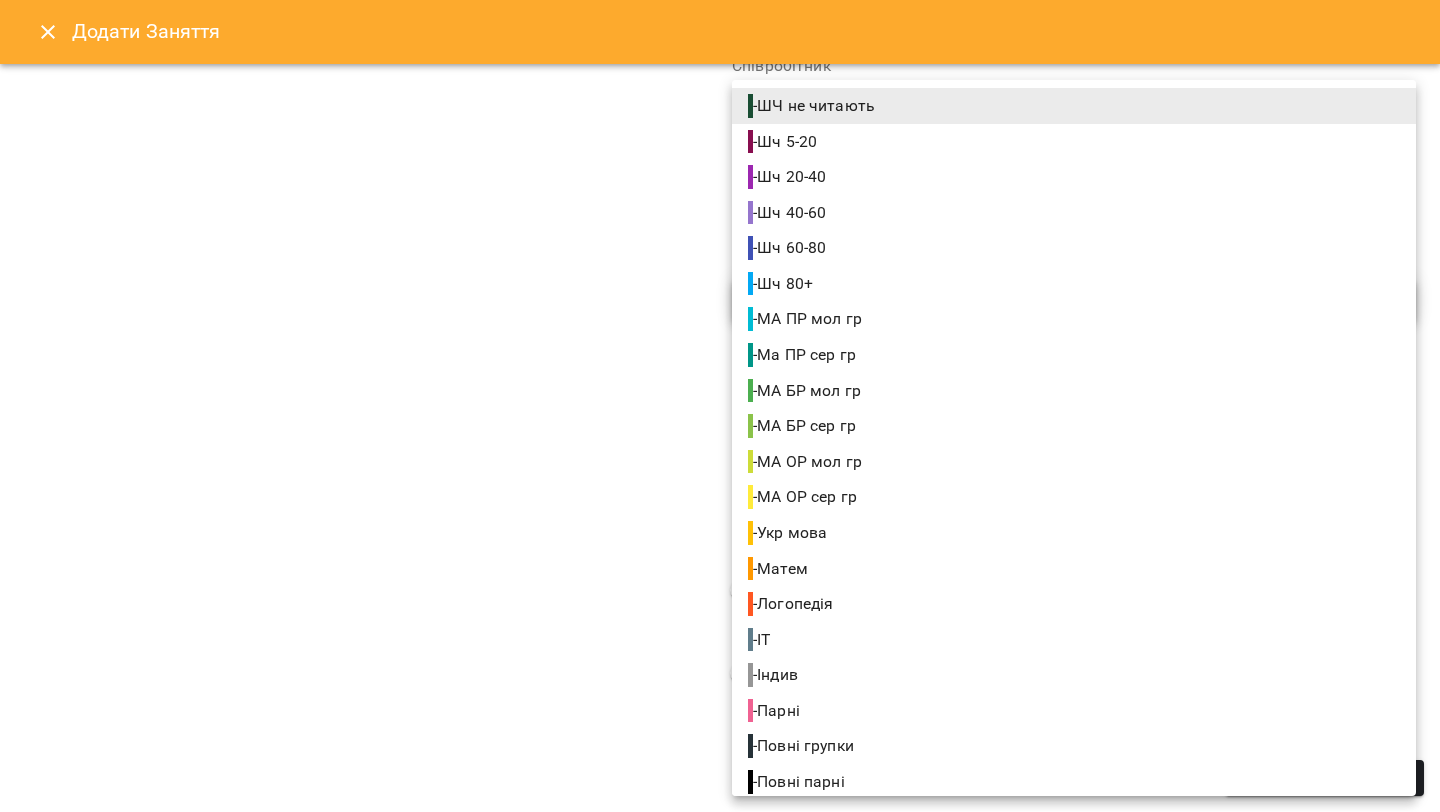 click on "For Business 99+ UA М [LAST] [LAST]\ ма укр\шч укр\ https://us06web.zoom.us/j/84559859332 00 01 02 03 04 05 06 07 08 09 10 11 12 13 14 15 16 17 18 19 20 21 22 23 00:00 - 16:00 😴😴😴 15:00 [LAST] [LAST]\ ма укр\шч укр\ https://us06web.zoom.us/j/84559859332 індивід шч 45 хв - [LAST] [LAST] 16:00 [LAST] [LAST]\ ма укр\шч укр\ https://us06web.zoom.us/j/84559859332 індивід шч 45 хв - [LAST] [LAST] 17:00 [LAST] [LAST]\ ма укр\шч укр\ https://us06web.zoom.us/j/84559859332 індивід МА 45 хв - [LAST] [LAST] 18:00 [LAST] [LAST]\ ма укр\шч укр\ https://us06web.zoom.us/j/84559859332 0 Бронь 19:00 [LAST] [LAST]\ ма укр\шч укр\ https://us06web.zoom.us/j/84559859332 [LAST] [LAST] Бронь 19:00 індивід МА 45 хв - [LAST] [LAST] 21:00 0" at bounding box center (720, 1565) 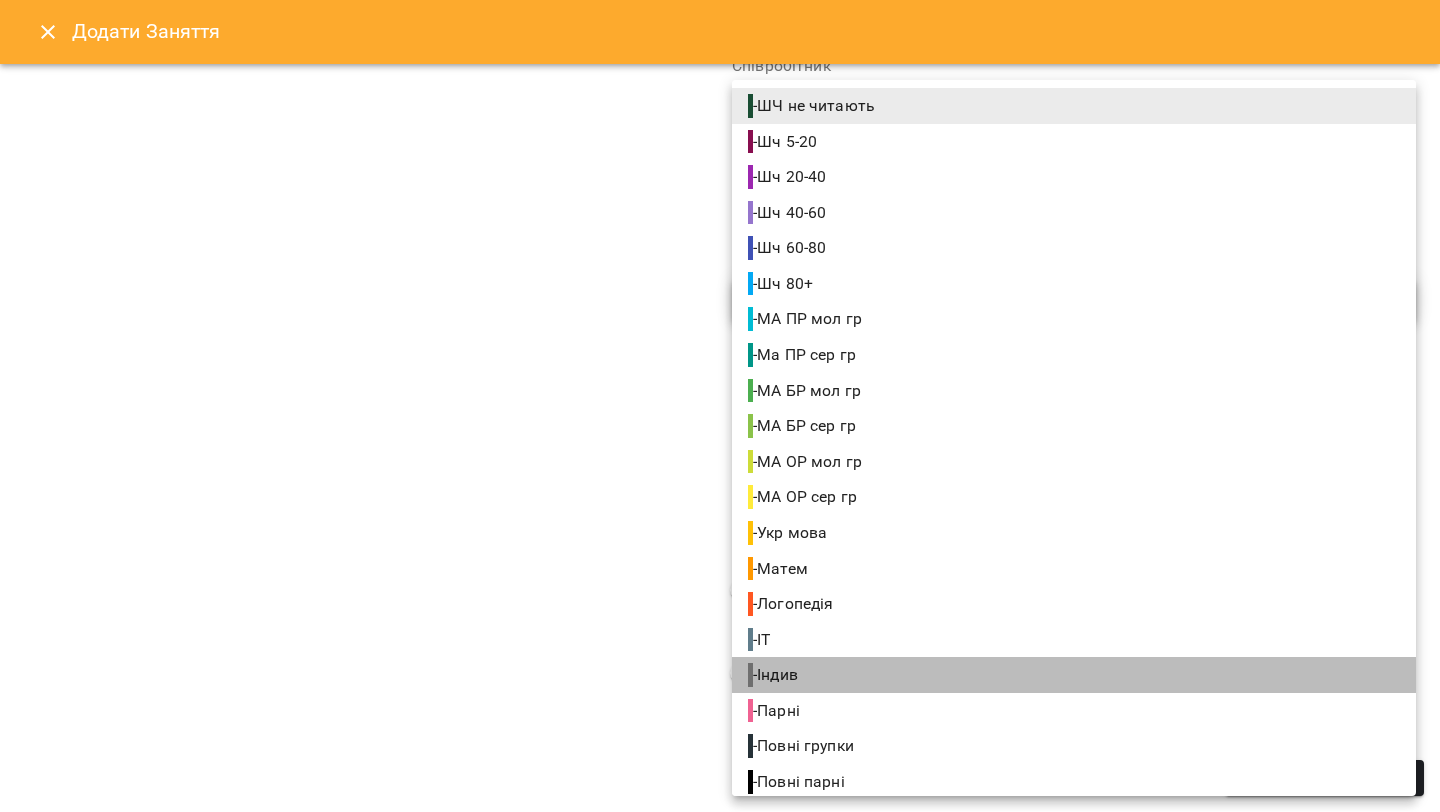 click on "-  Індив" at bounding box center [1074, 675] 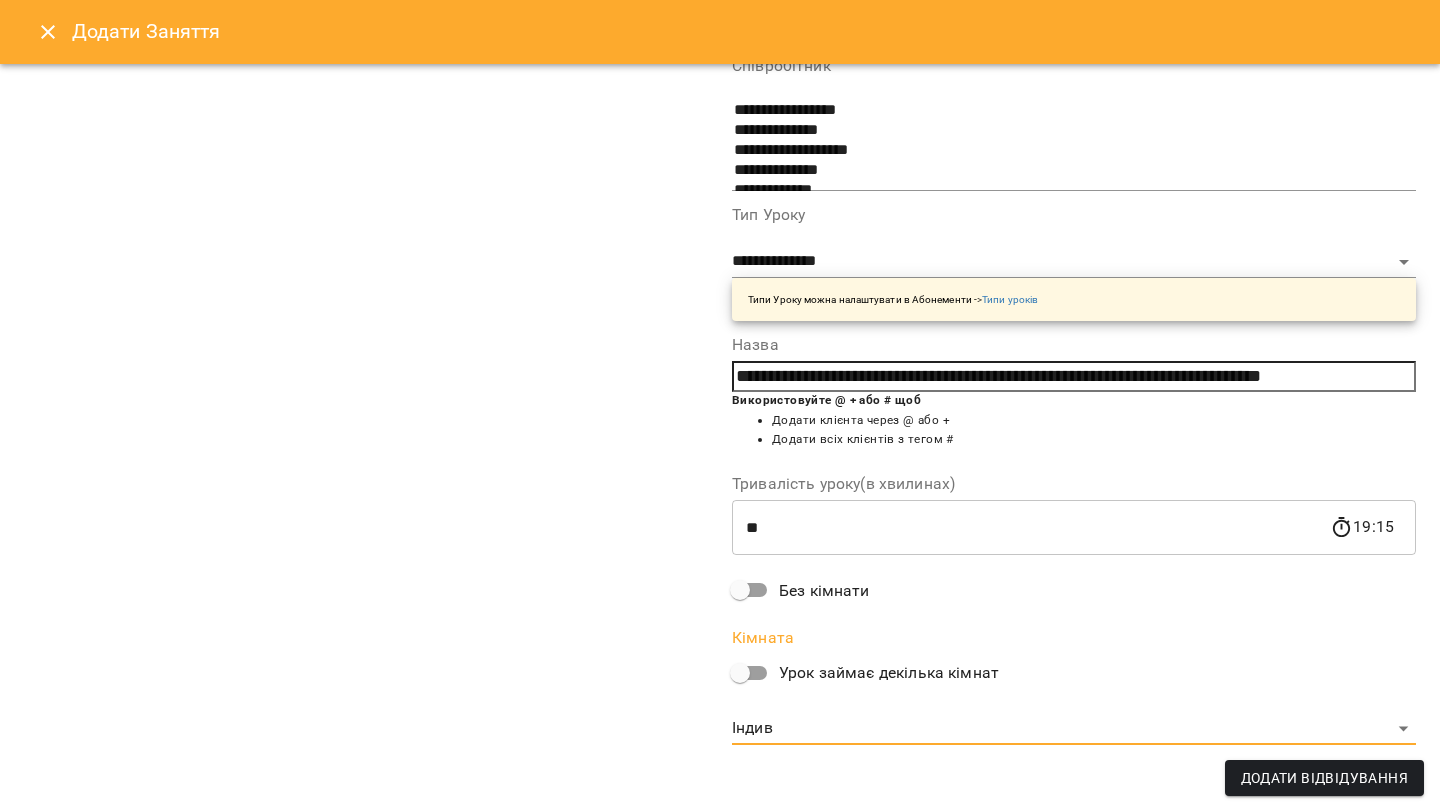click on "**********" at bounding box center (1074, 377) 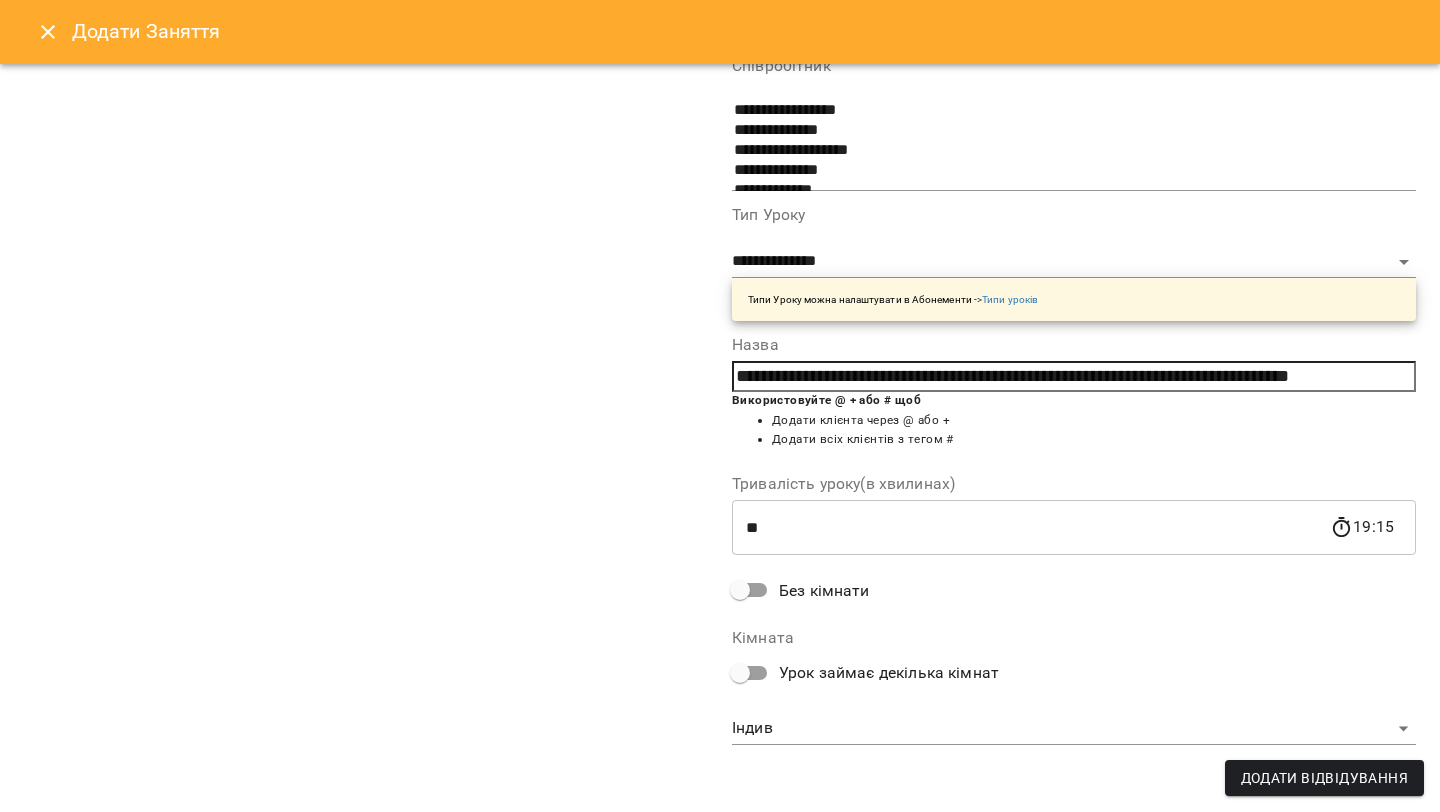 scroll, scrollTop: 0, scrollLeft: 5, axis: horizontal 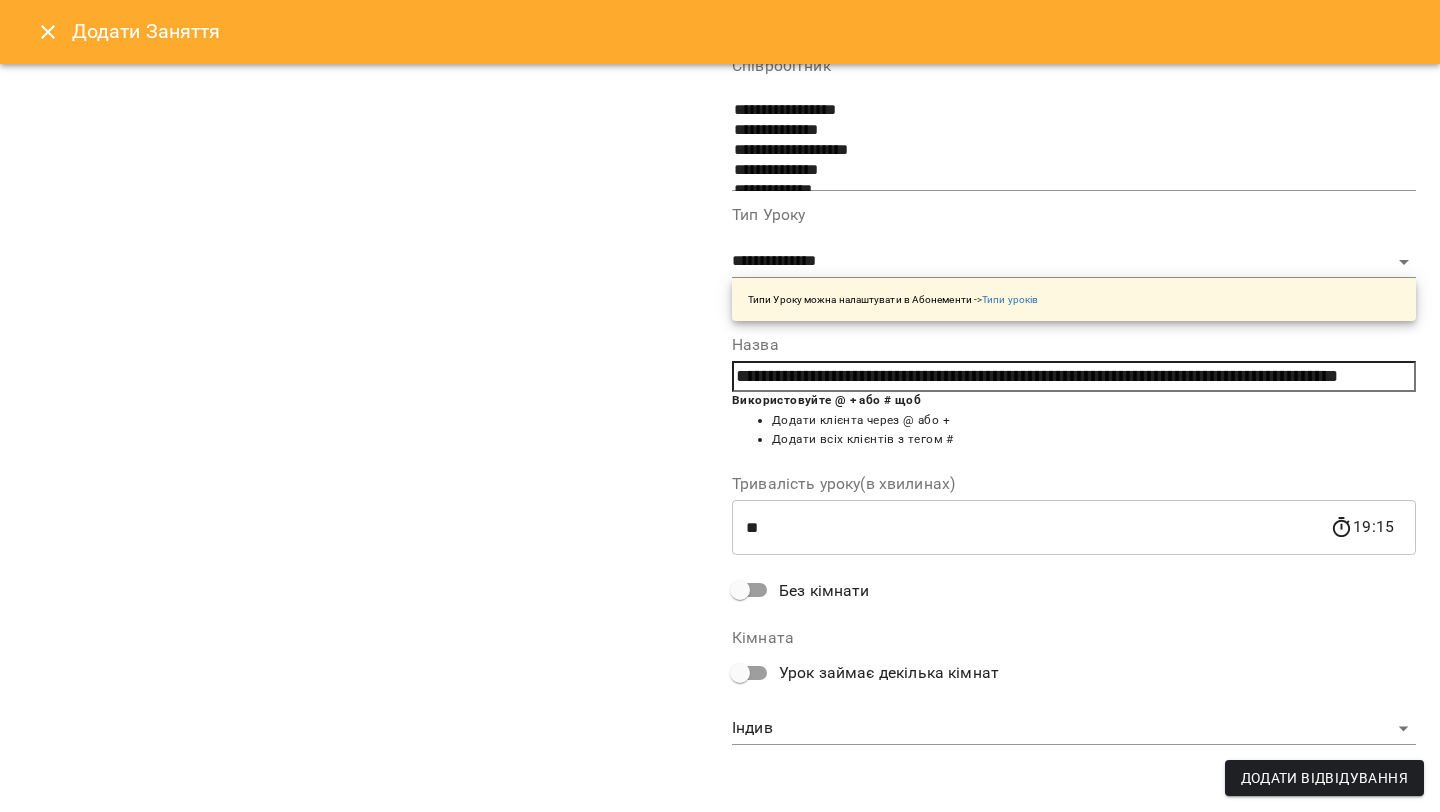 type on "**********" 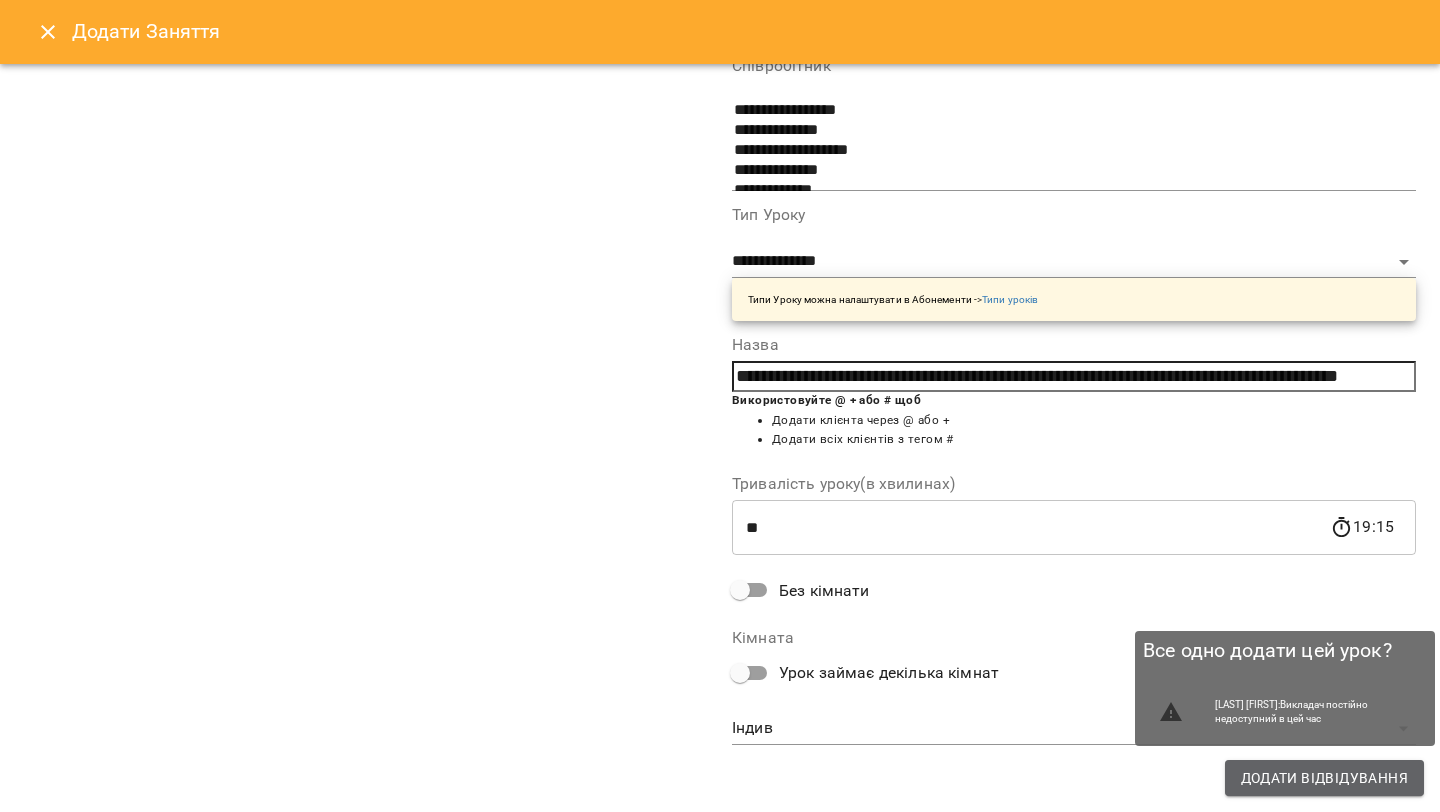 scroll, scrollTop: 0, scrollLeft: 0, axis: both 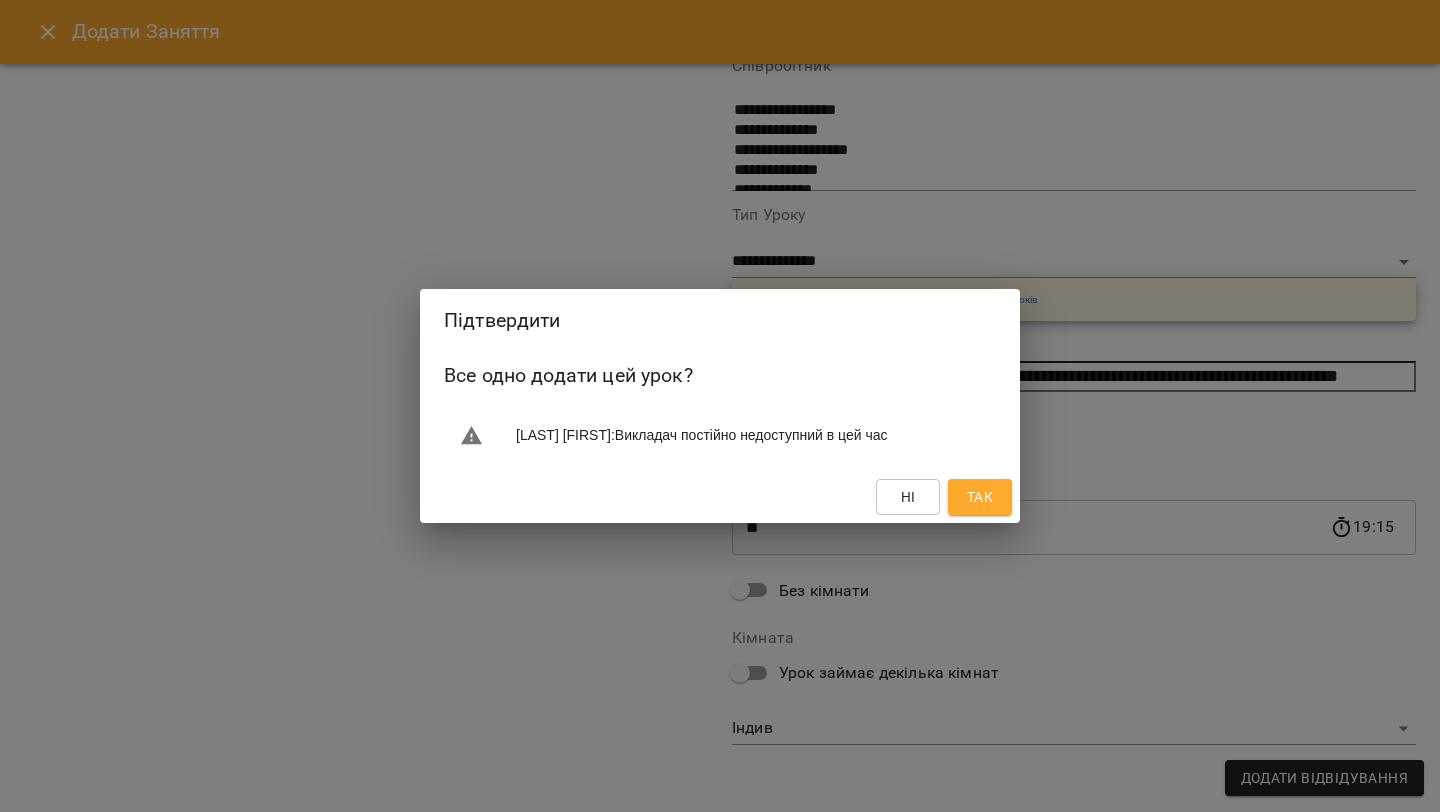 click on "Так" at bounding box center (980, 497) 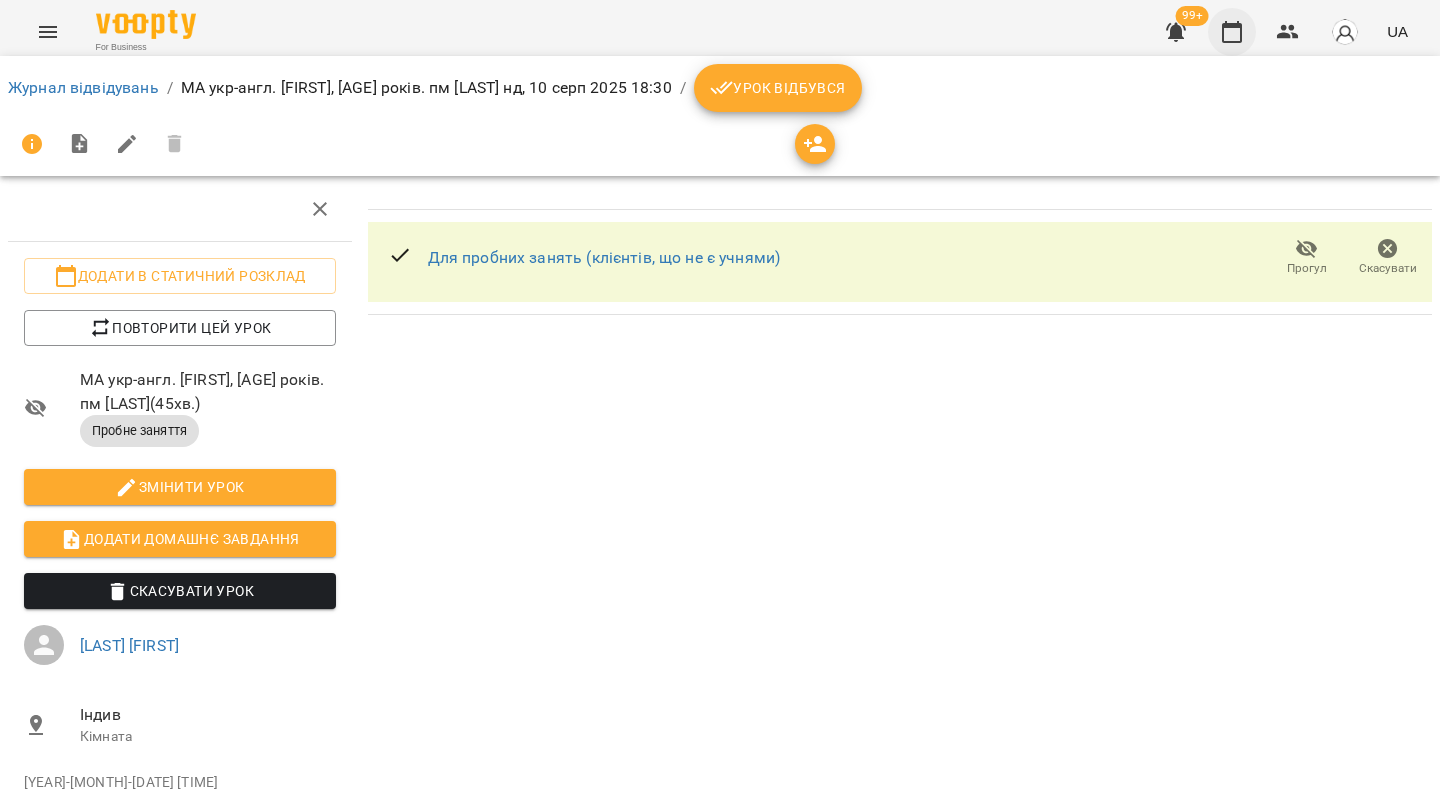 click 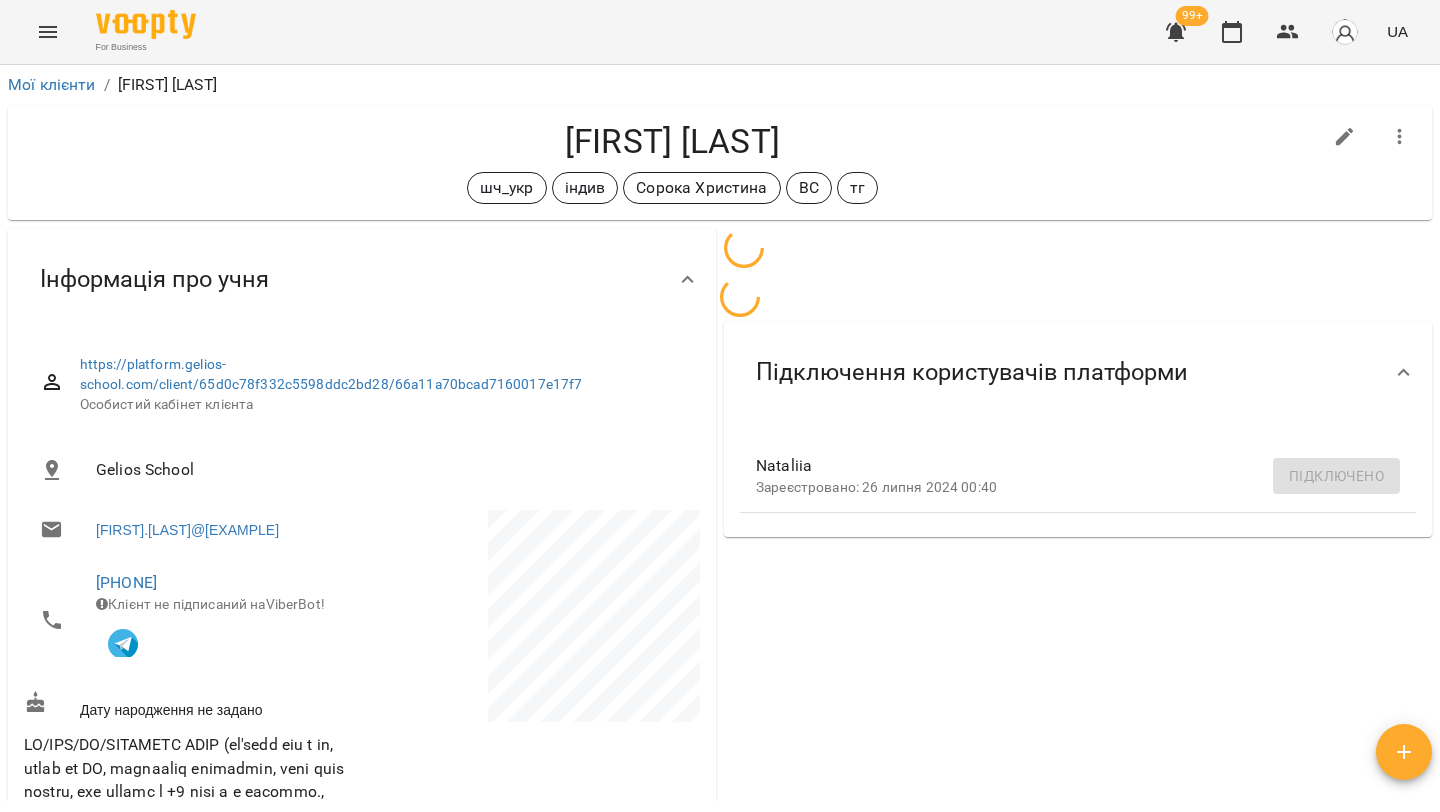 scroll, scrollTop: 0, scrollLeft: 0, axis: both 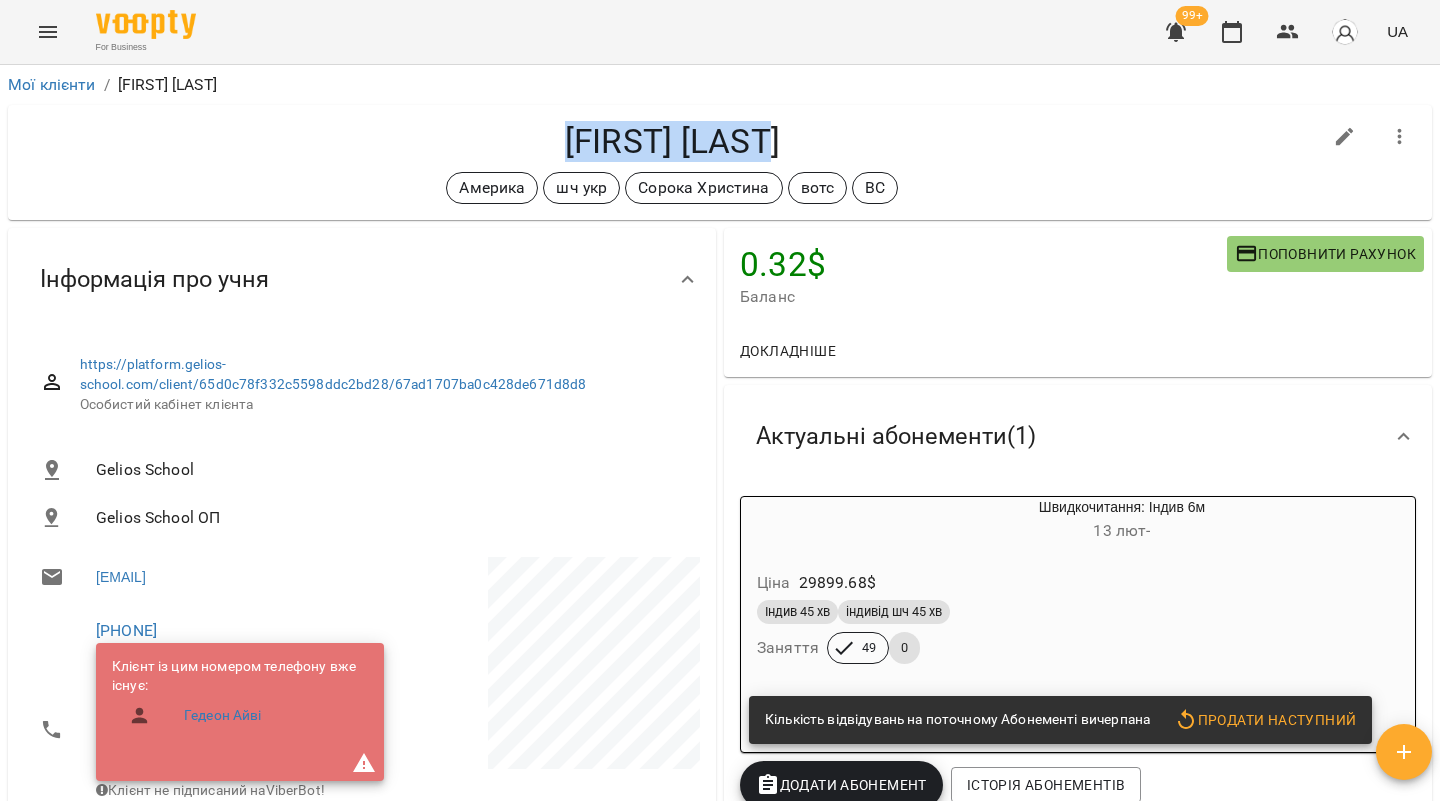 drag, startPoint x: 804, startPoint y: 134, endPoint x: 507, endPoint y: 138, distance: 297.02695 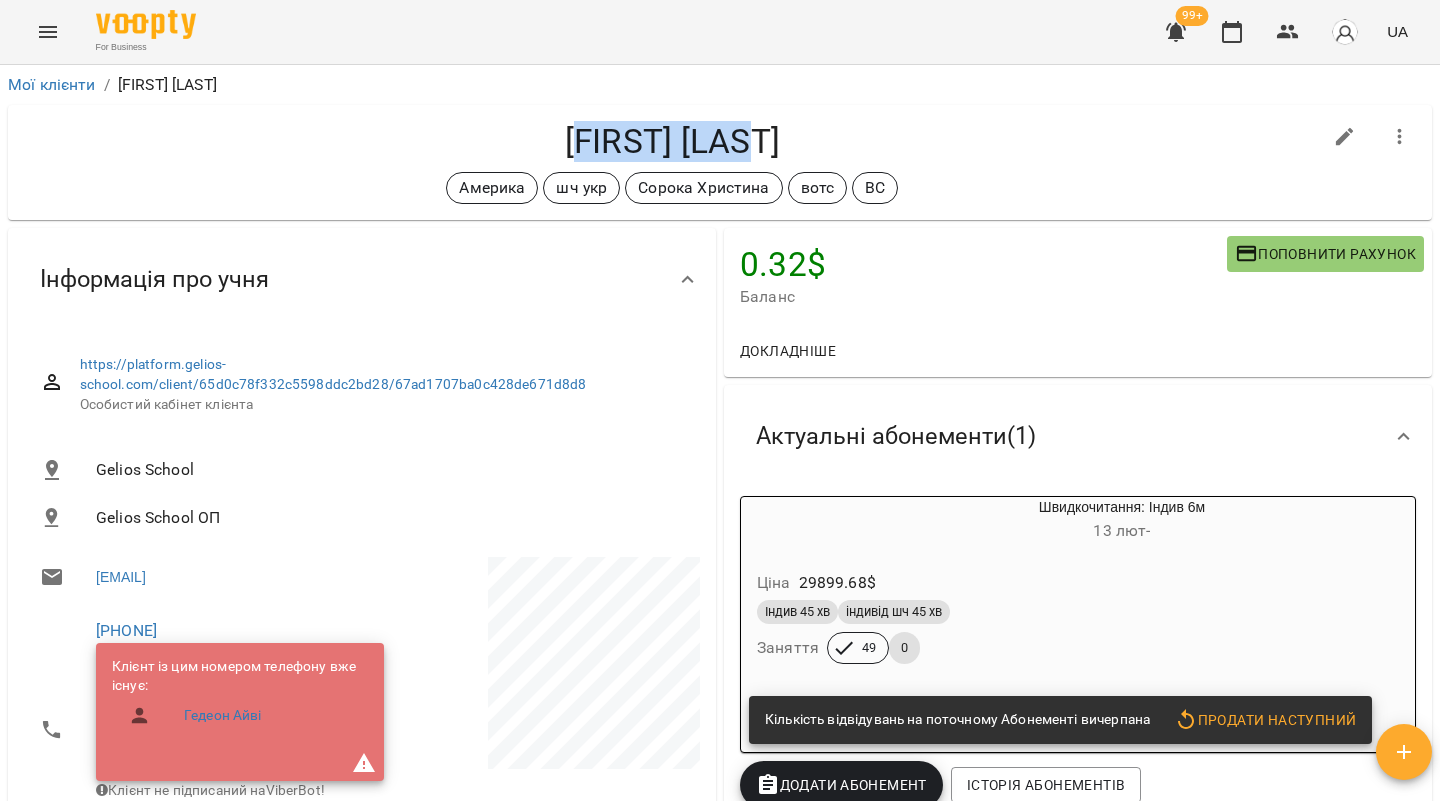drag, startPoint x: 780, startPoint y: 137, endPoint x: 564, endPoint y: 136, distance: 216.00232 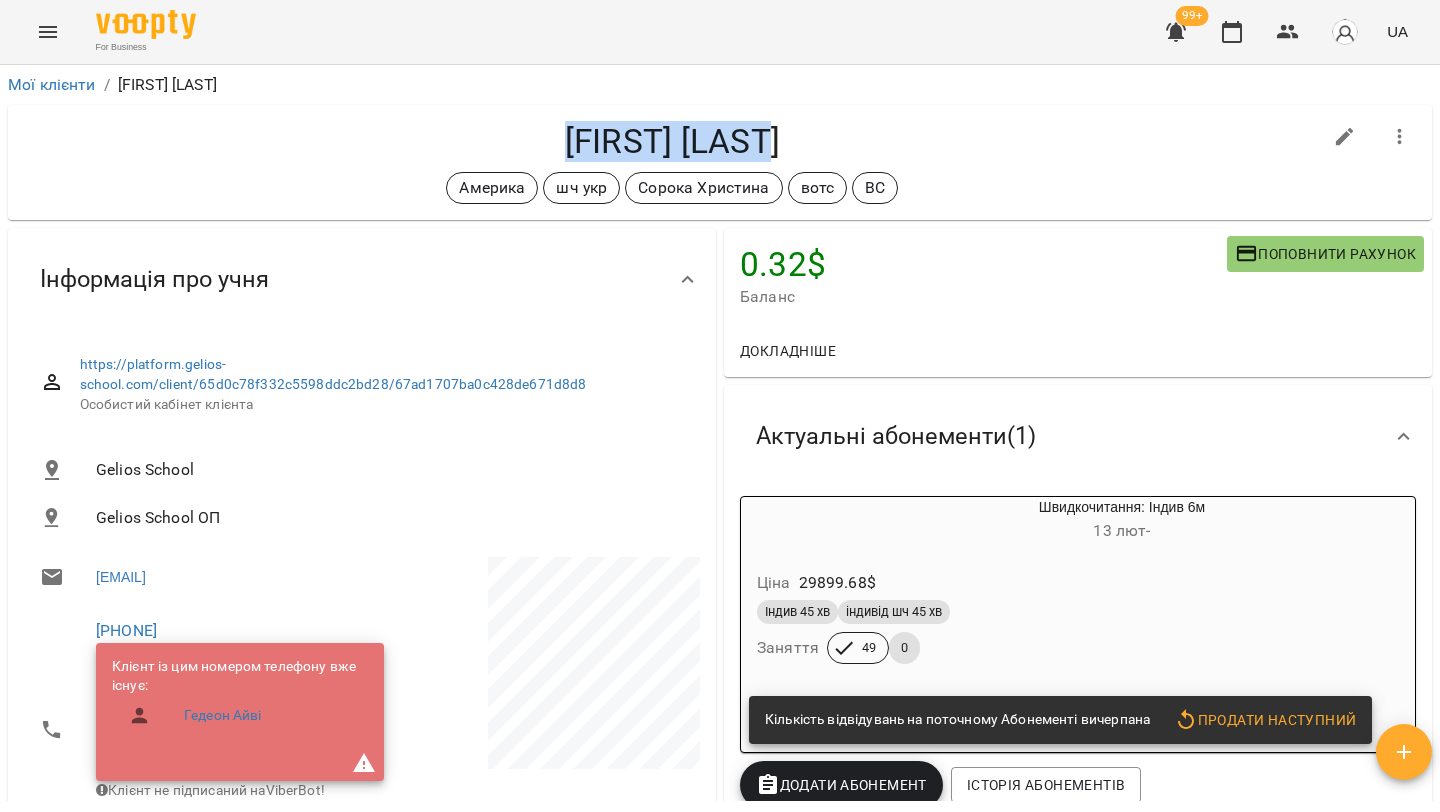 drag, startPoint x: 551, startPoint y: 134, endPoint x: 787, endPoint y: 130, distance: 236.03389 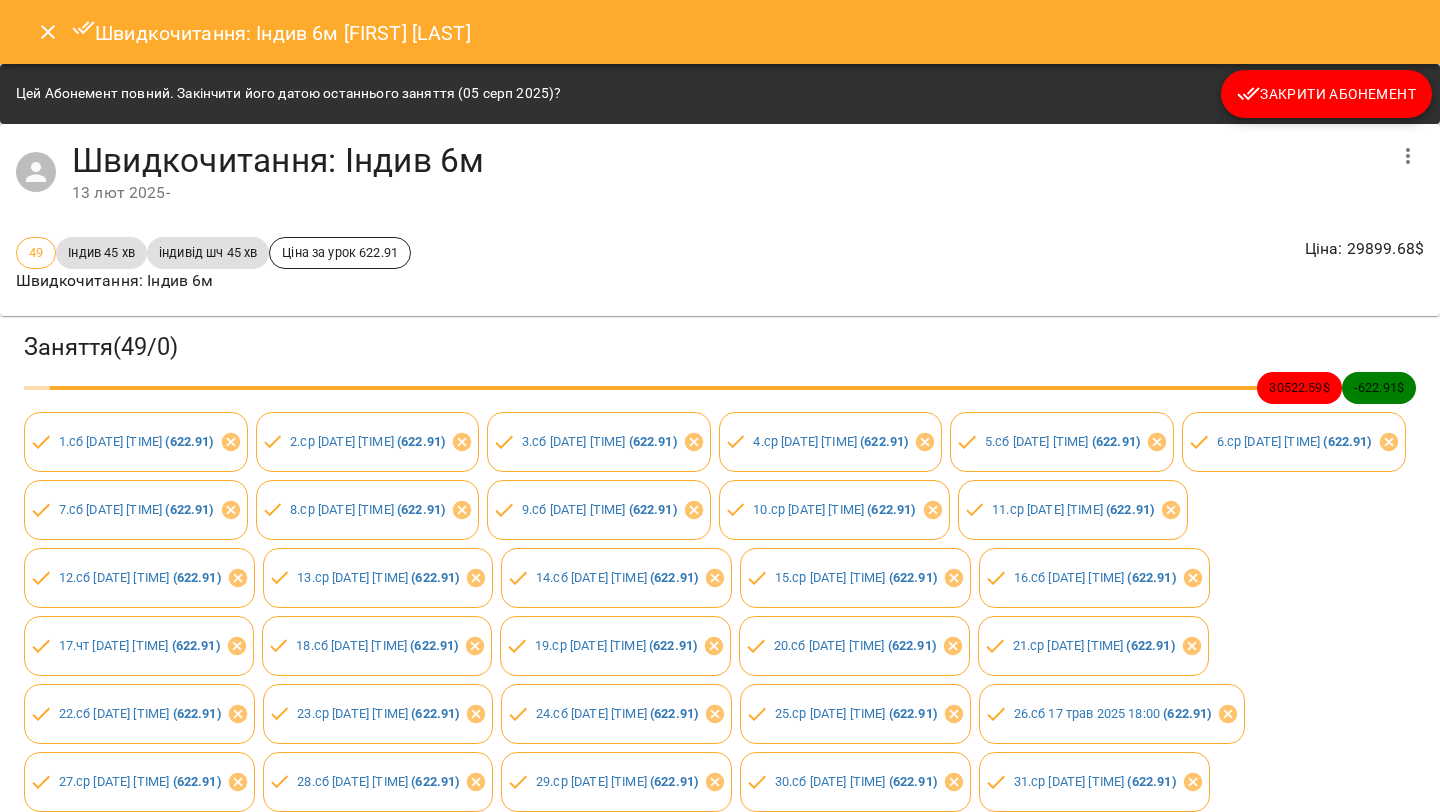 click on "Закрити Абонемент" at bounding box center [1326, 94] 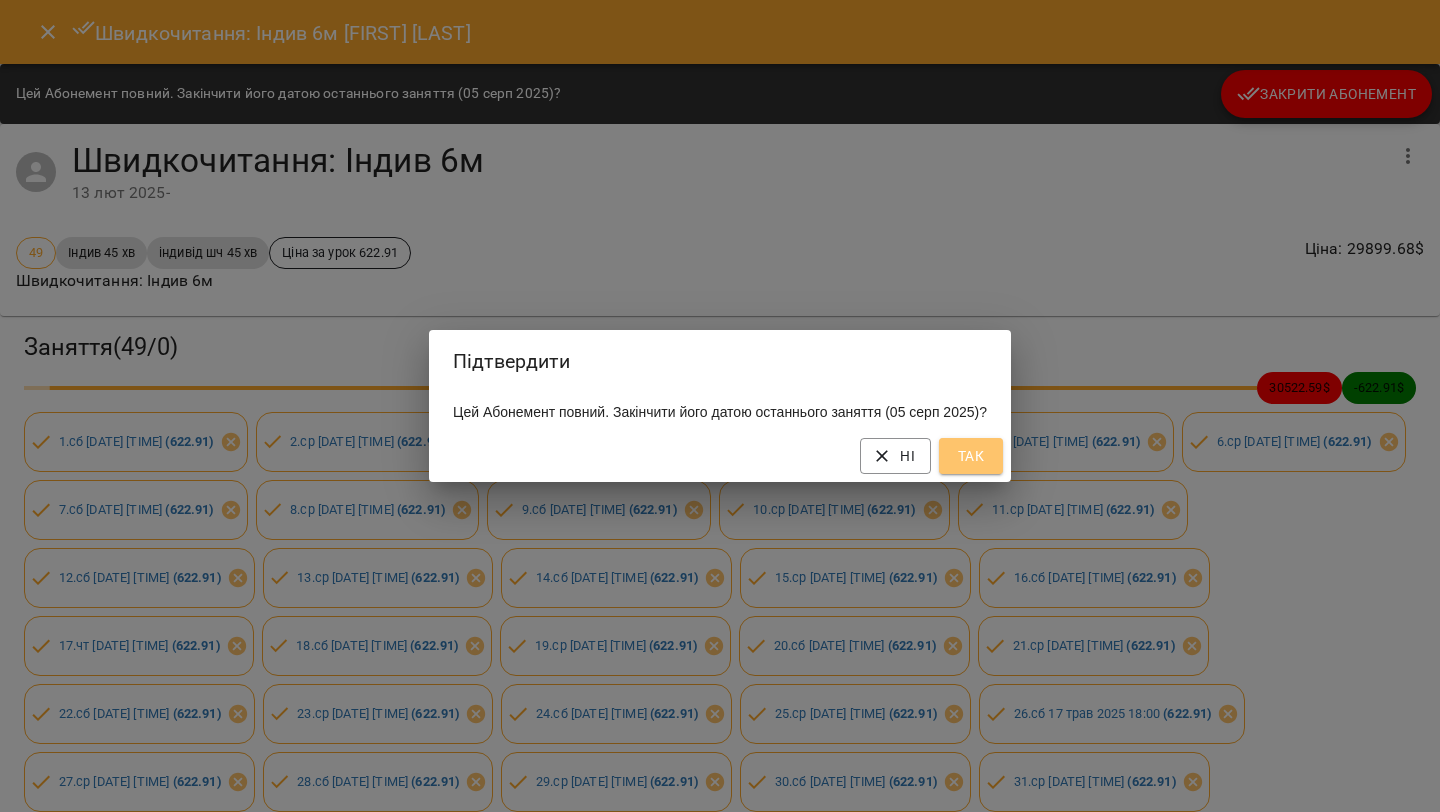 click on "Так" at bounding box center (971, 456) 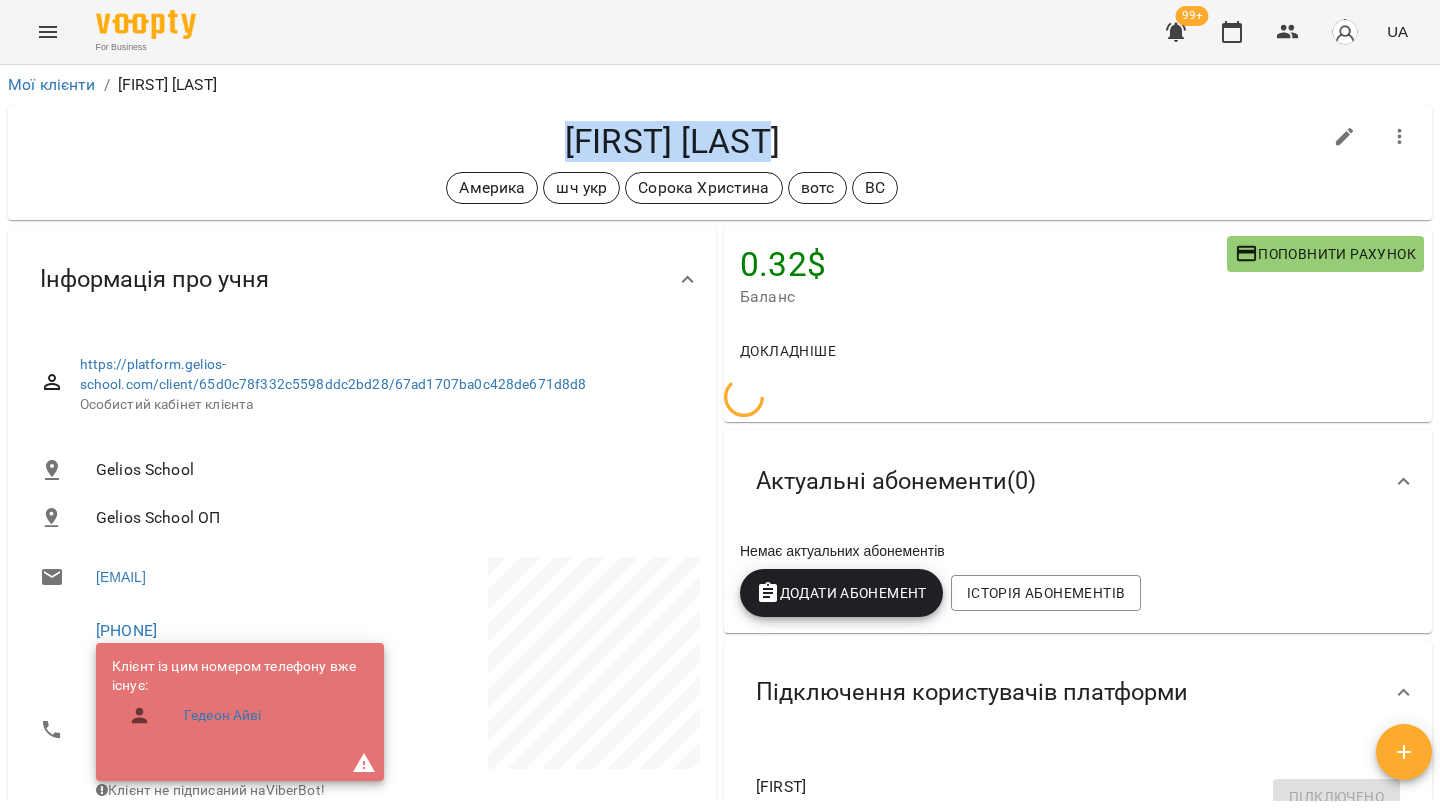 click 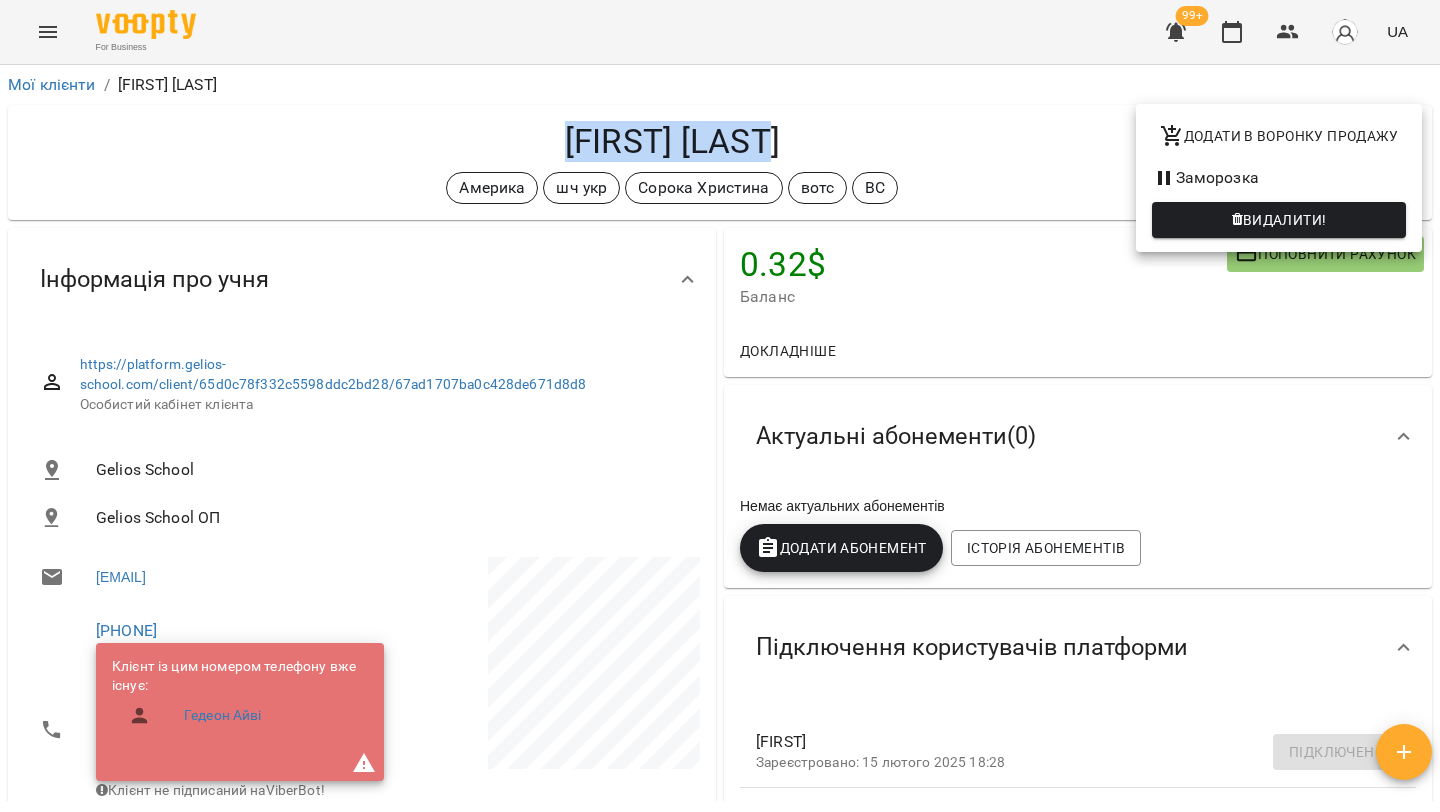 click on "Видалити!" at bounding box center (1285, 220) 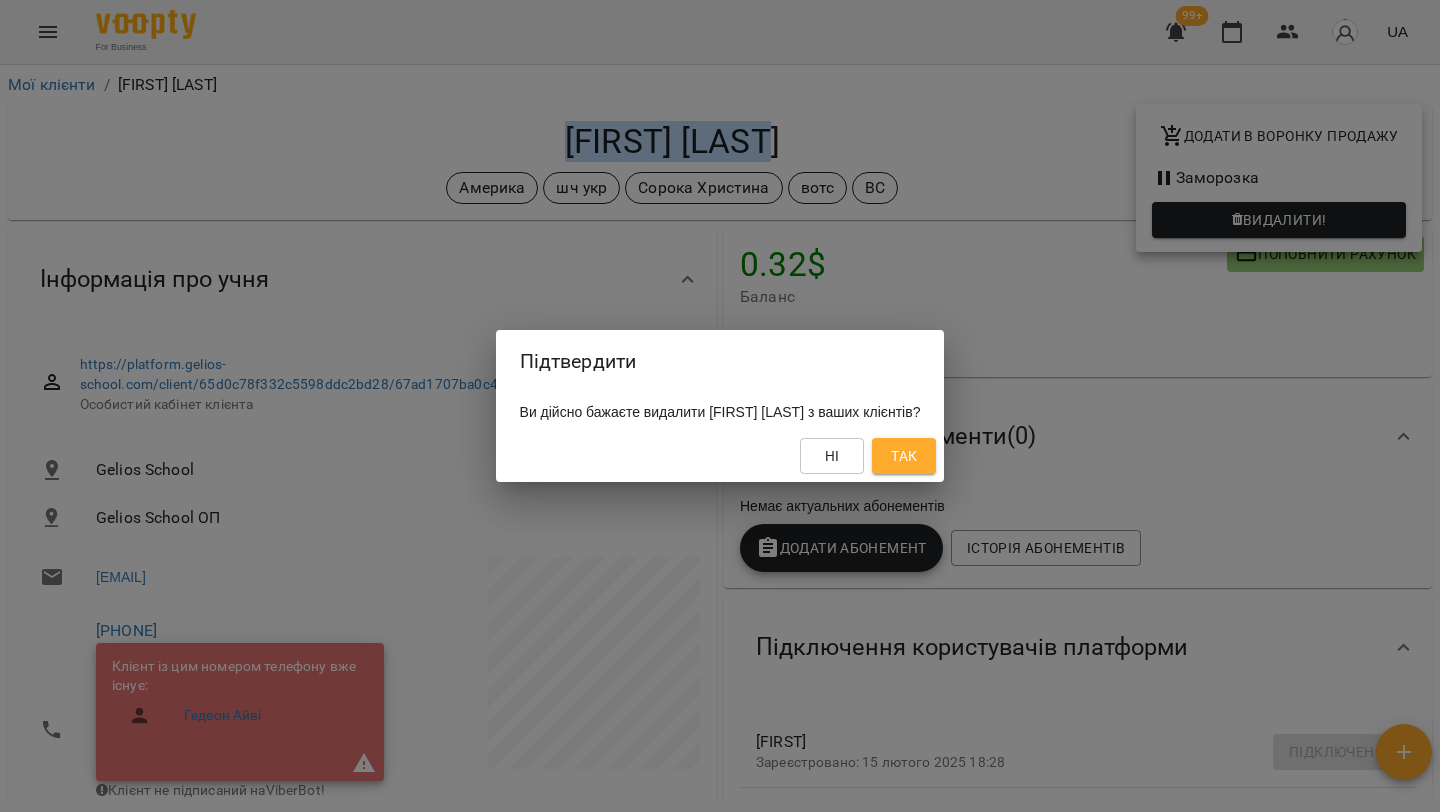 click on "Так" at bounding box center [904, 456] 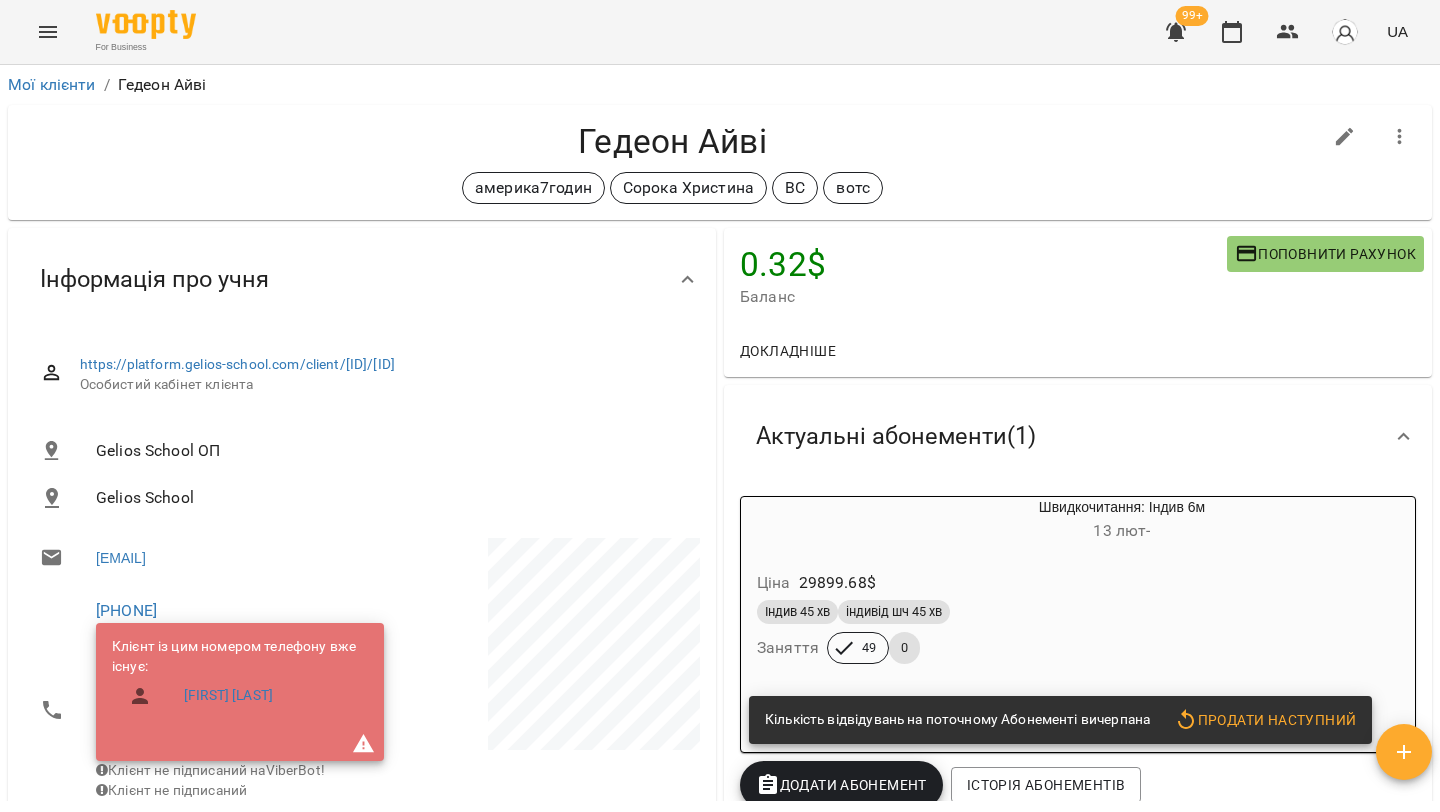 scroll, scrollTop: 0, scrollLeft: 0, axis: both 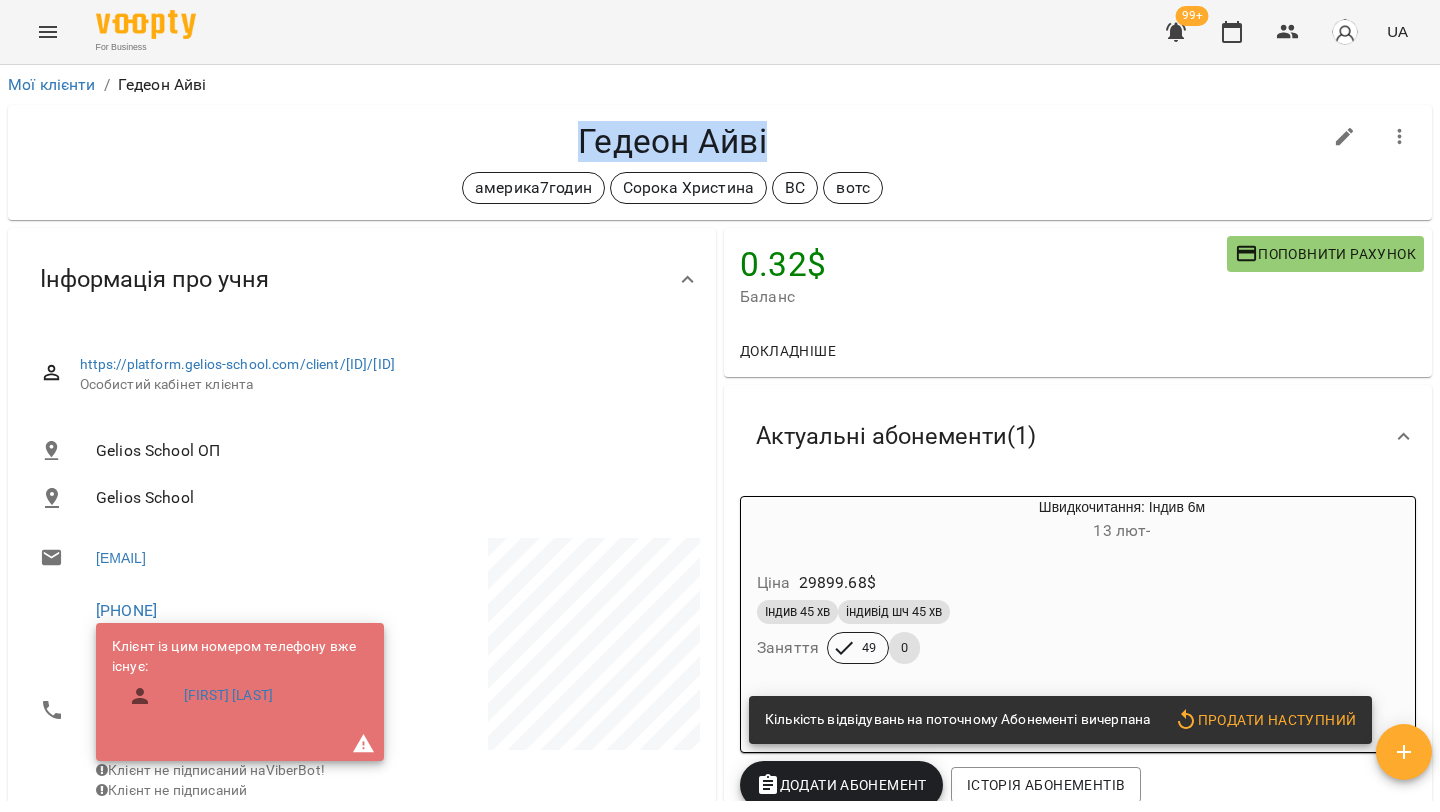 drag, startPoint x: 768, startPoint y: 142, endPoint x: 570, endPoint y: 134, distance: 198.16154 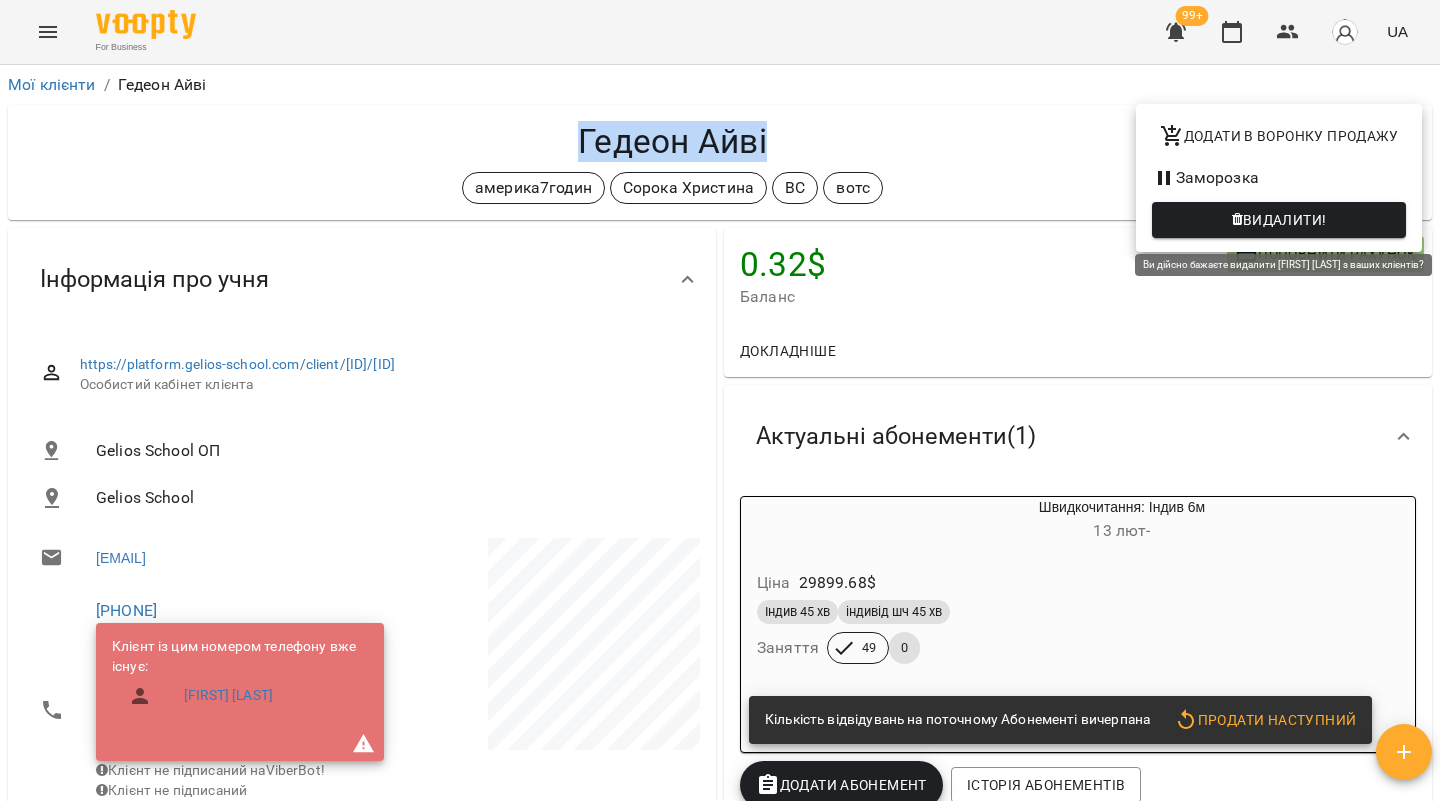click on "Видалити!" at bounding box center [1279, 220] 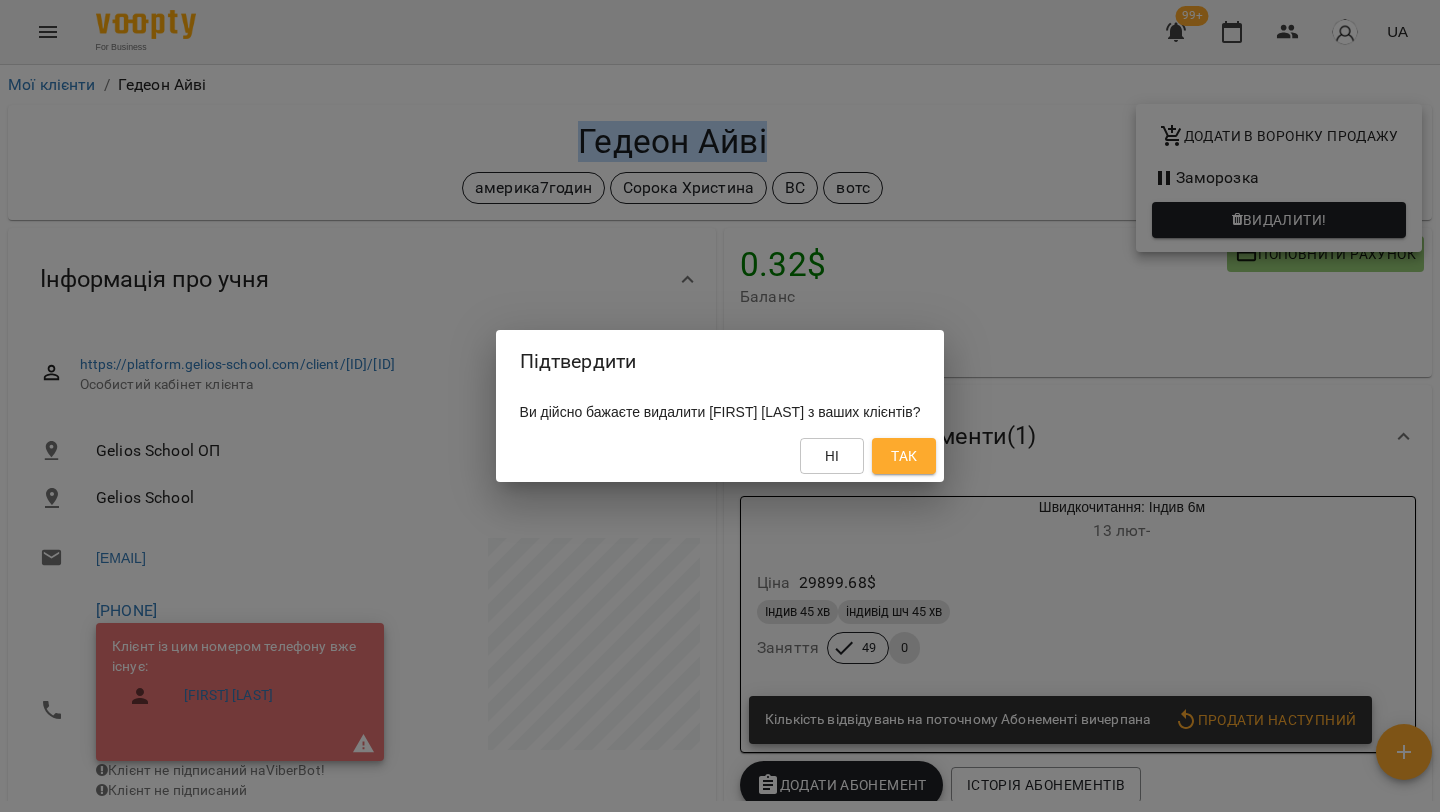 click on "Так" at bounding box center (904, 456) 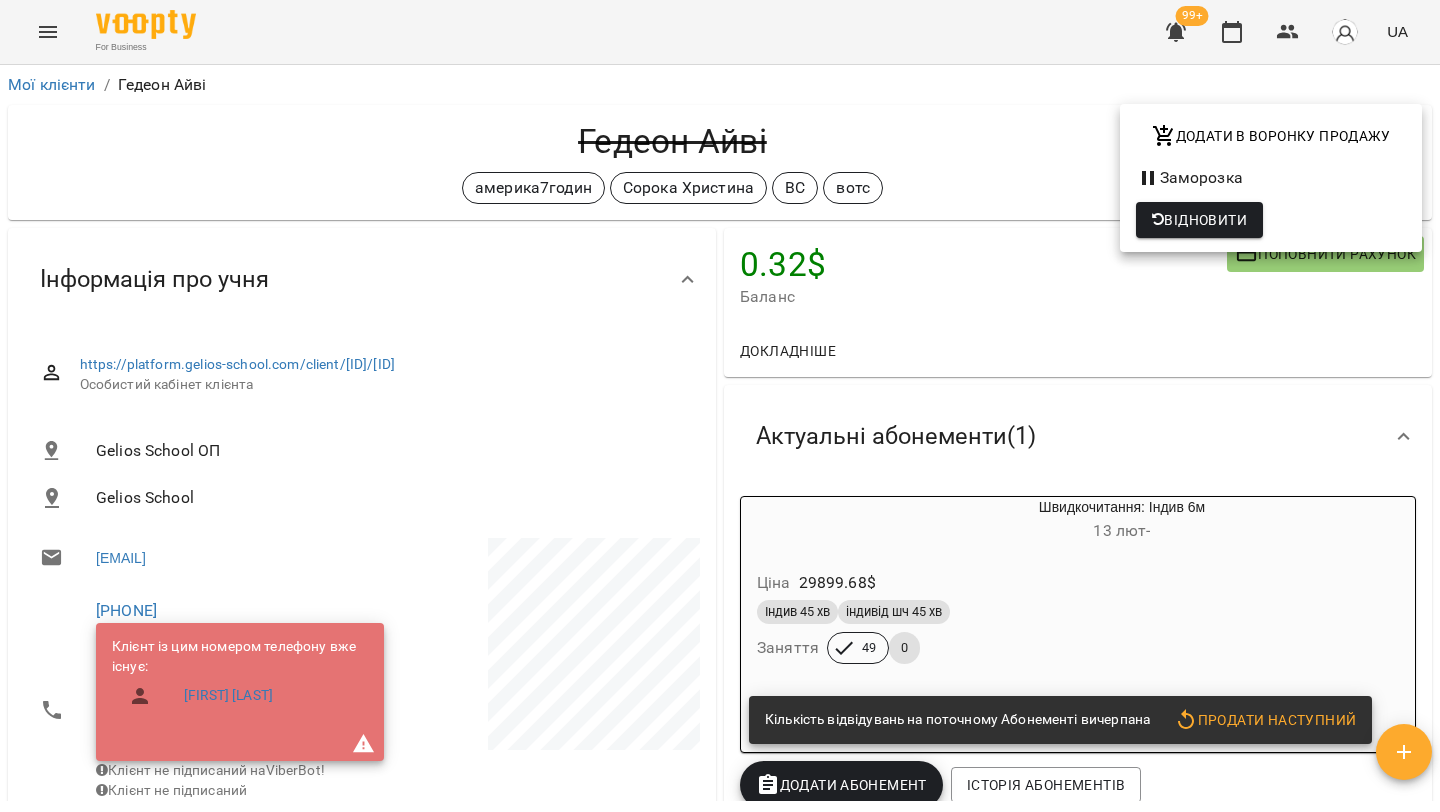 click at bounding box center (720, 406) 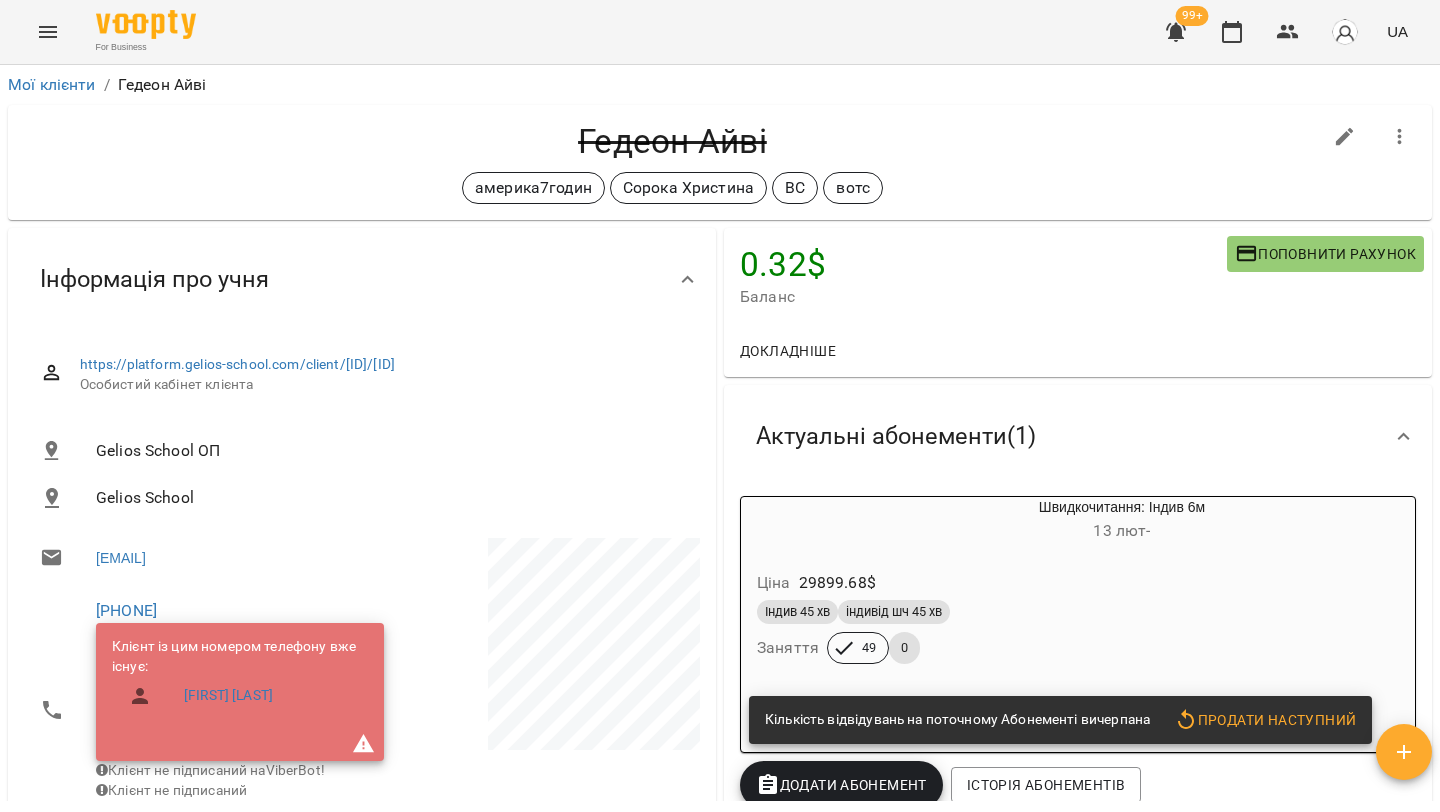 click on "Ціна 29899.68 $" at bounding box center [1074, 583] 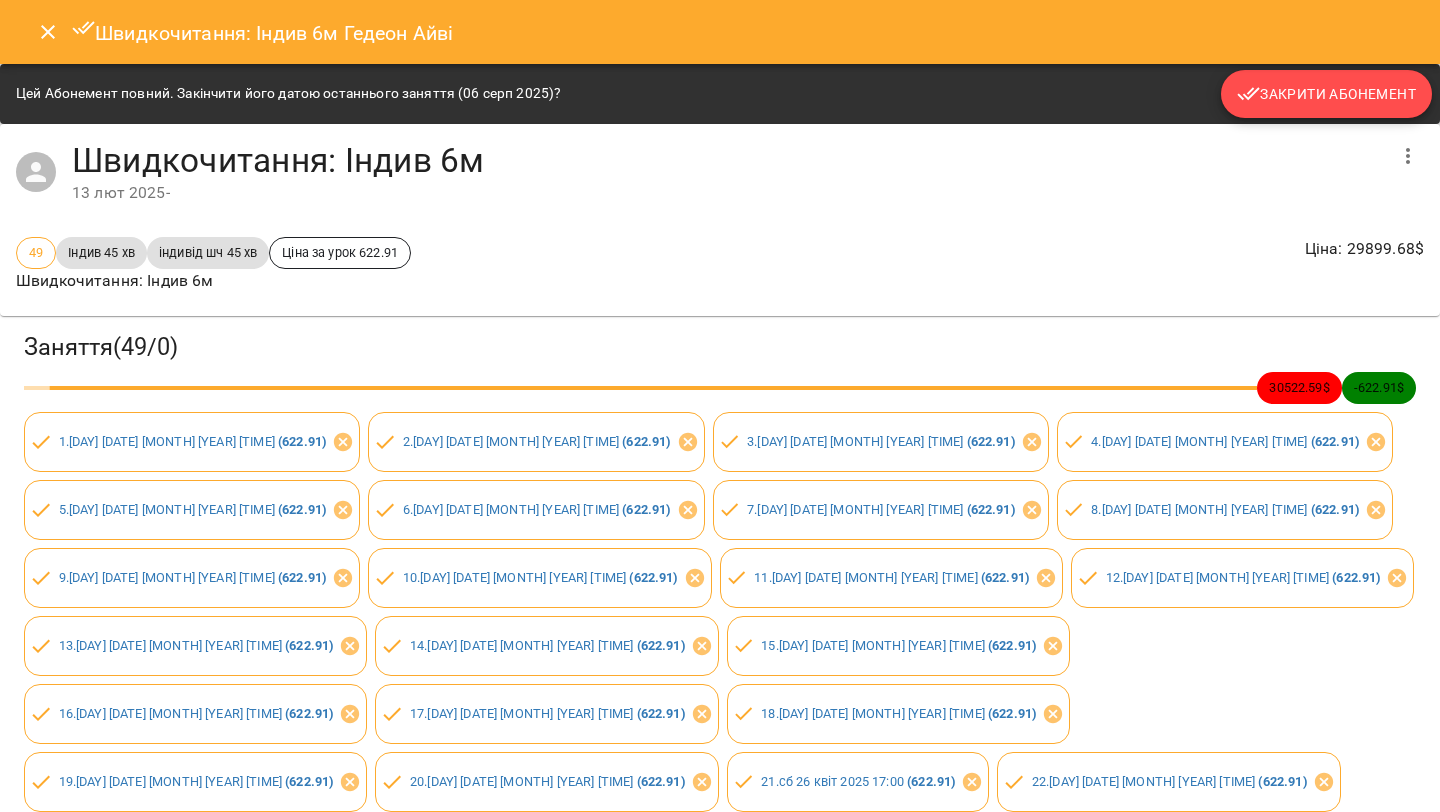 click on "Закрити Абонемент" at bounding box center (1326, 94) 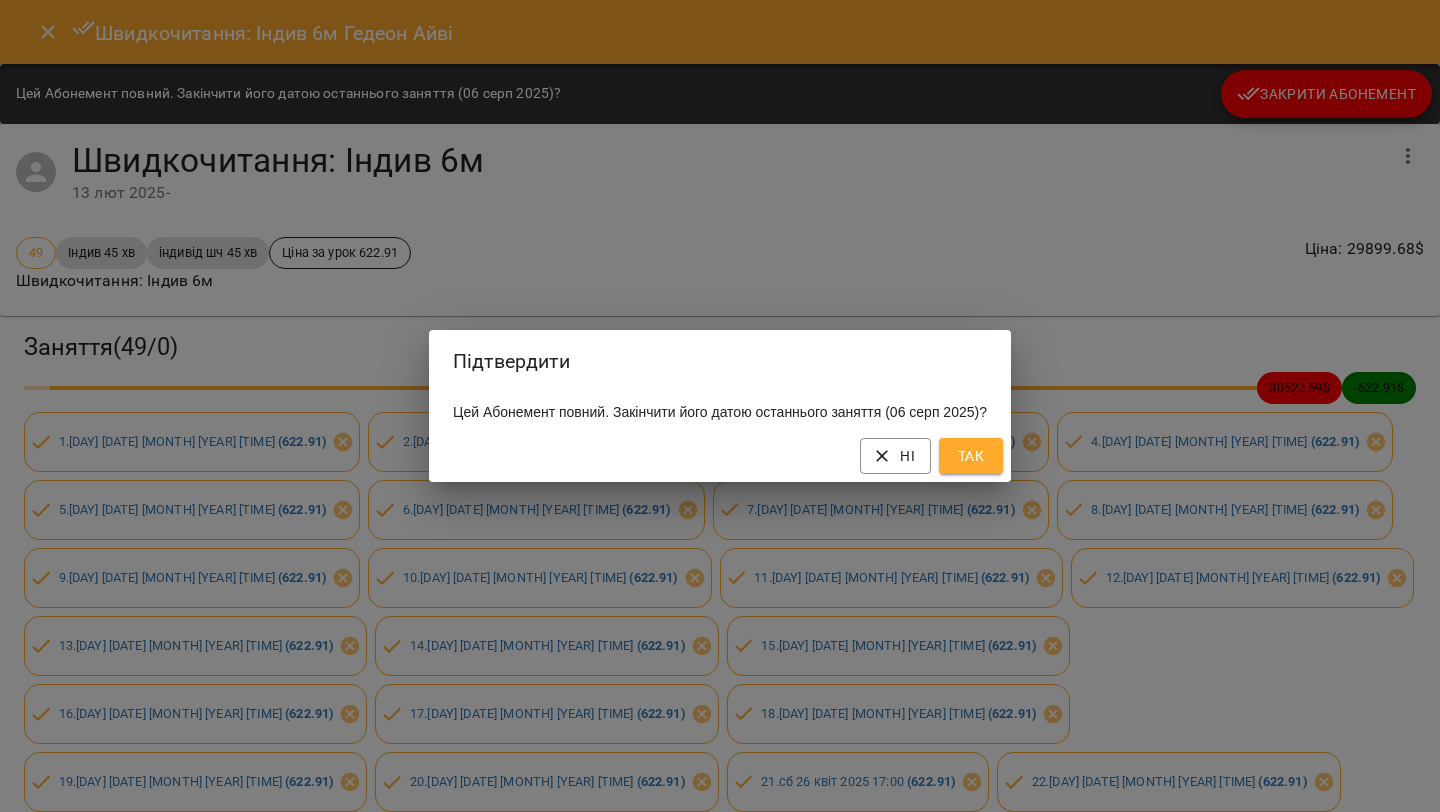 click on "Так" at bounding box center [971, 456] 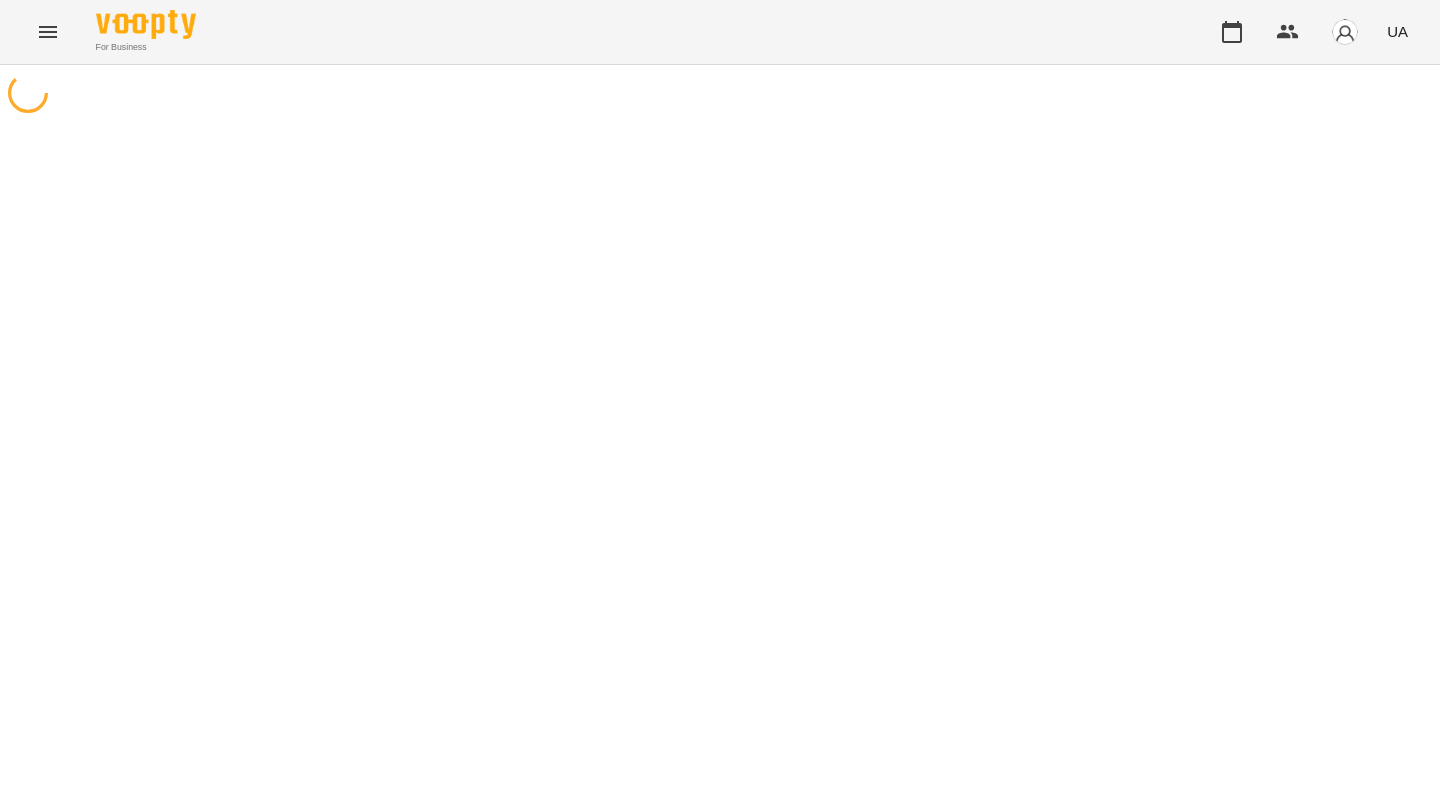 scroll, scrollTop: 0, scrollLeft: 0, axis: both 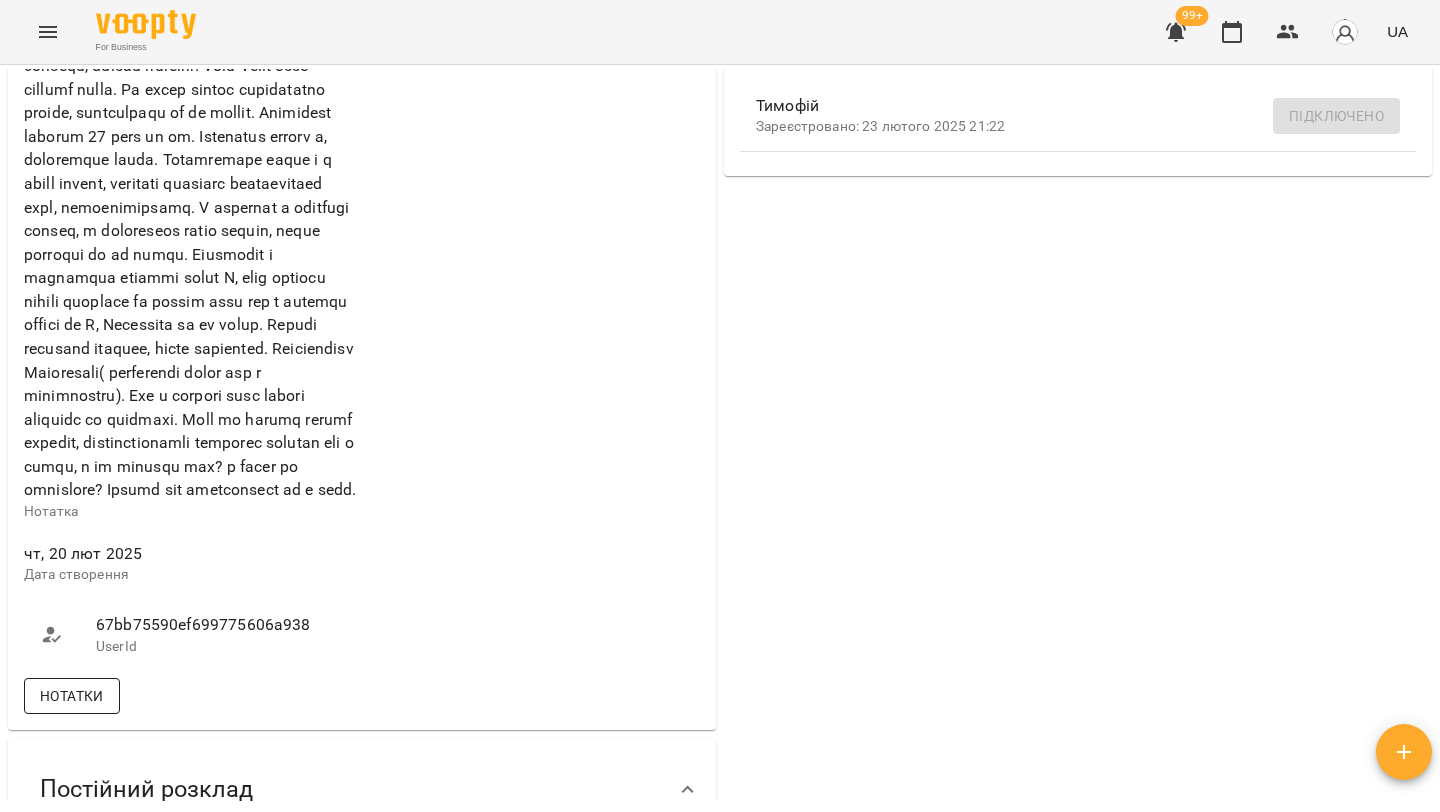 click on "Нотатки" at bounding box center [72, 696] 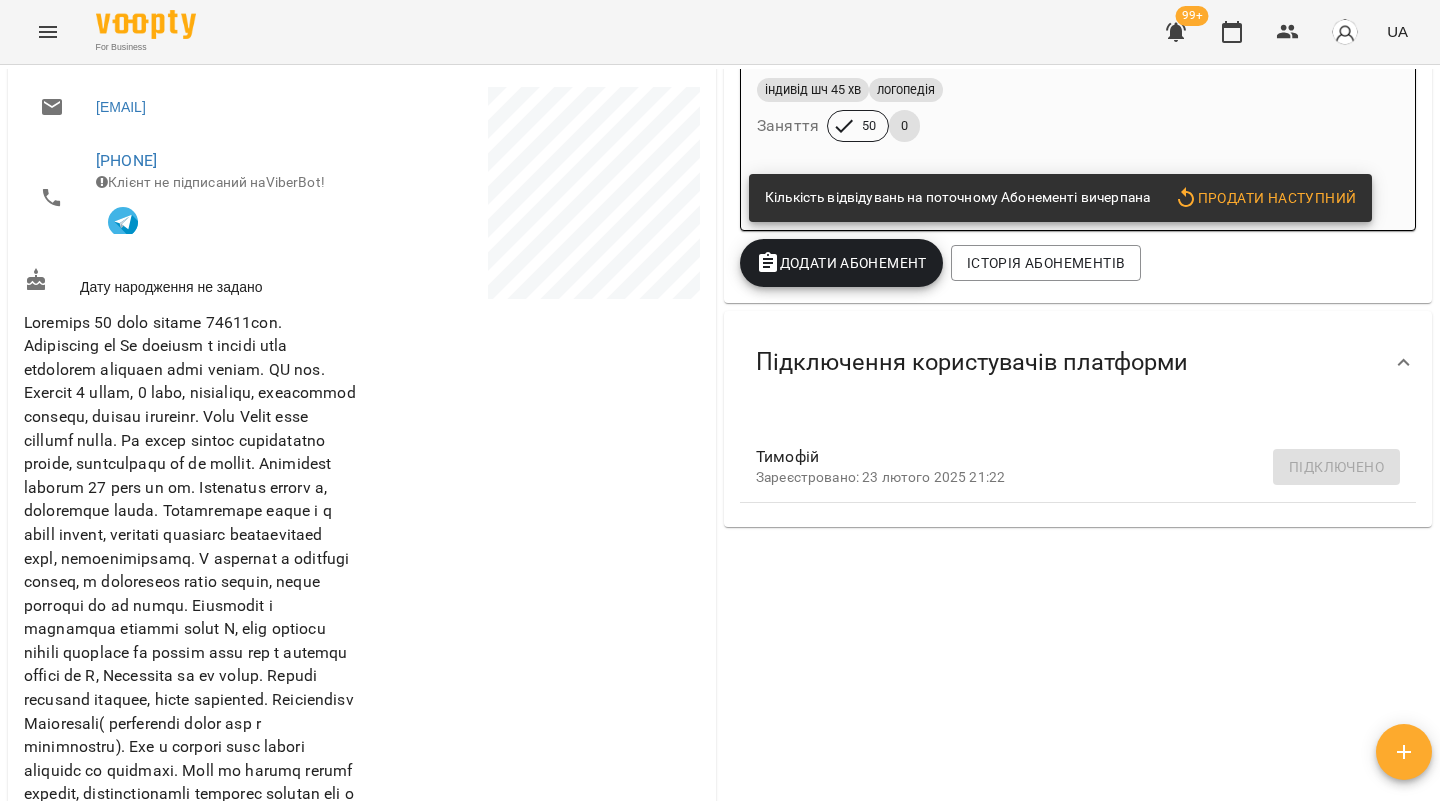 scroll, scrollTop: 0, scrollLeft: 0, axis: both 